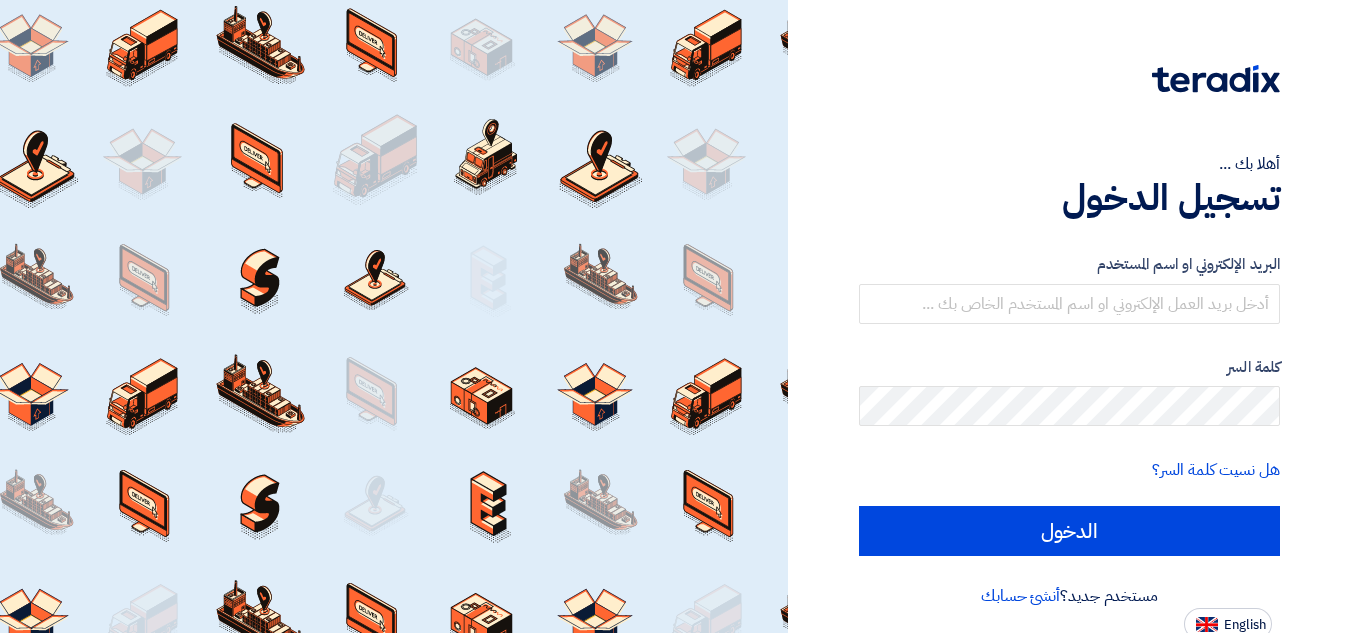scroll, scrollTop: 0, scrollLeft: 0, axis: both 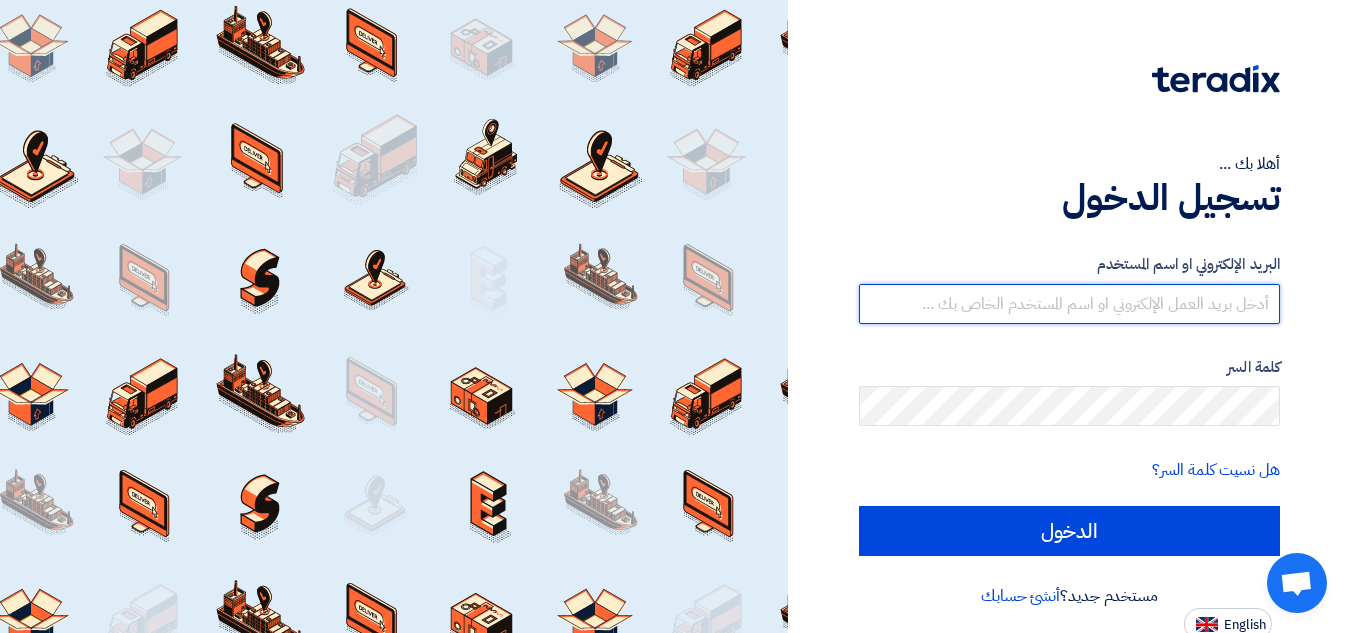 click at bounding box center [1069, 304] 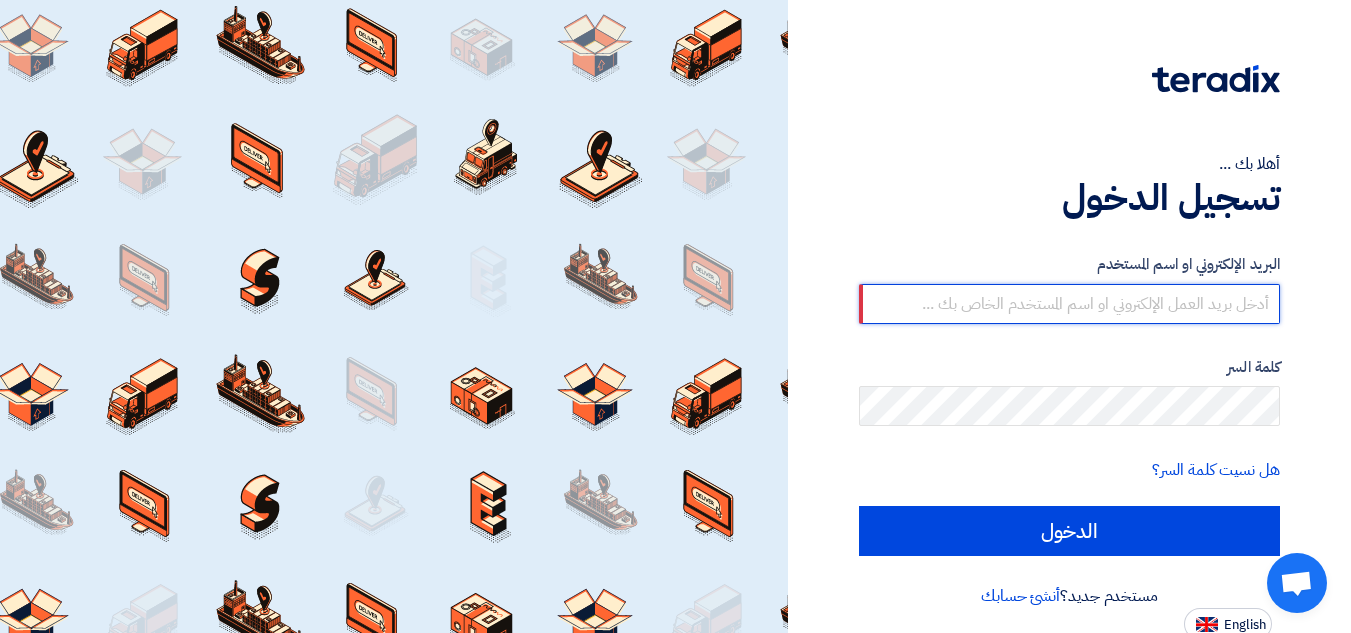 click on "الدخول" 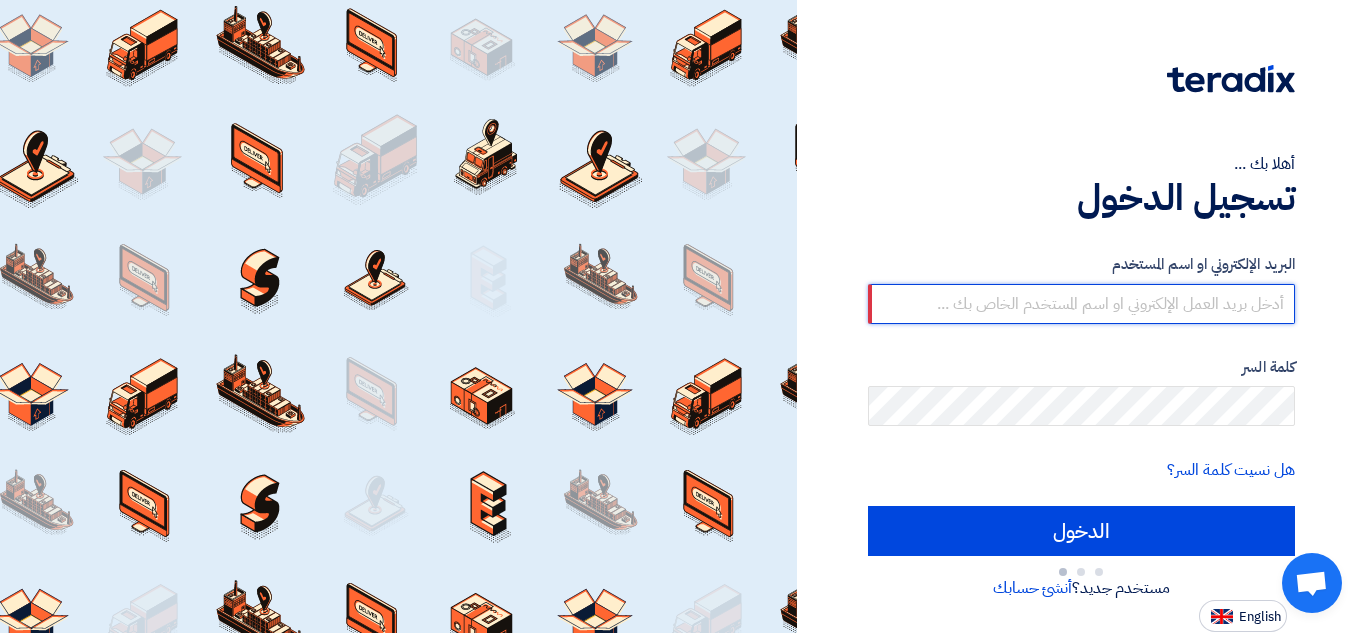 type on "[EMAIL]" 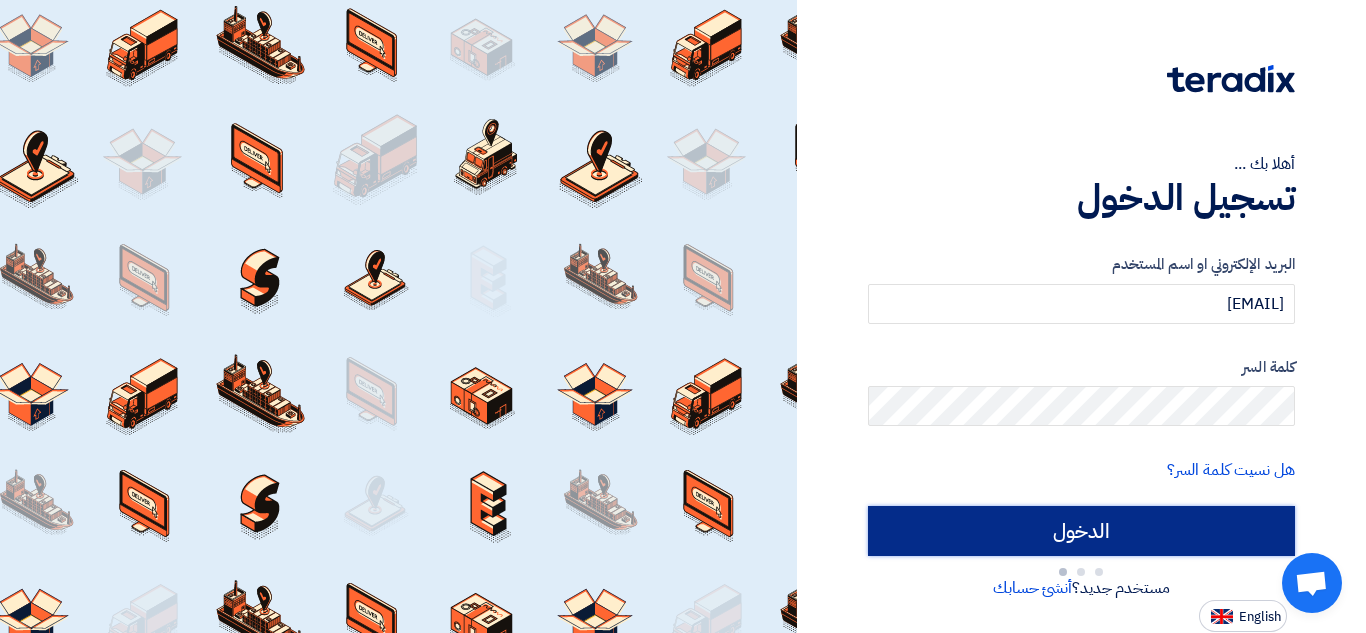 click on "البريد الإلكتروني او اسم المستخدم
[EMAIL]
كلمة السر
هل نسيت كلمة السر؟
الدخول" 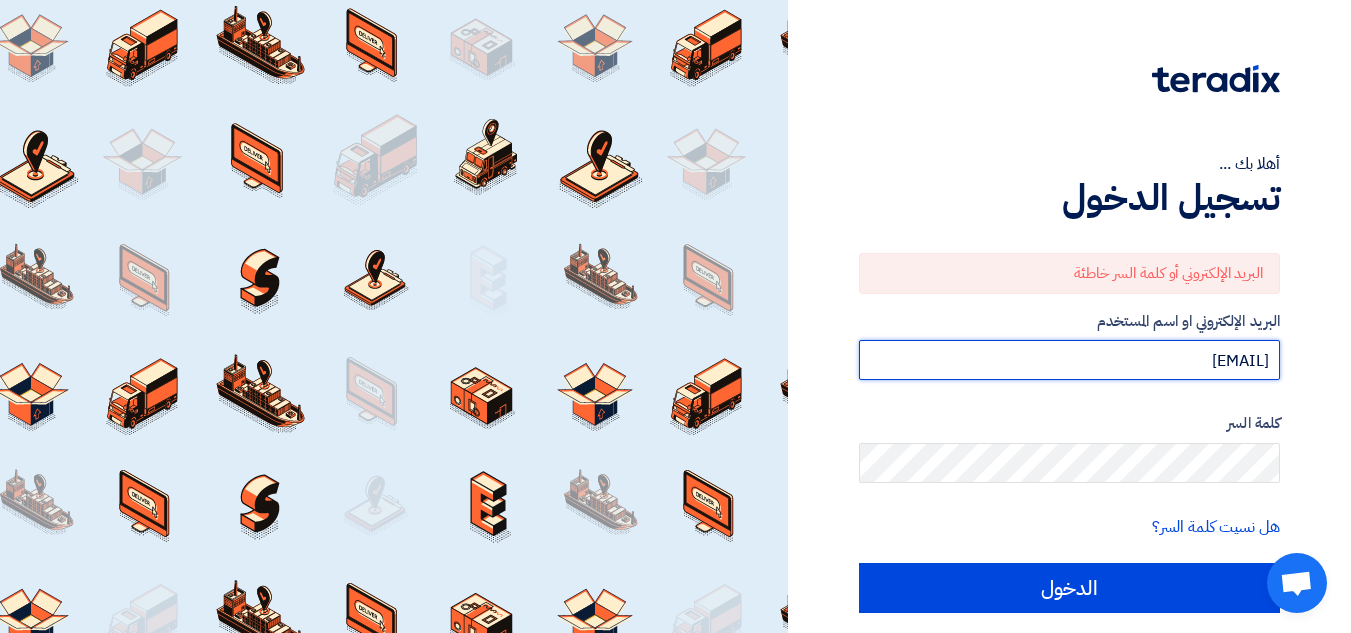 click on "[EMAIL]" at bounding box center [1069, 360] 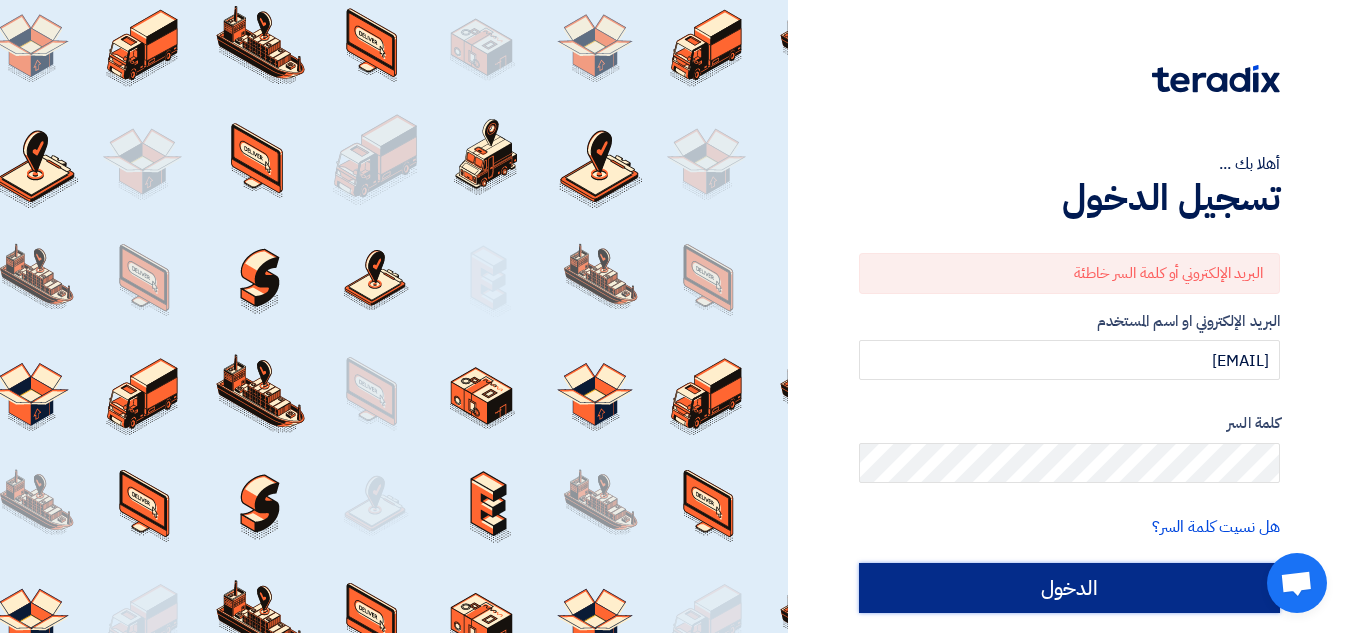 click on "الدخول" 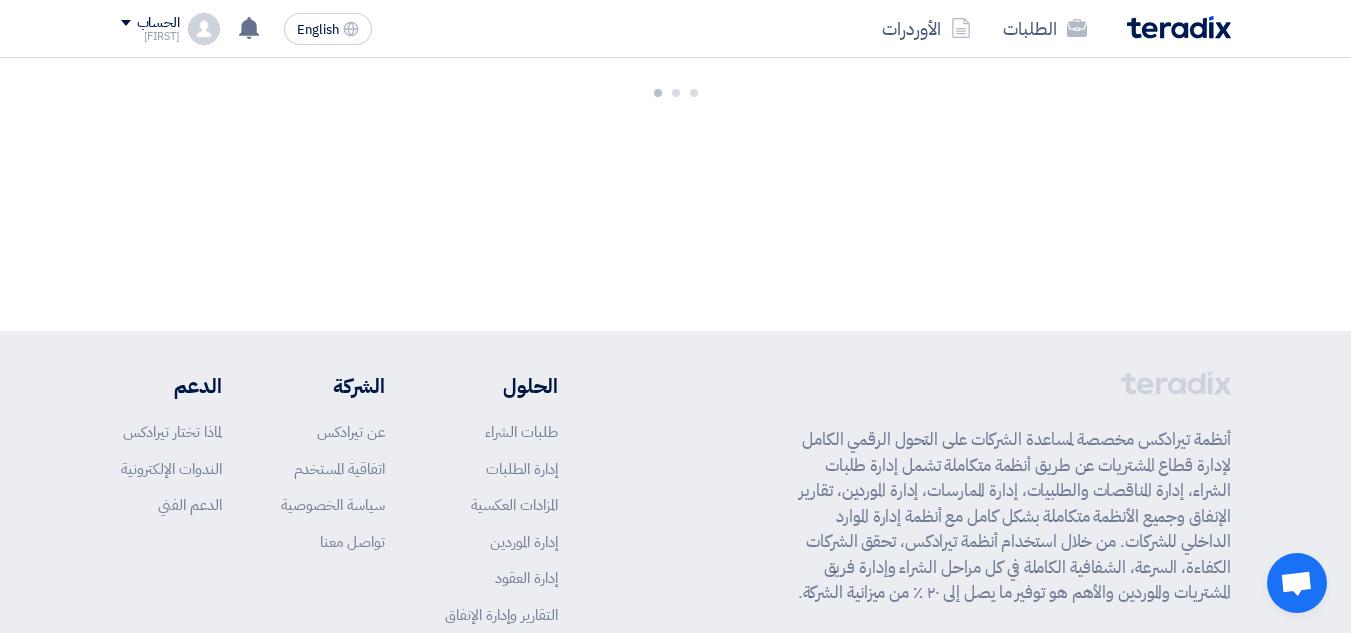 drag, startPoint x: 1176, startPoint y: 484, endPoint x: 1191, endPoint y: 468, distance: 21.931713 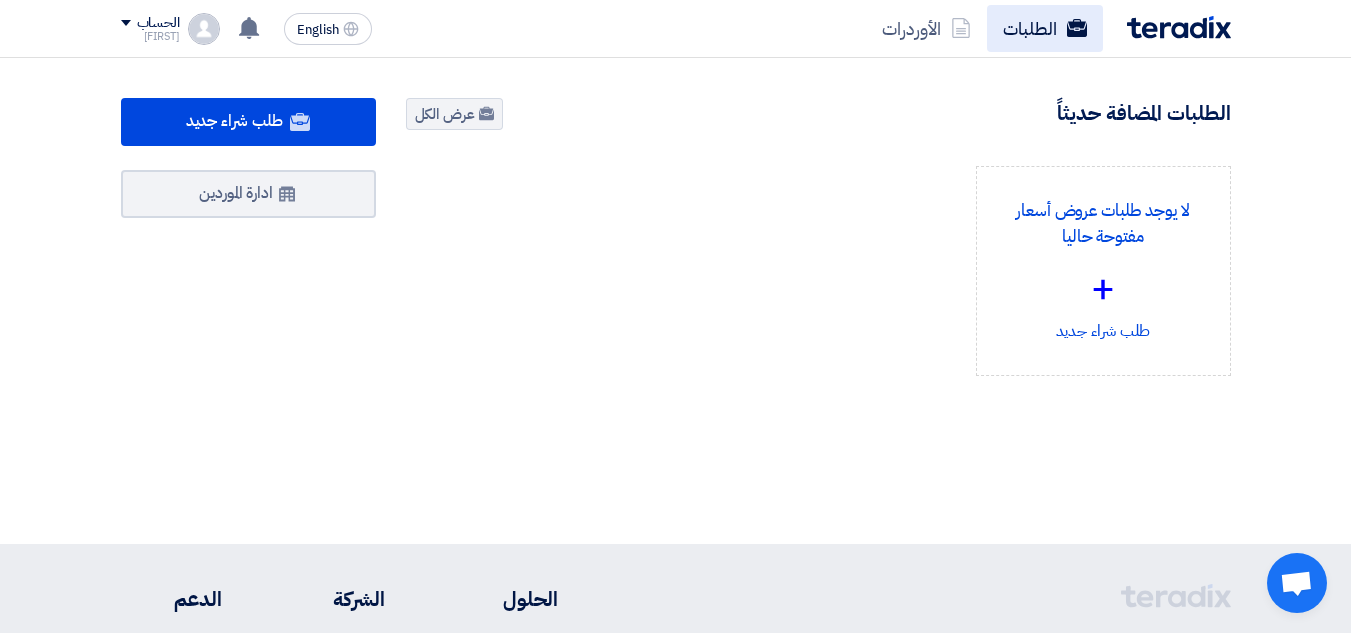 click on "الطلبات" 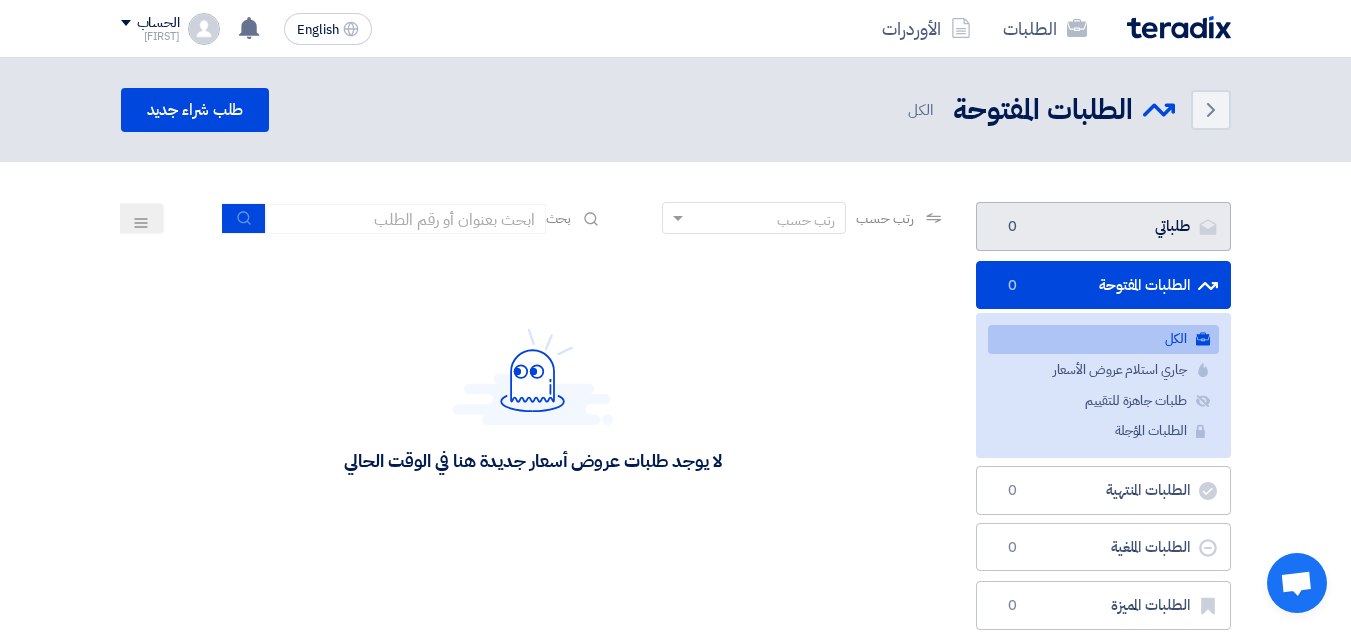 click on "طلباتي
طلباتي
0" 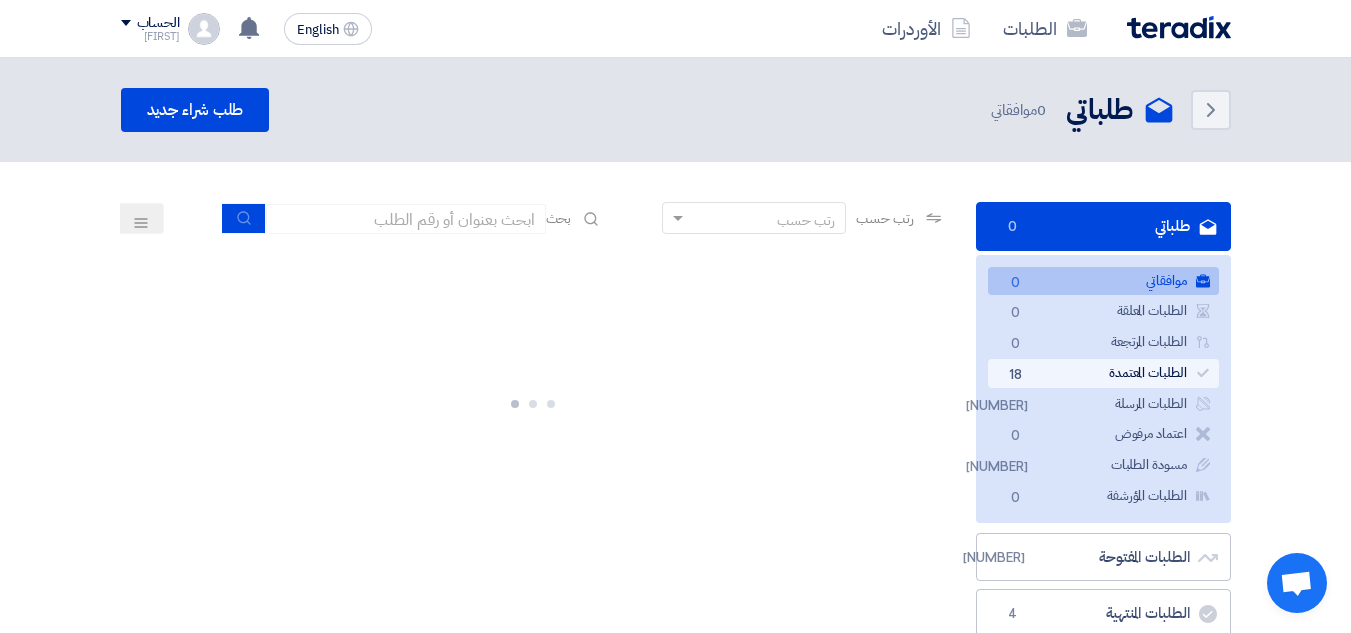 click on "[NUMBER]" 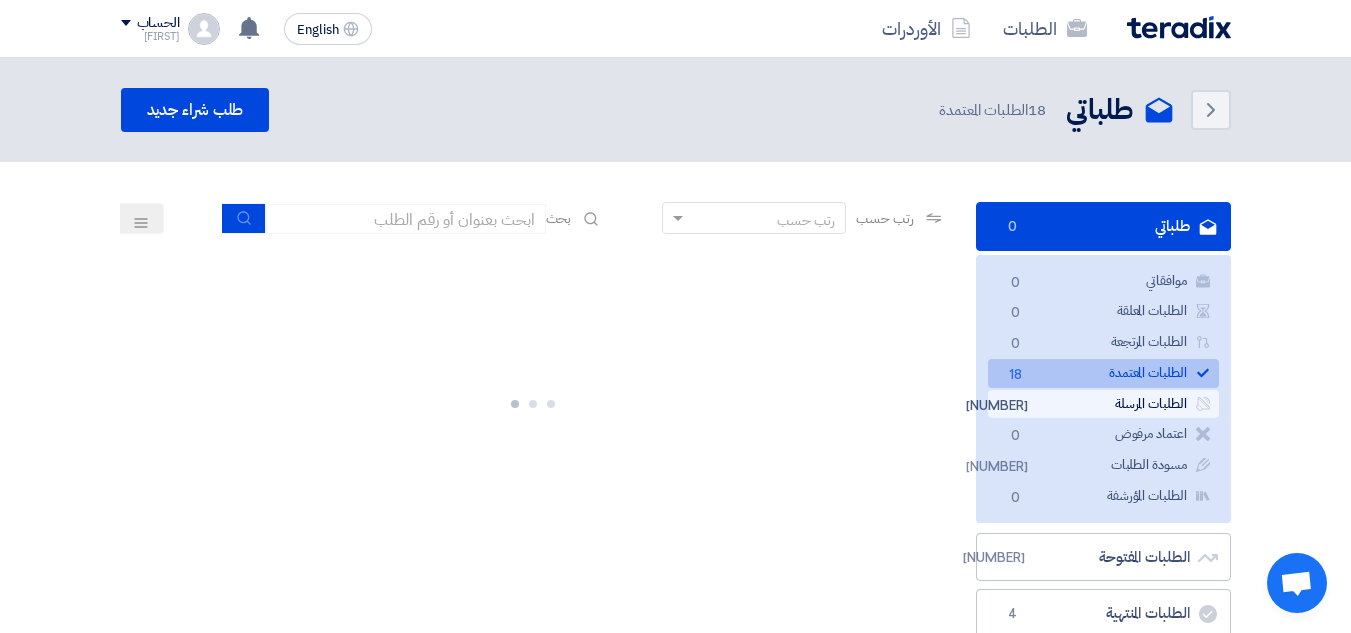 click on "الطلبات المرسلة
الطلبات المرسلة
[NUMBER]" 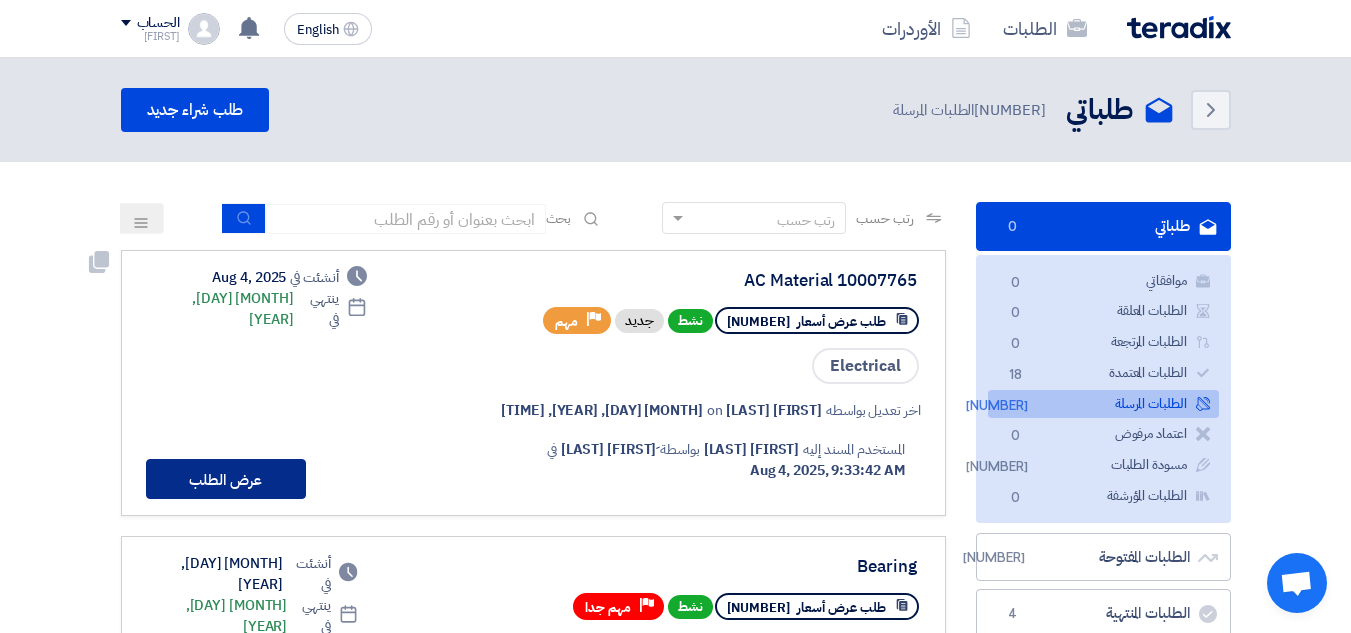 click on "عرض الطلب" 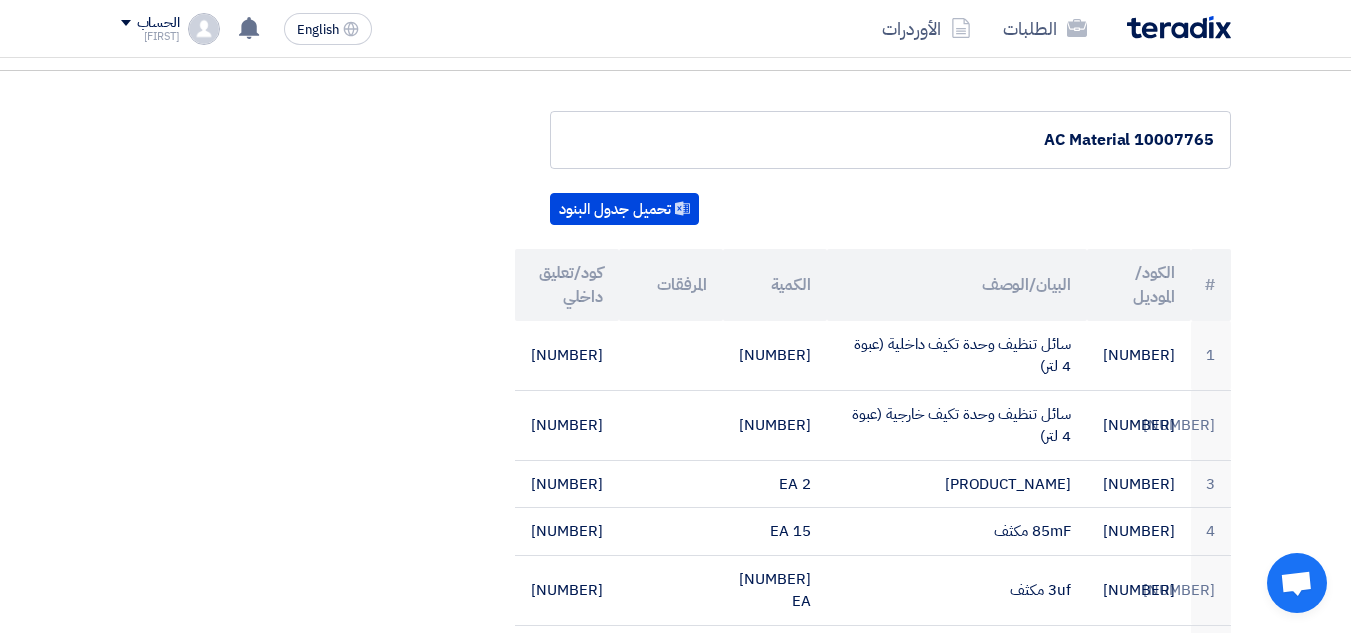 scroll, scrollTop: 200, scrollLeft: 0, axis: vertical 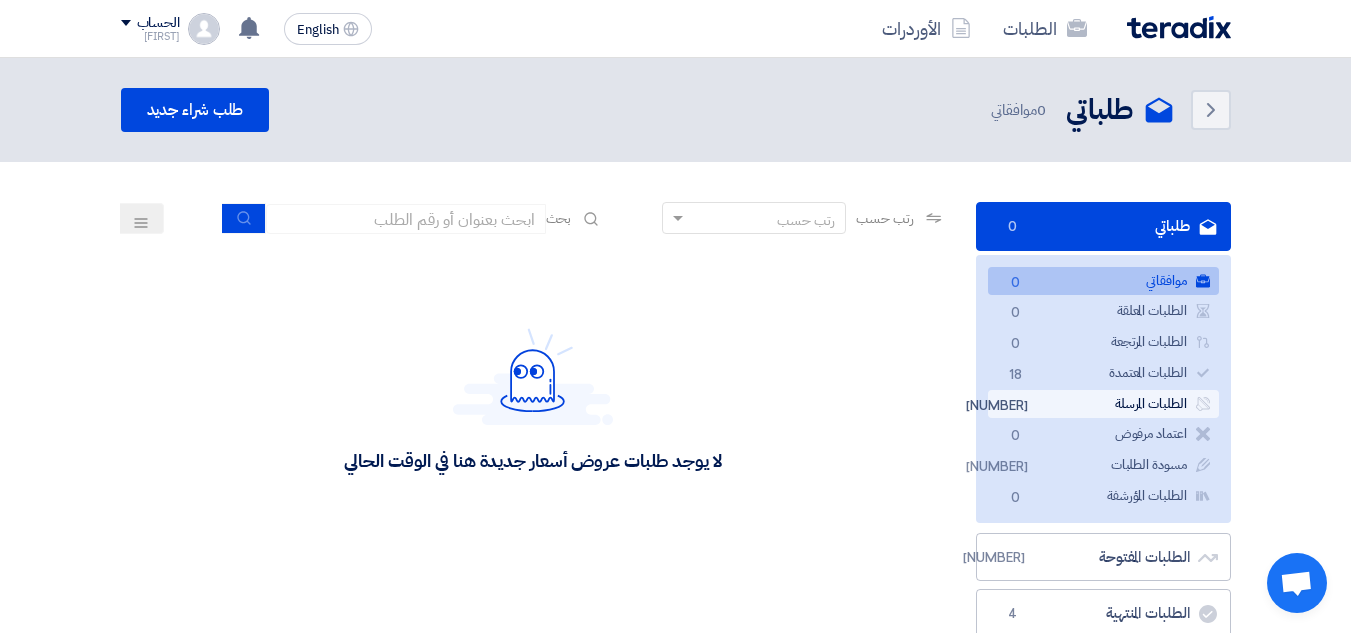 click on "الطلبات المرسلة
الطلبات المرسلة
[NUMBER]" 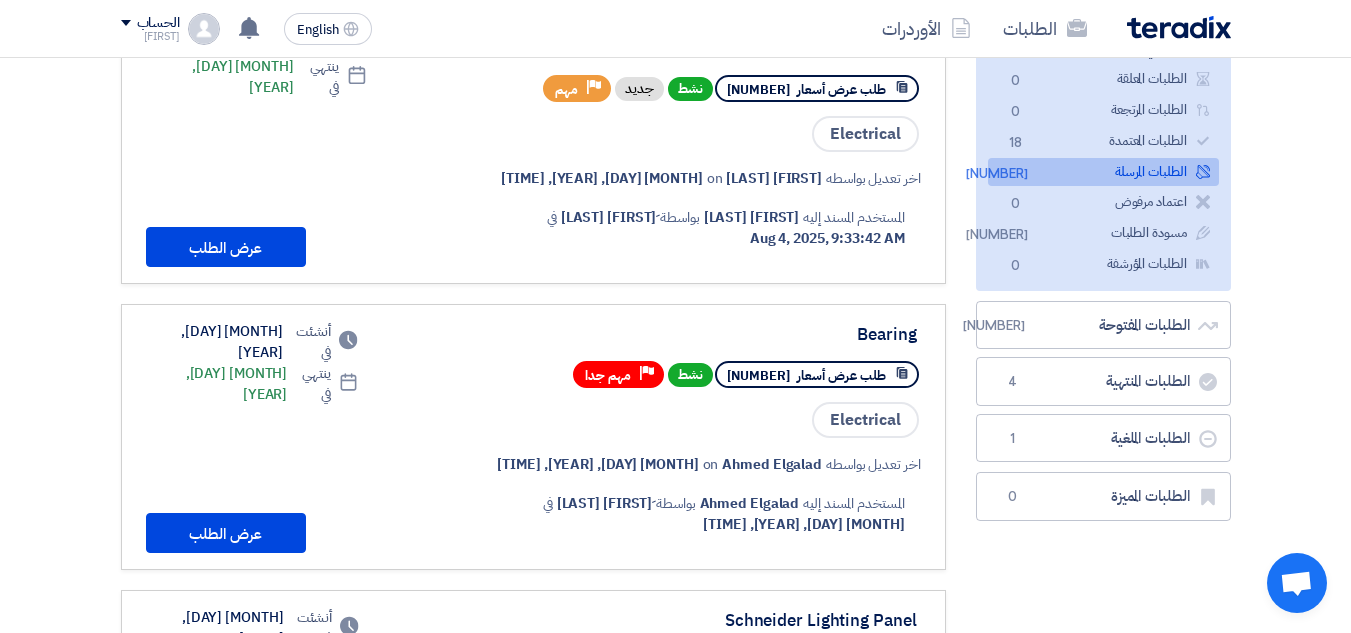 scroll, scrollTop: 0, scrollLeft: 0, axis: both 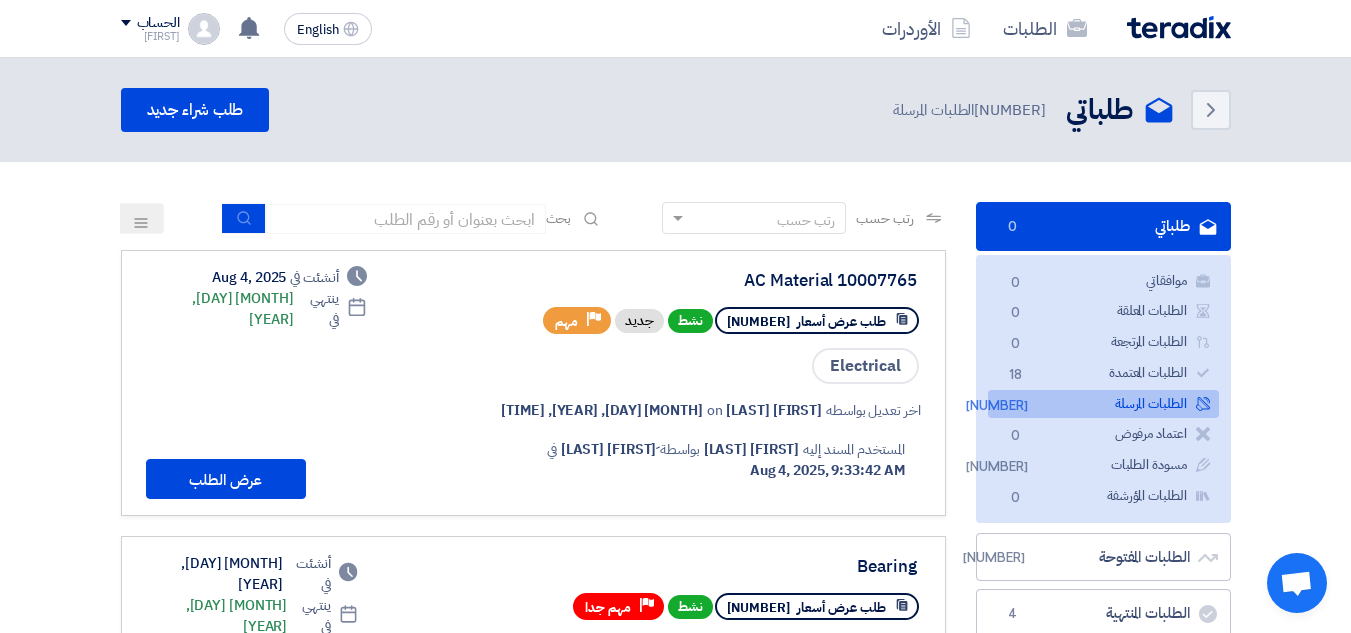 click on "رتب حسب" 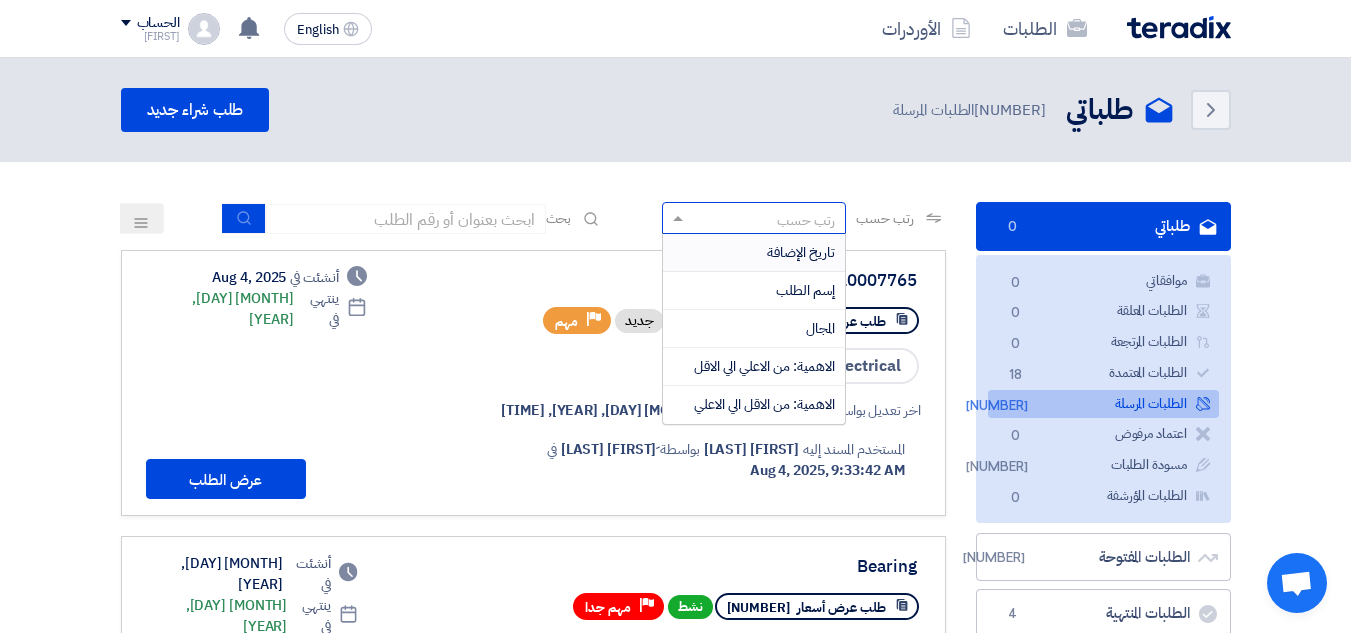 click on "تاريخ الإضافة" at bounding box center (801, 252) 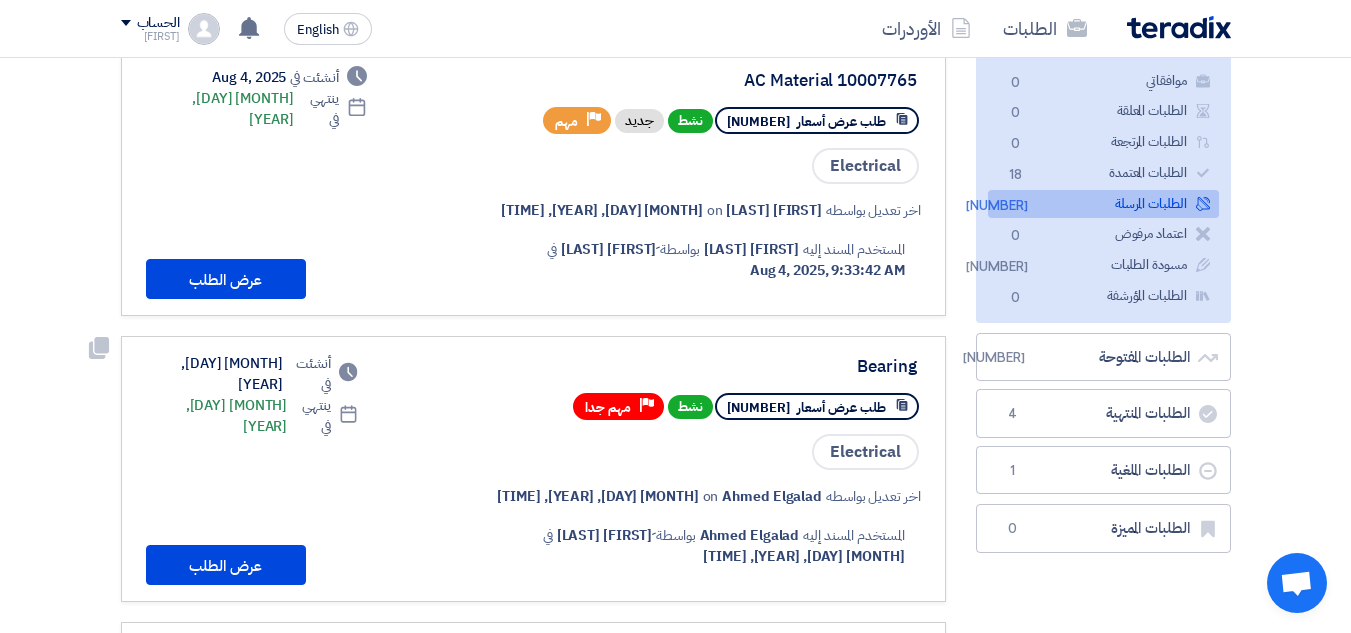 scroll, scrollTop: 300, scrollLeft: 0, axis: vertical 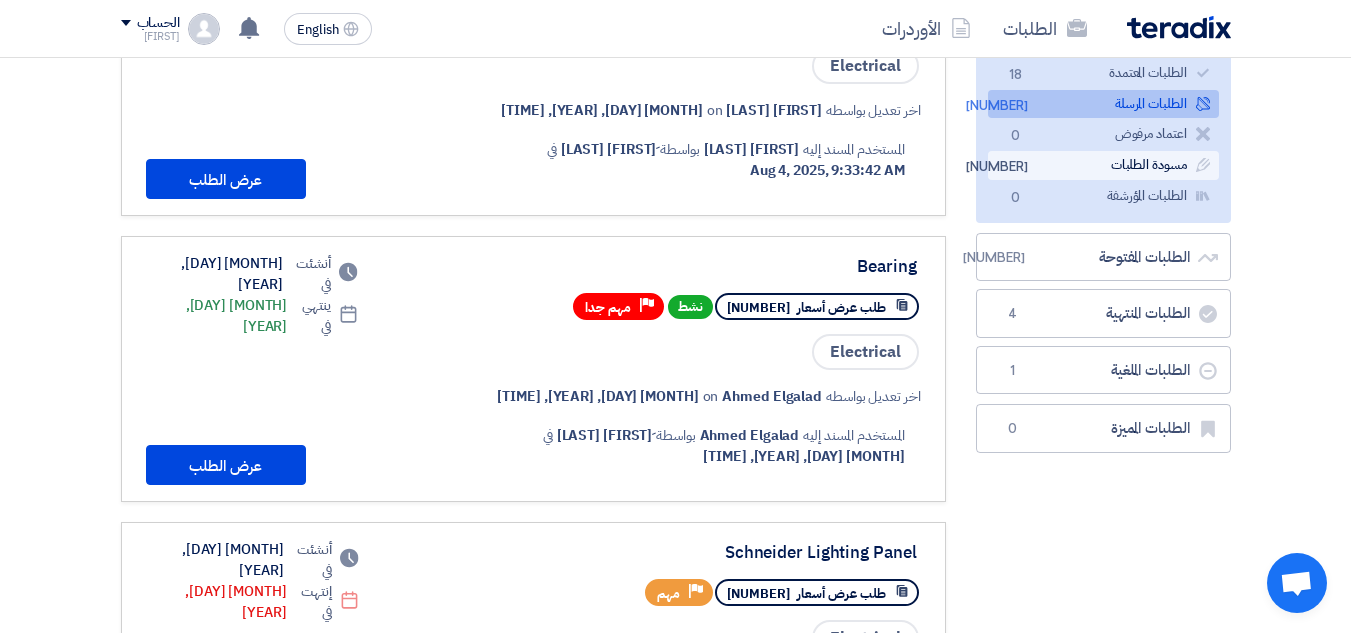 click on "مسودة الطلبات
مسودة الطلبات
2" 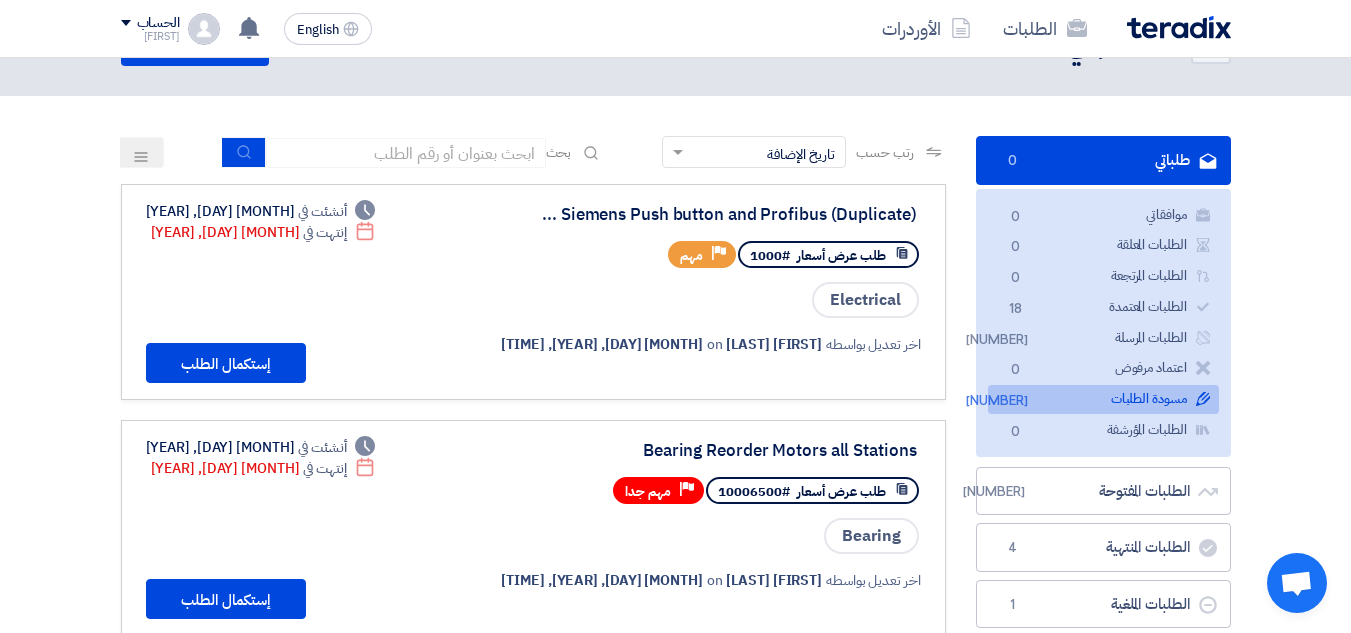 scroll, scrollTop: 100, scrollLeft: 0, axis: vertical 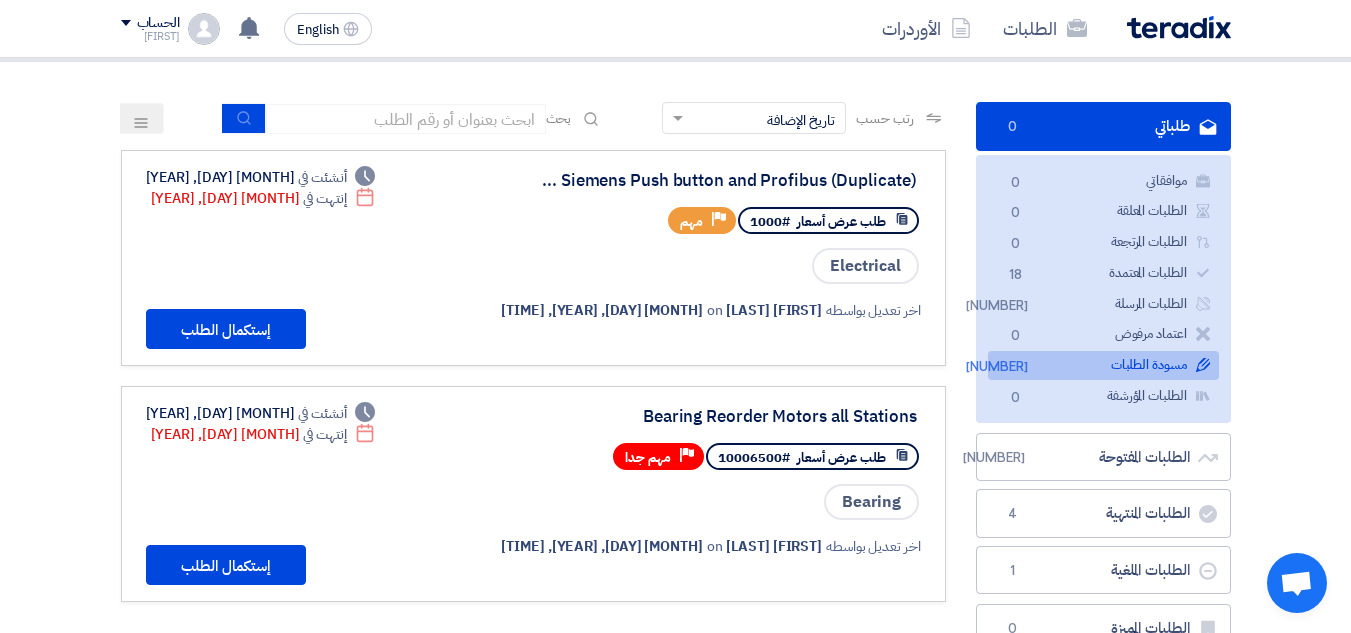 drag, startPoint x: 663, startPoint y: 415, endPoint x: 853, endPoint y: 408, distance: 190.1289 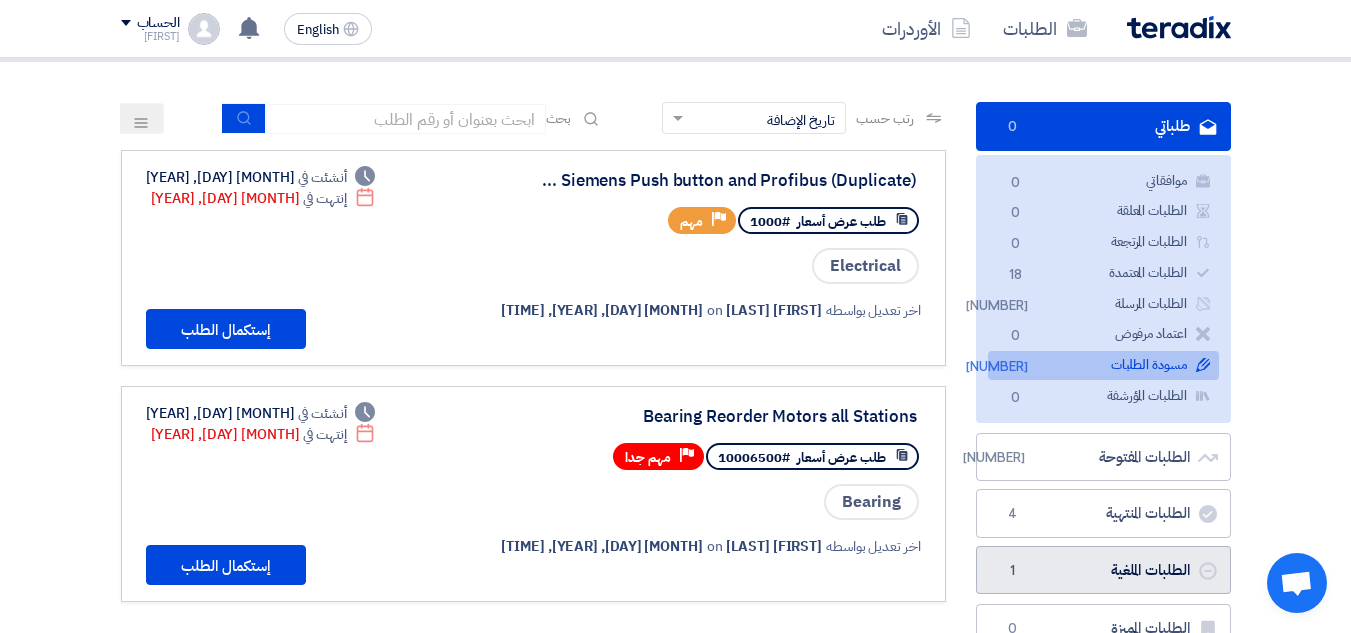 click on "الطلبات الملغية
الطلبات الملغية
[NUMBER]" 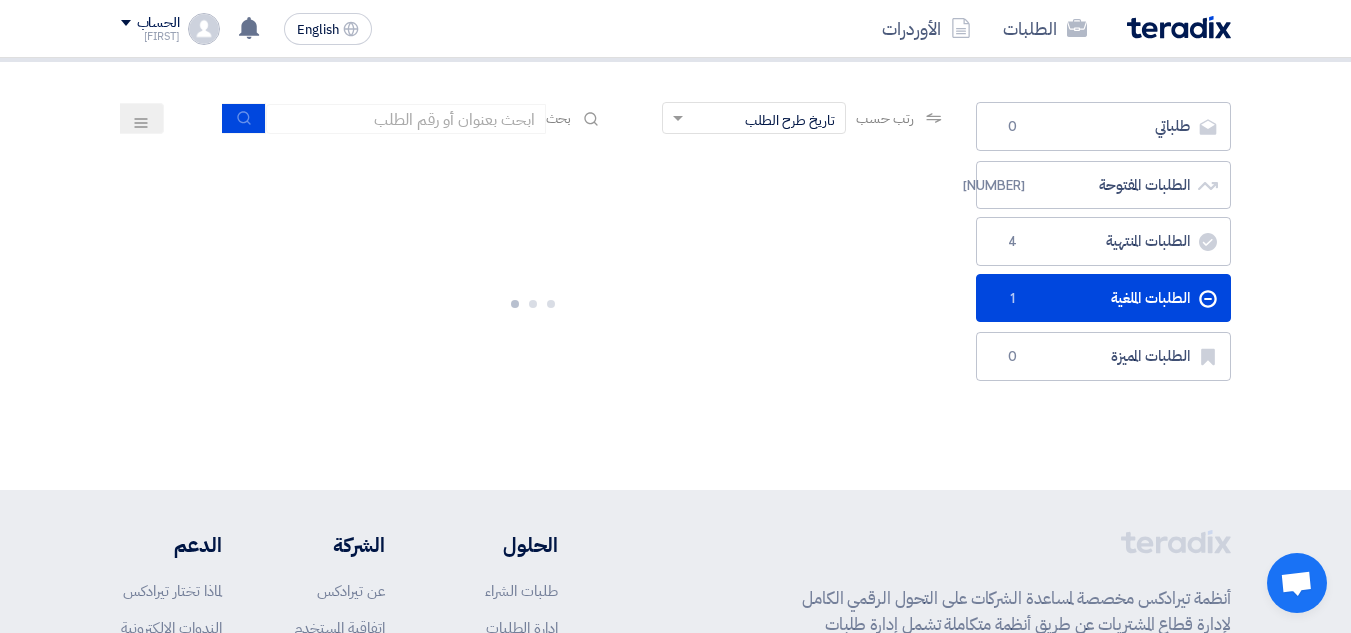 scroll, scrollTop: 0, scrollLeft: 0, axis: both 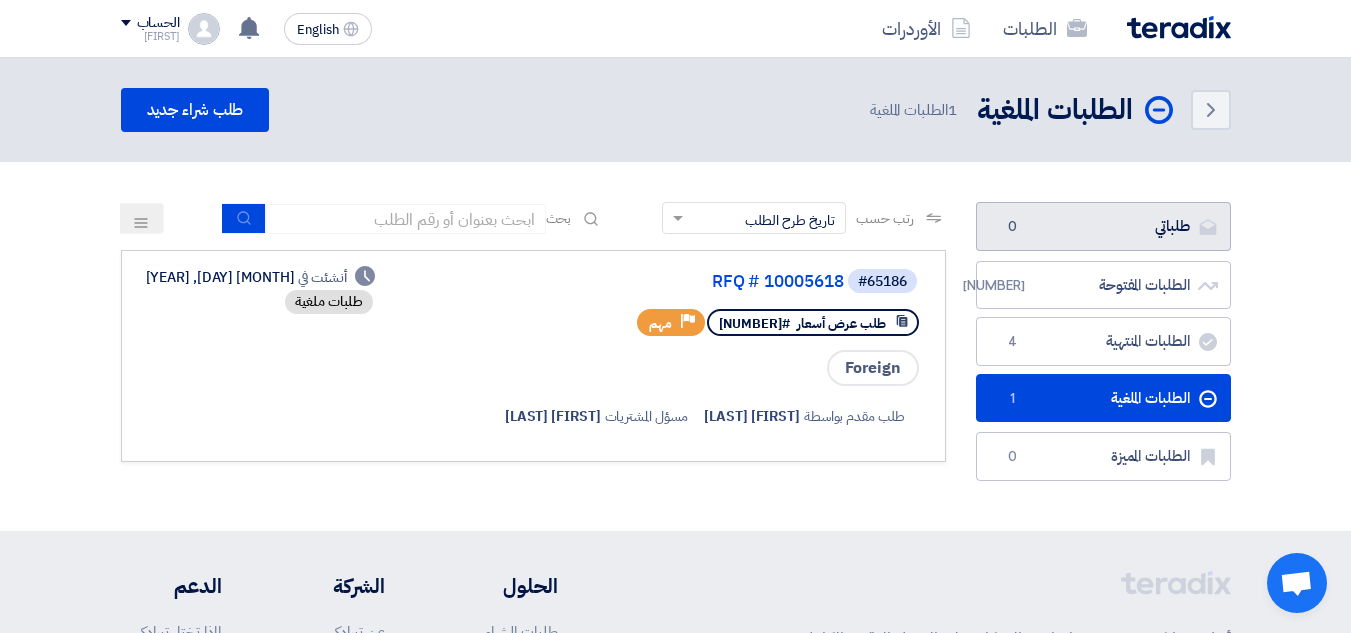 click on "طلباتي
طلباتي
0" 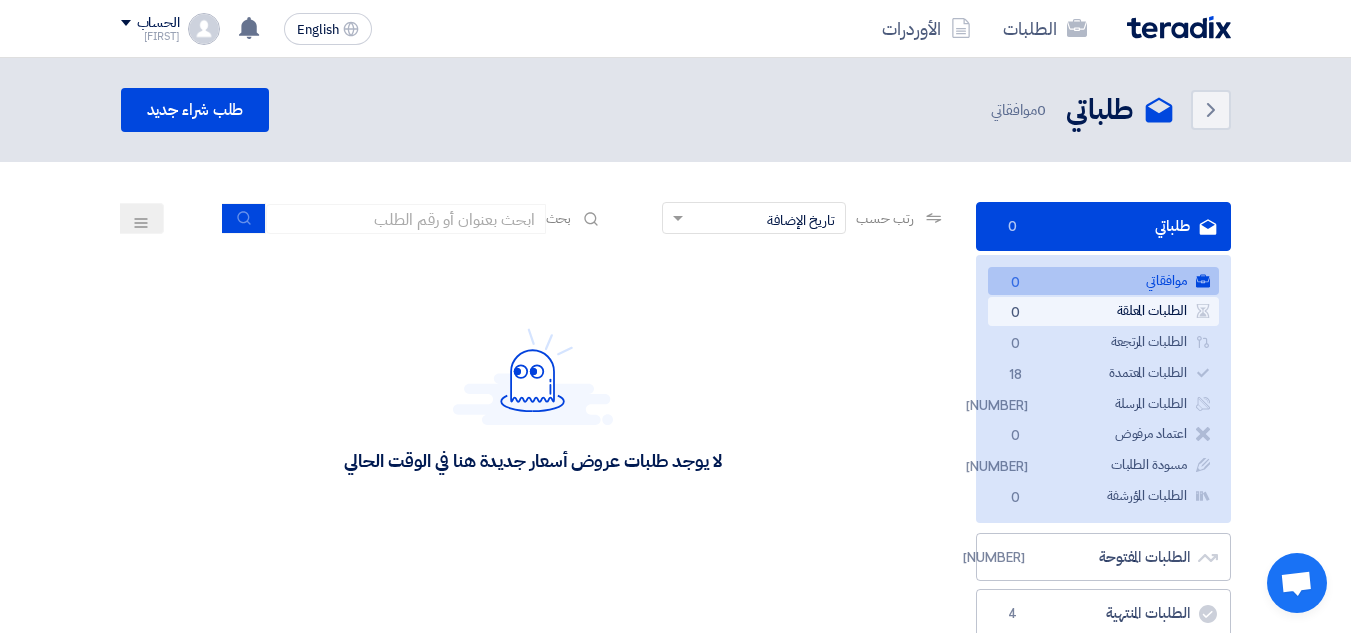 click on "الطلبات المعلقة
الطلبات المعلقة
0" 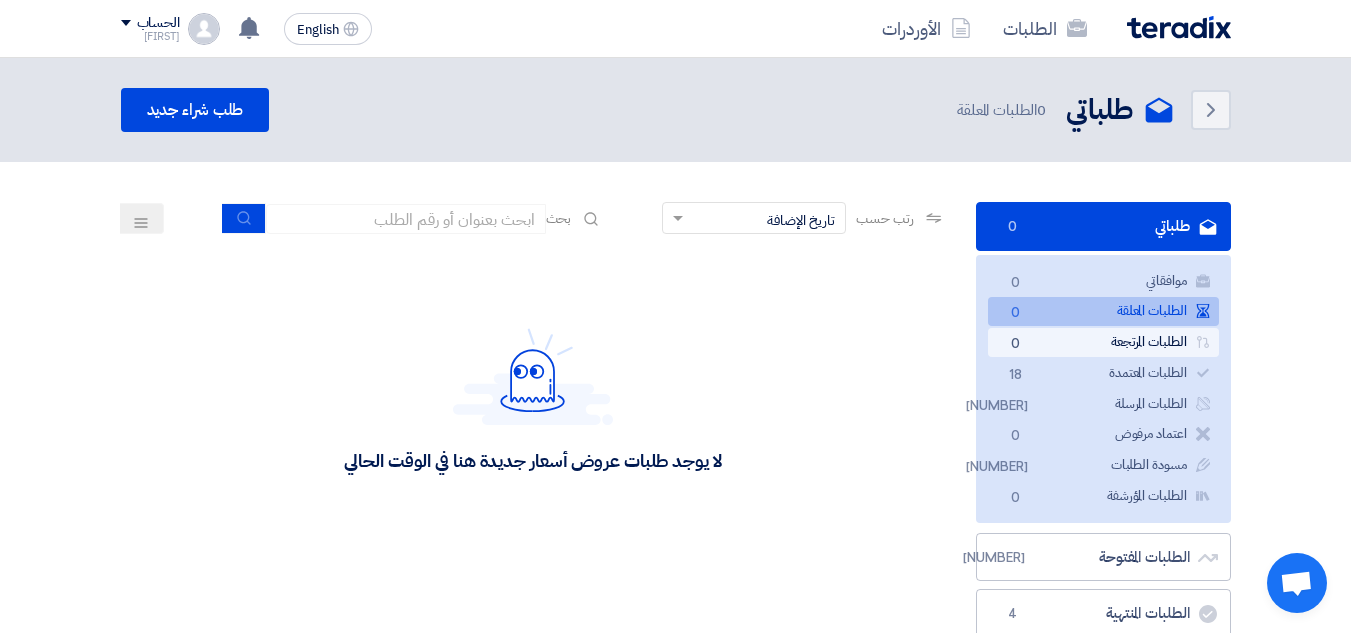 click on "الطلبات المرتجعة
الطلبات المرتجعة
0" 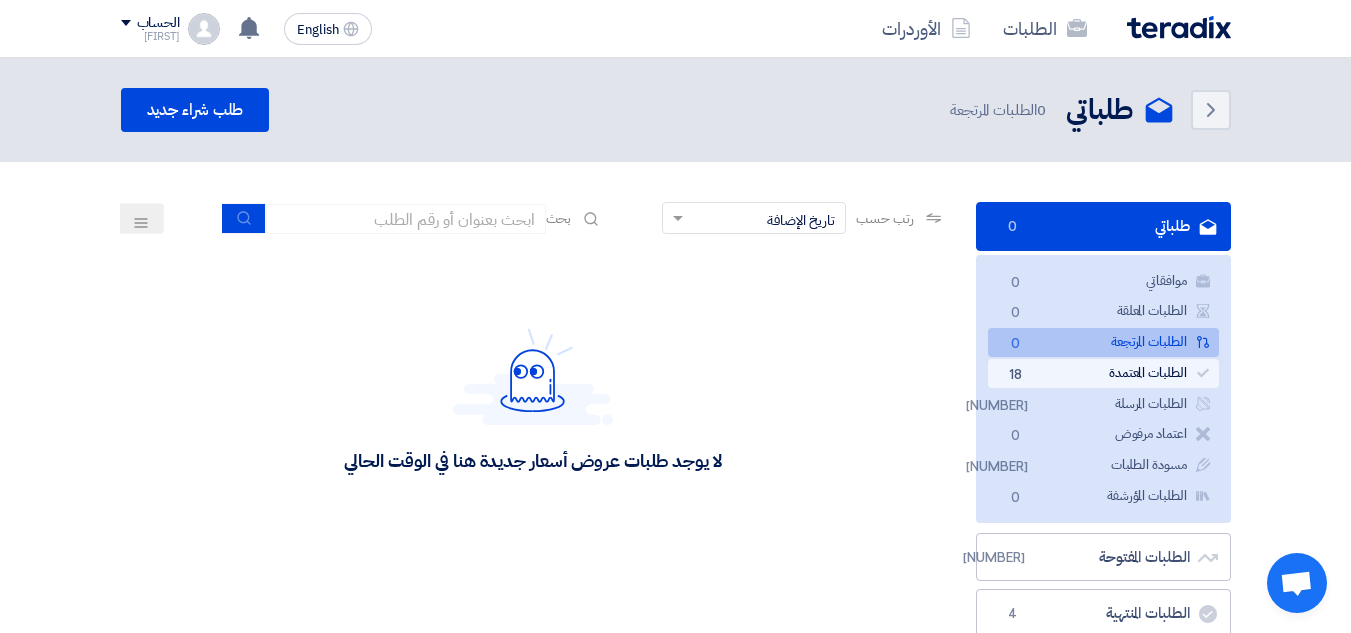 click on "[NUMBER]" 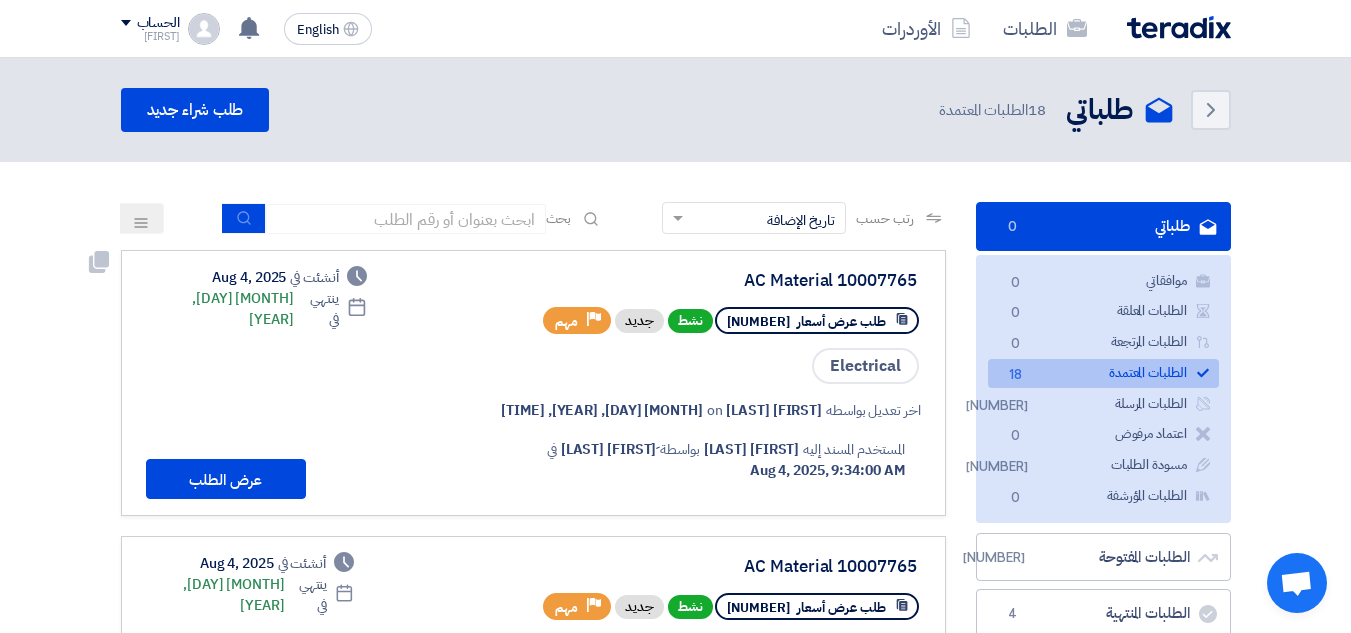 click on "طلب عرض أسعار" 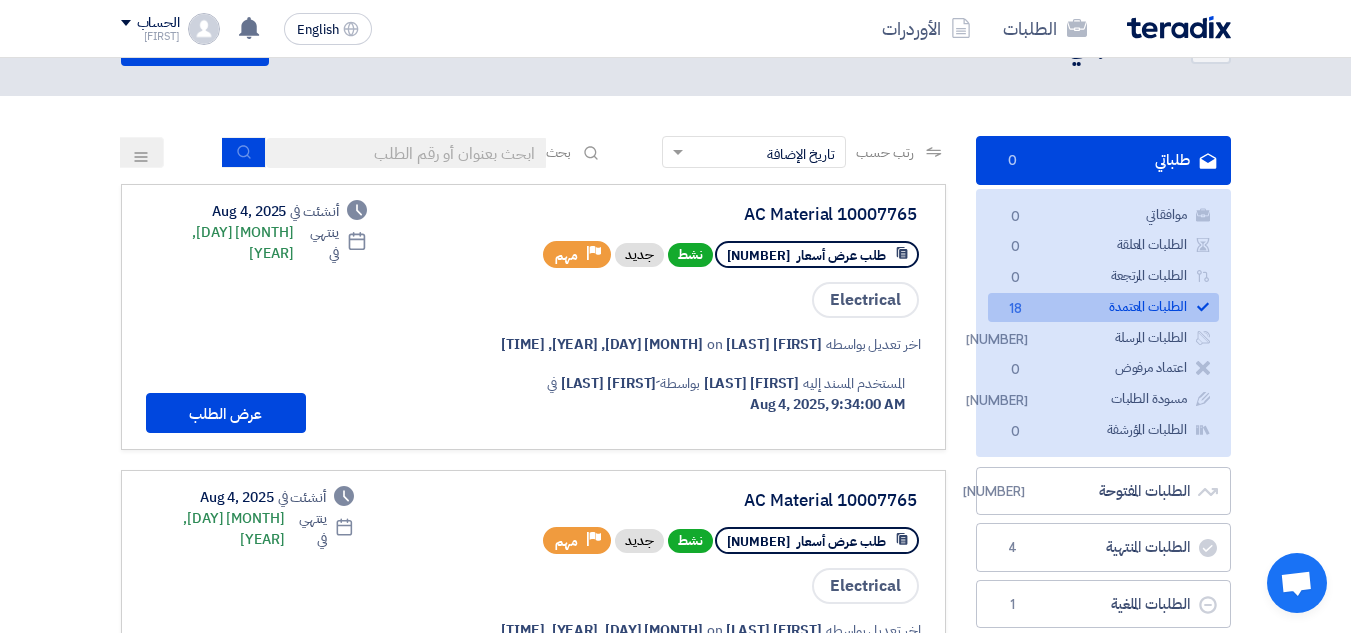 scroll, scrollTop: 100, scrollLeft: 0, axis: vertical 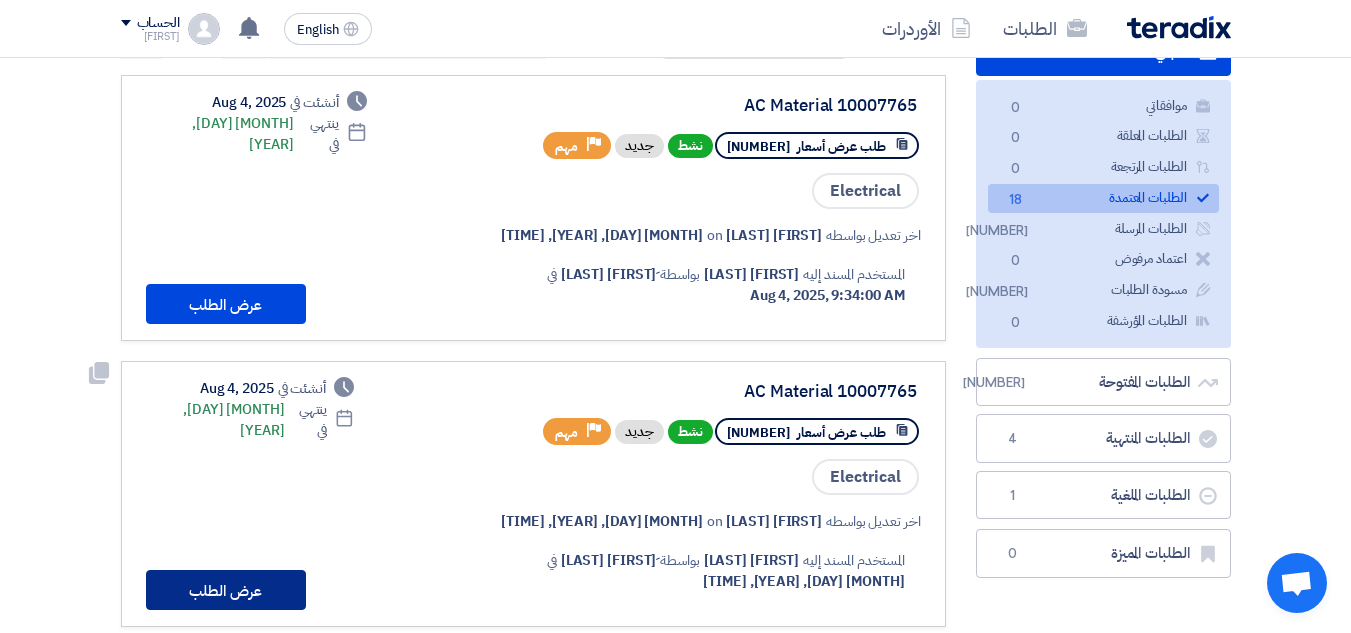 click on "عرض الطلب" 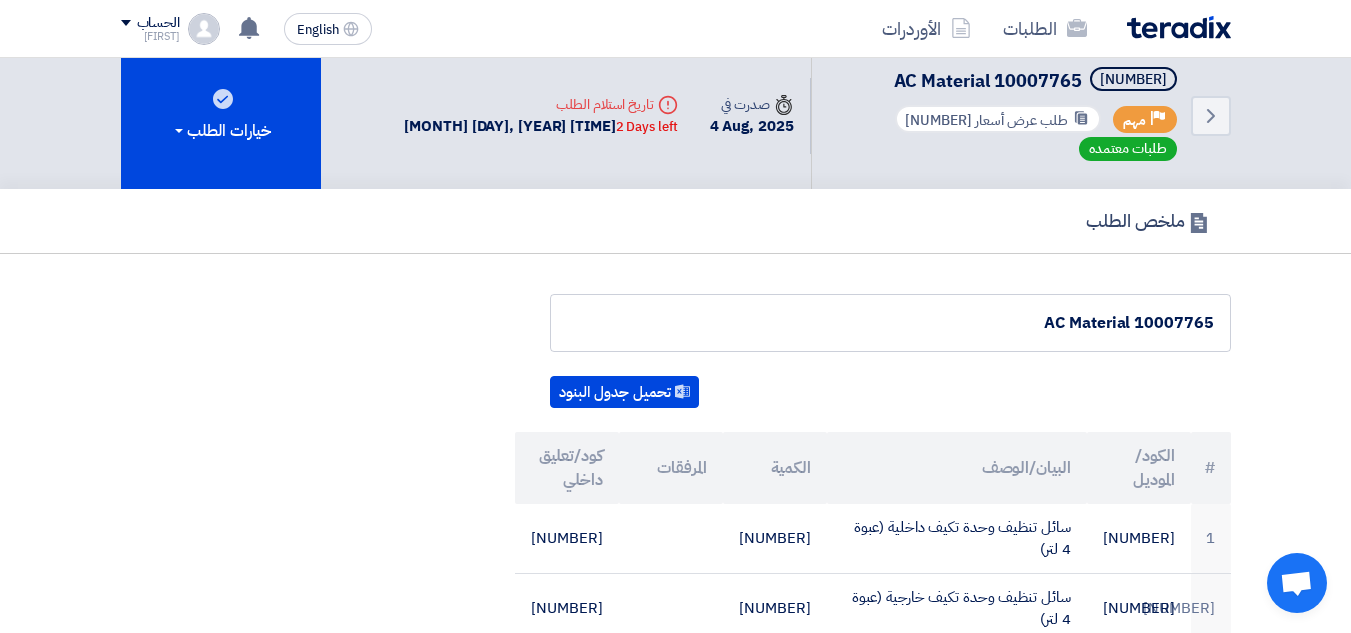 scroll, scrollTop: 0, scrollLeft: 0, axis: both 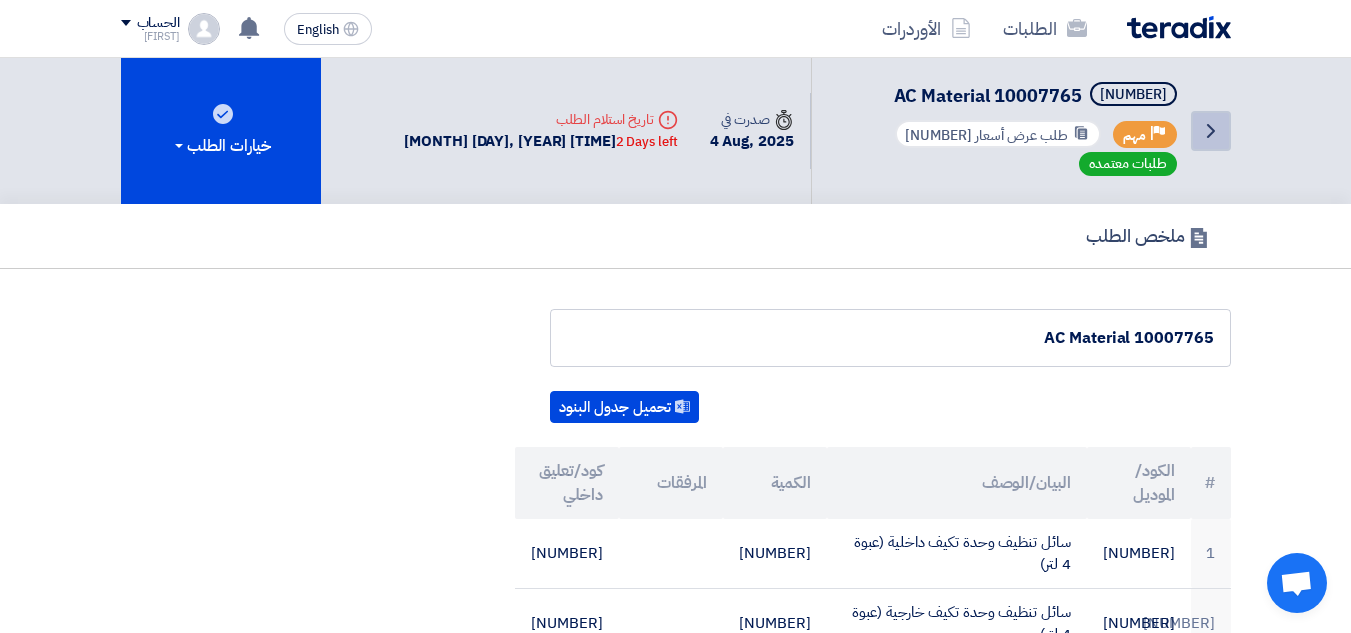 click on "Back" 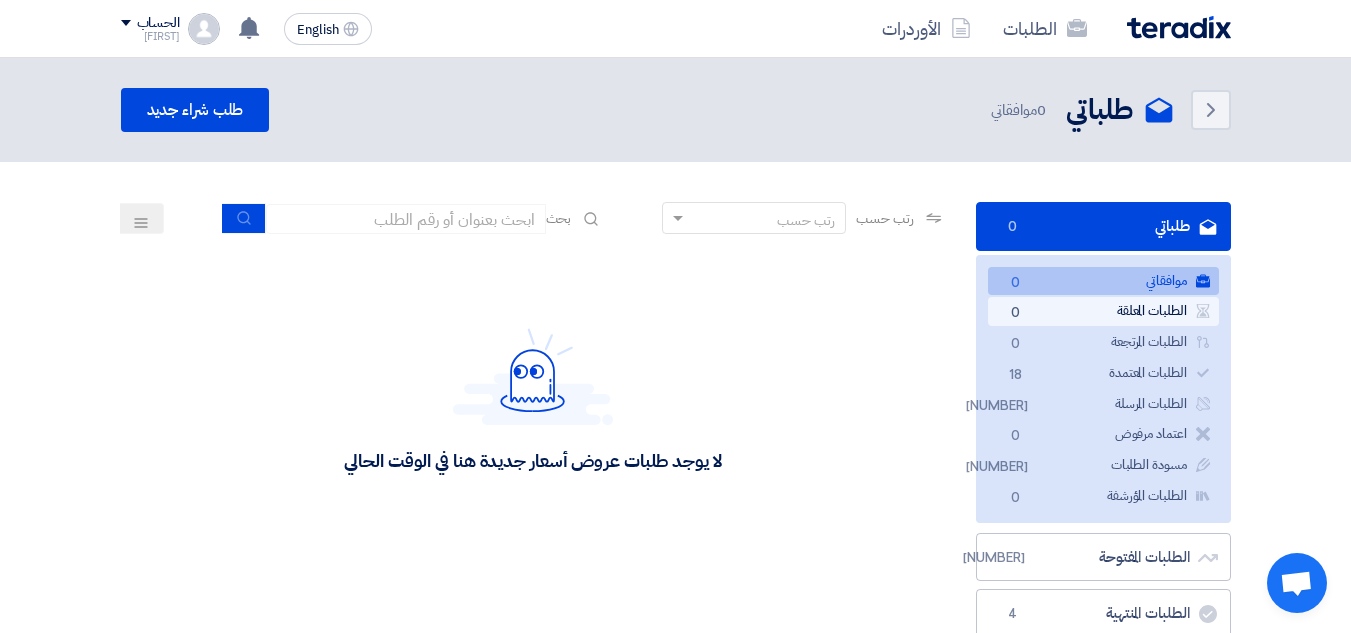 click on "الطلبات المعلقة
الطلبات المعلقة
0" 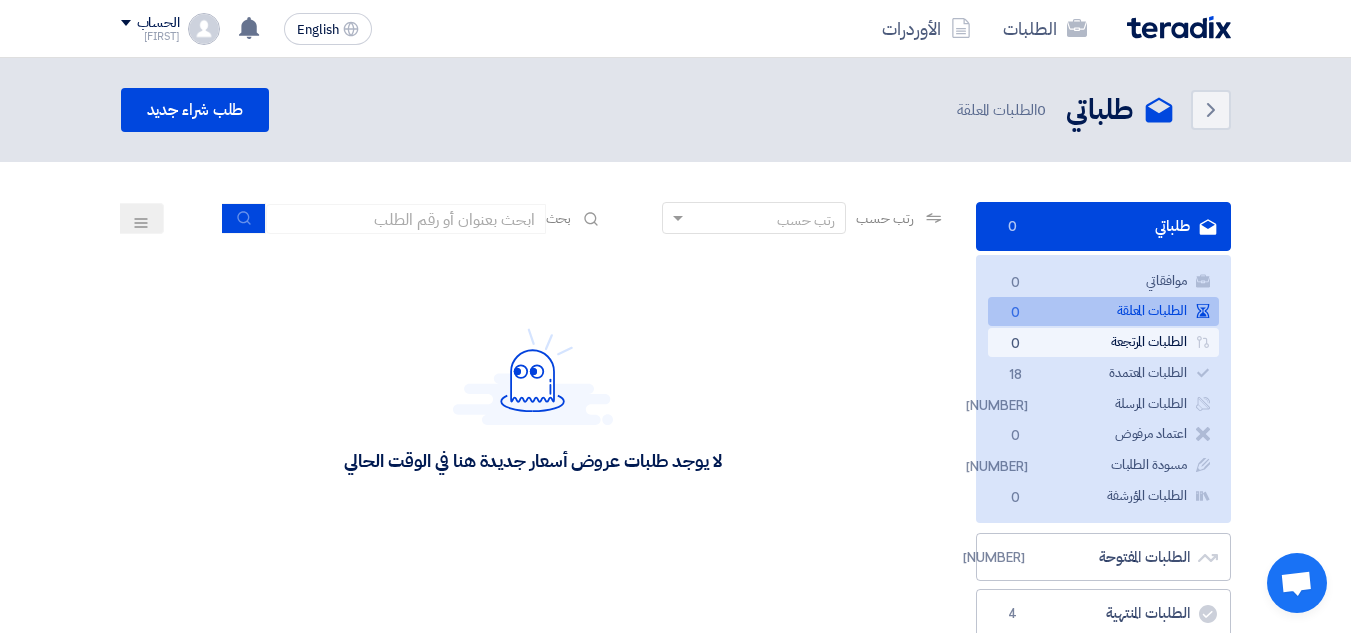 click on "الطلبات المرتجعة
الطلبات المرتجعة
0" 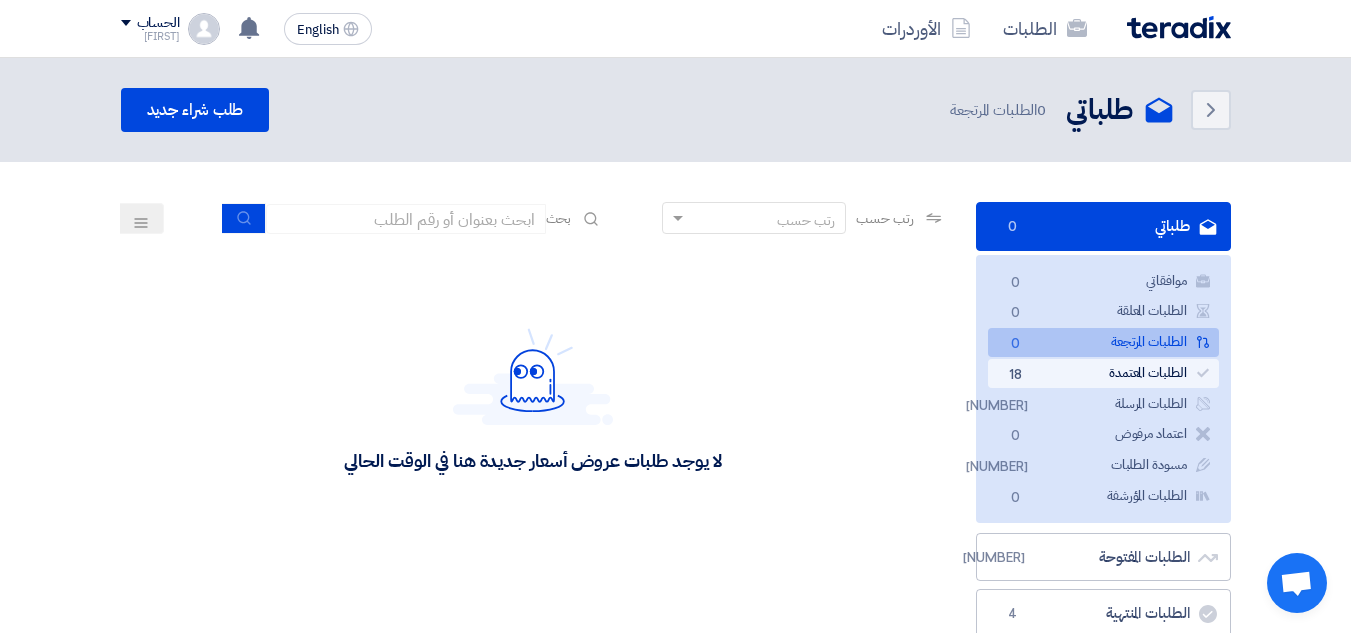 click on "[NUMBER]" 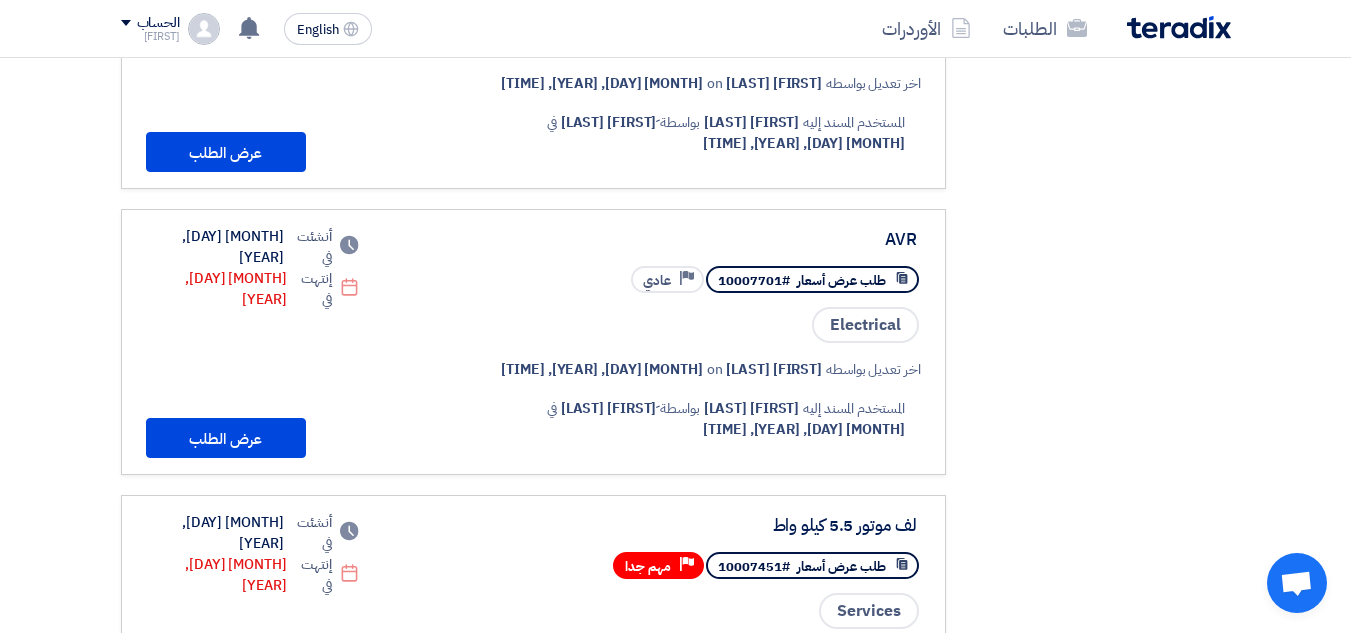 scroll, scrollTop: 900, scrollLeft: 0, axis: vertical 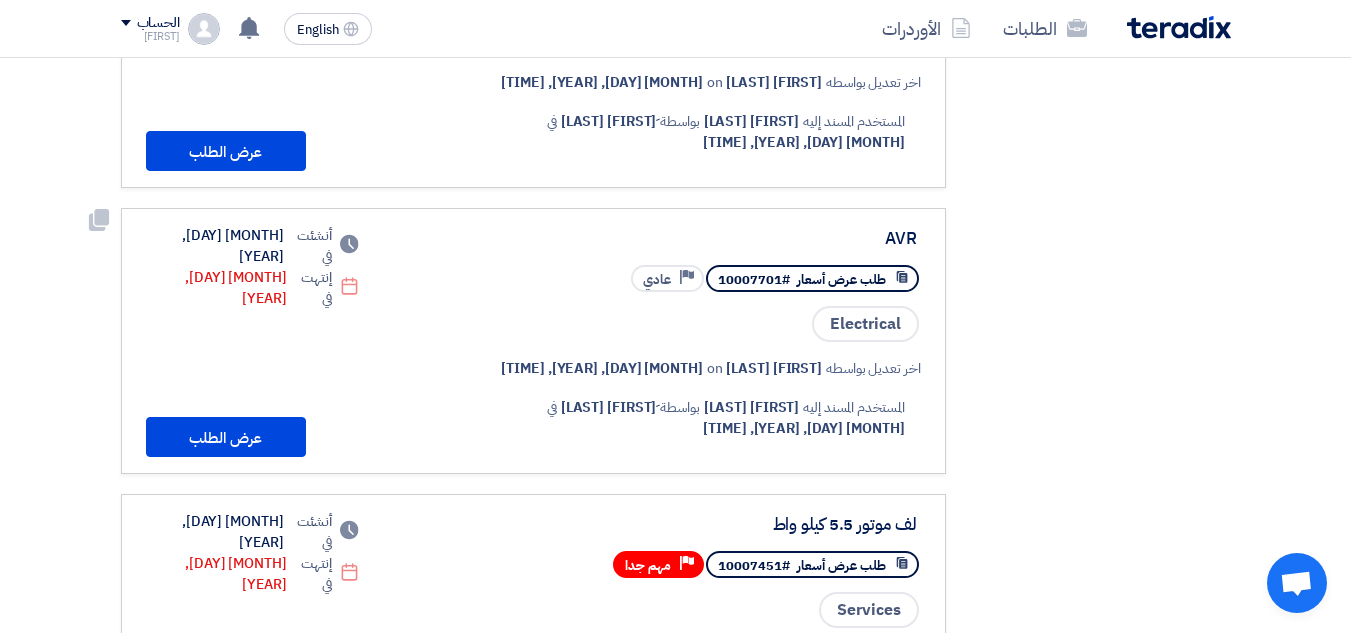drag, startPoint x: 239, startPoint y: 347, endPoint x: 1015, endPoint y: 321, distance: 776.4354 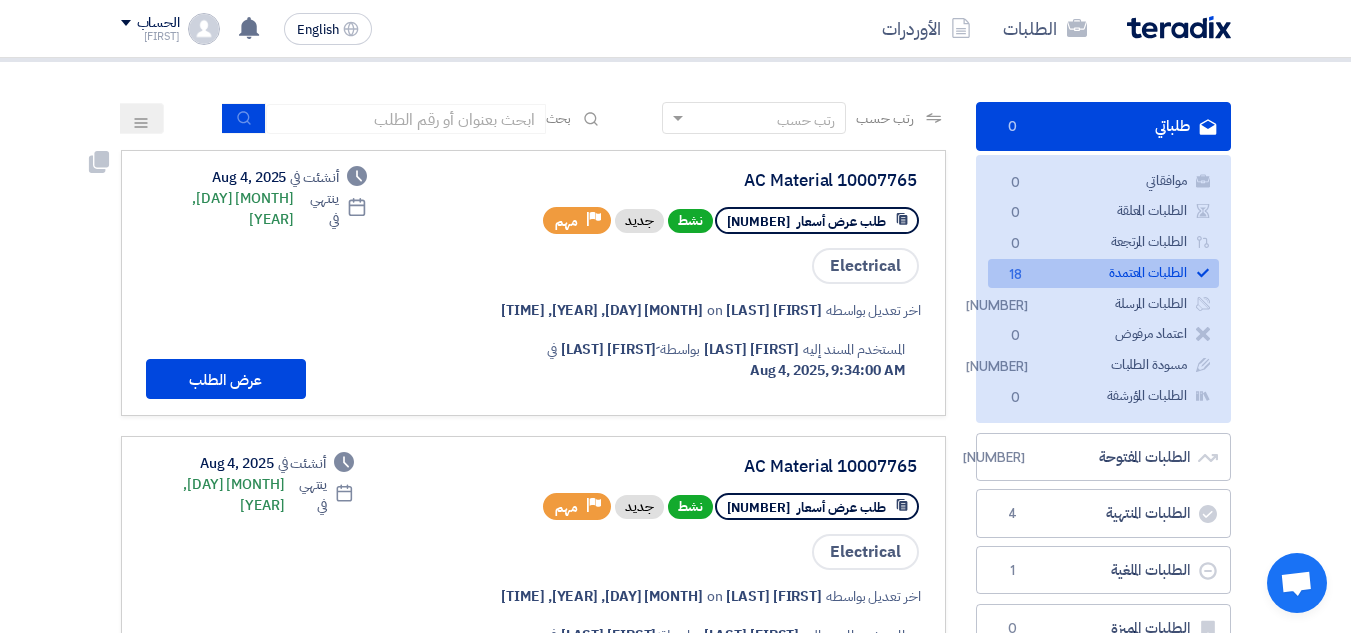 scroll, scrollTop: 200, scrollLeft: 0, axis: vertical 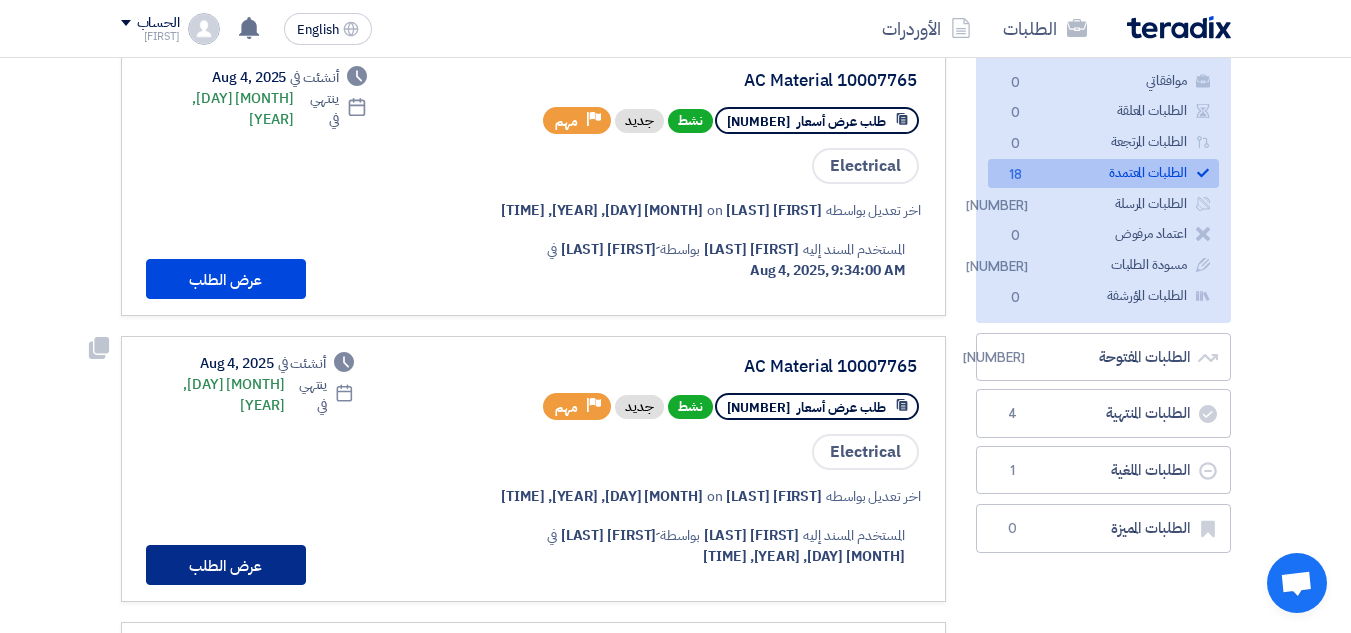 click on "عرض الطلب" 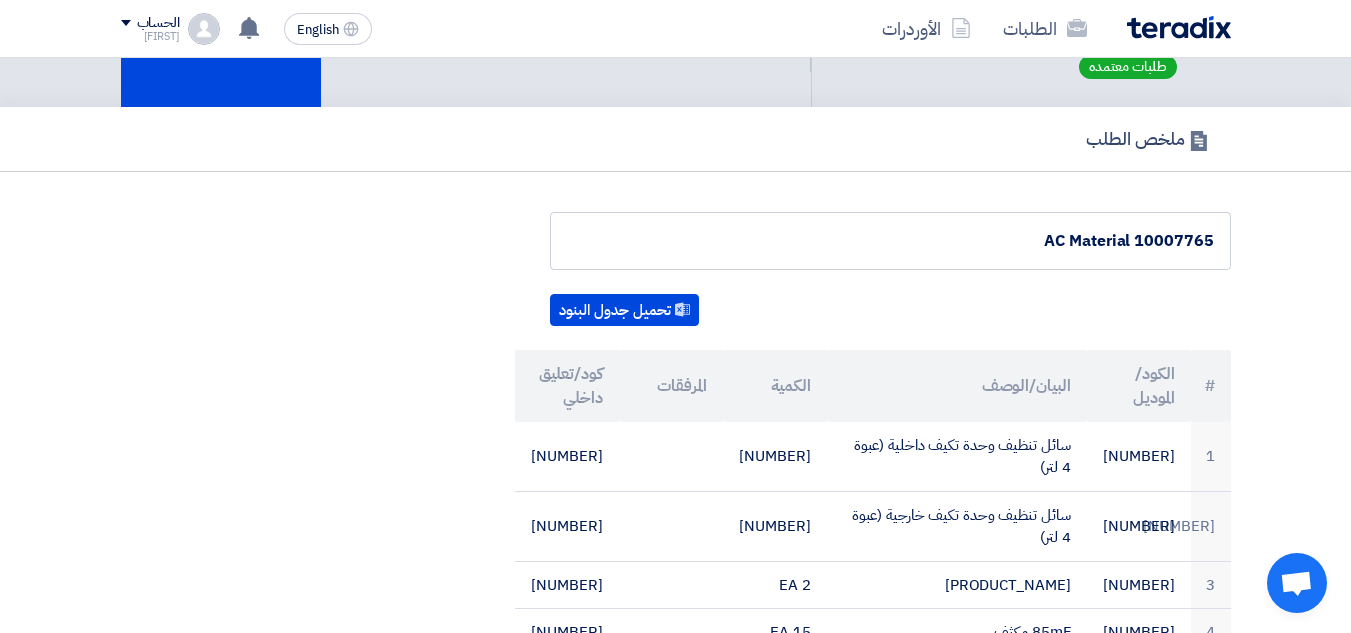 scroll, scrollTop: 0, scrollLeft: 0, axis: both 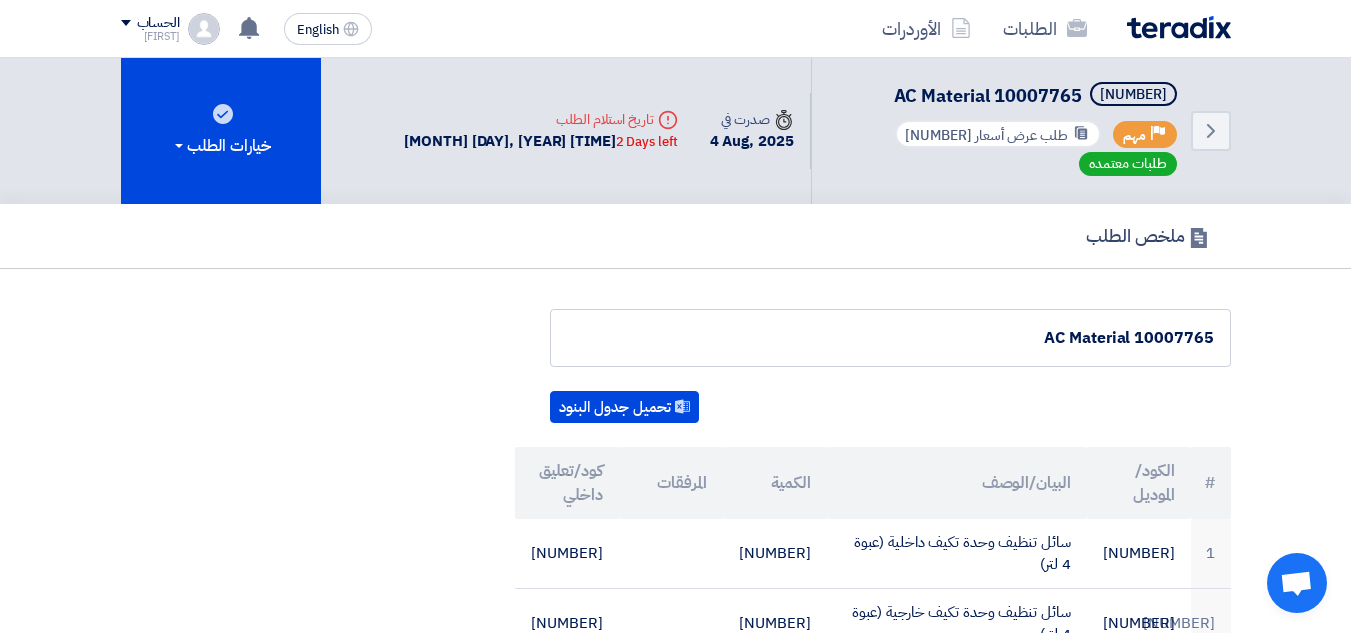 click on "2 Days left" 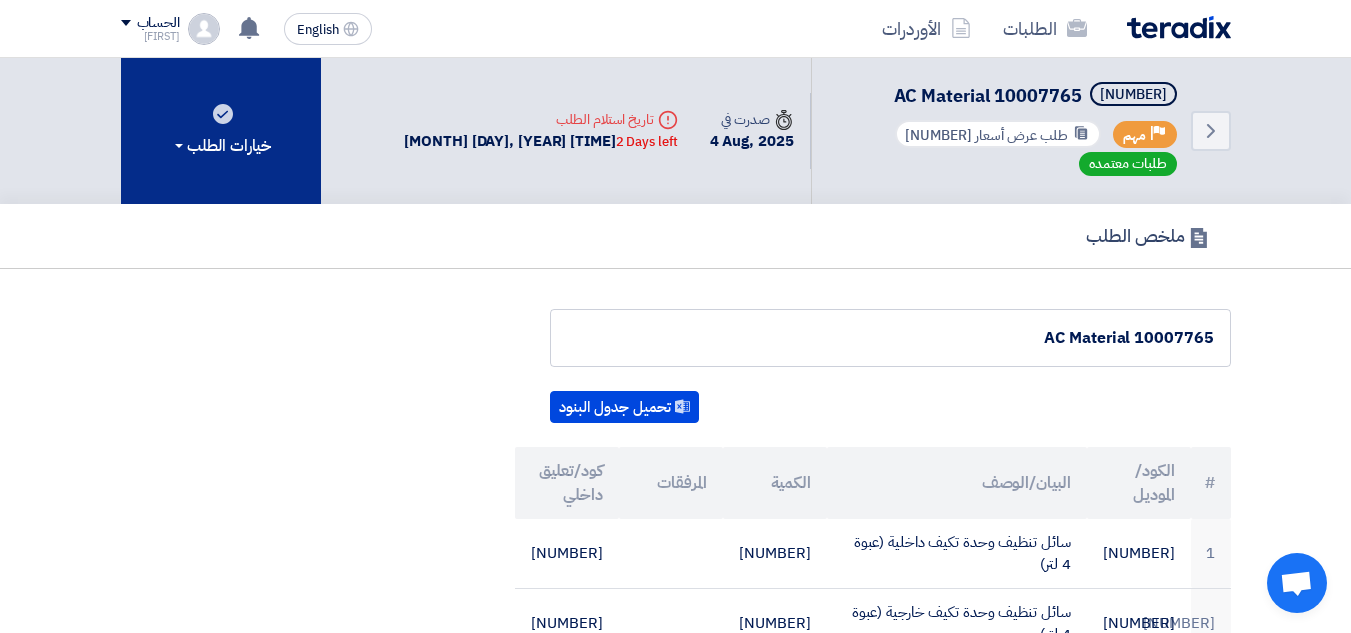click 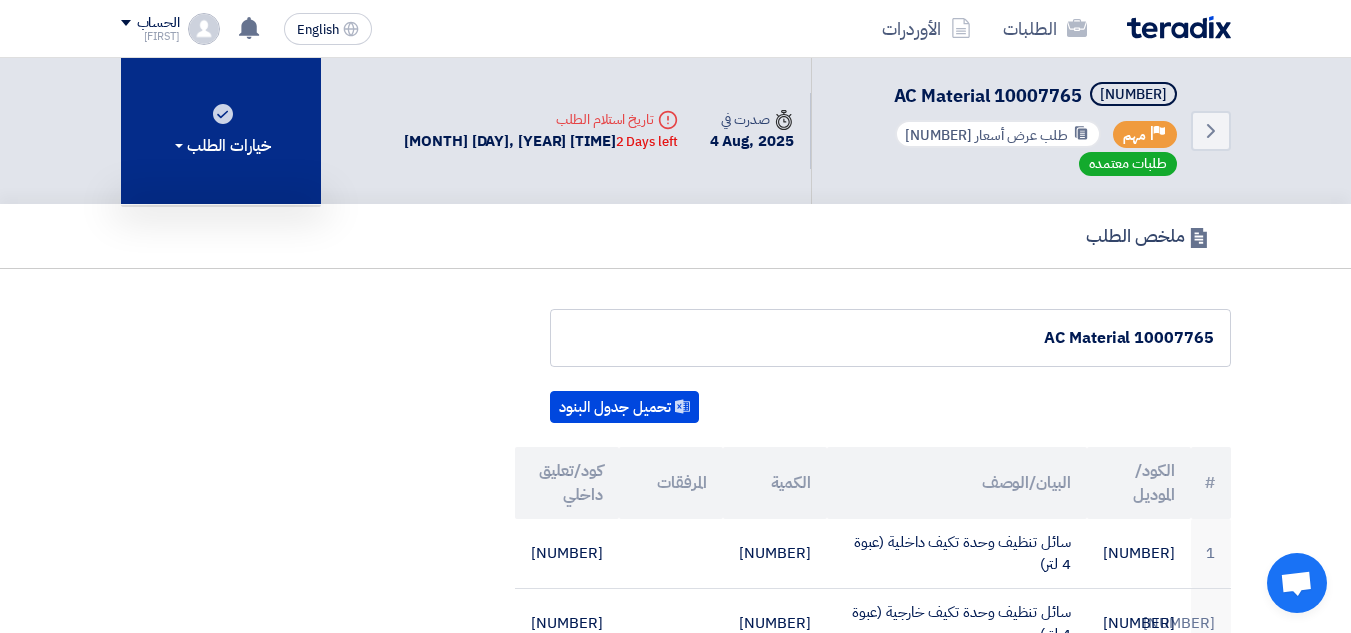click at bounding box center [179, 146] 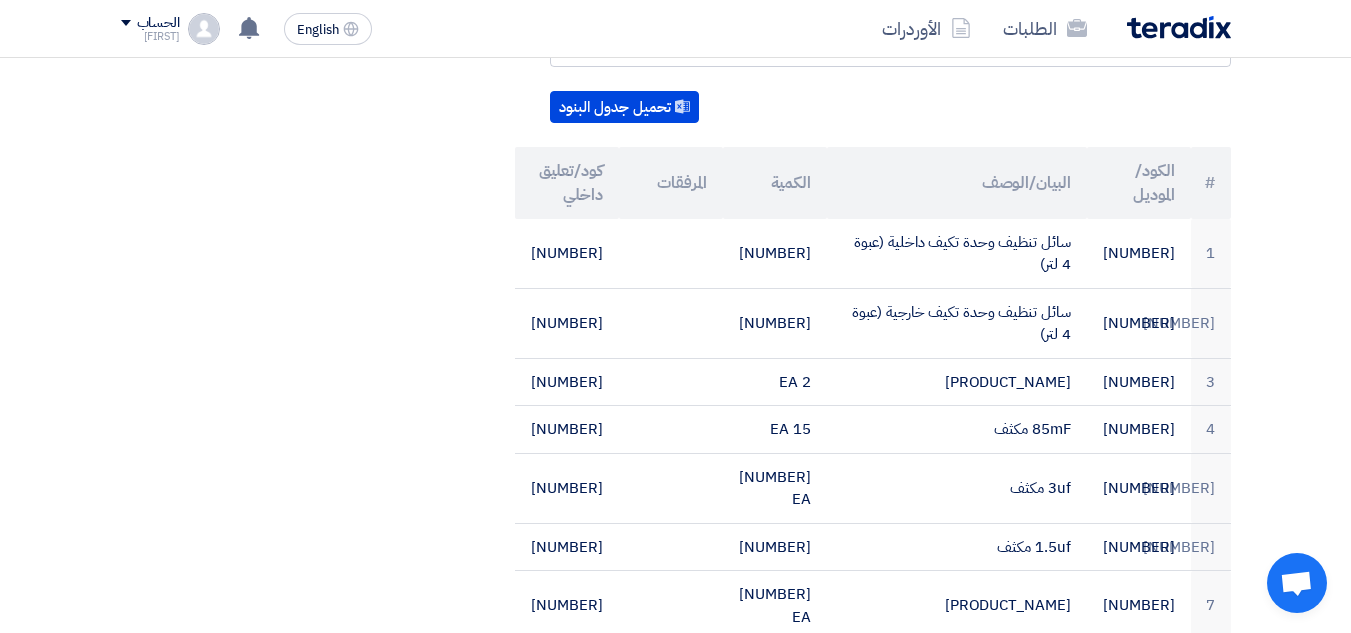 click on "الكمية" 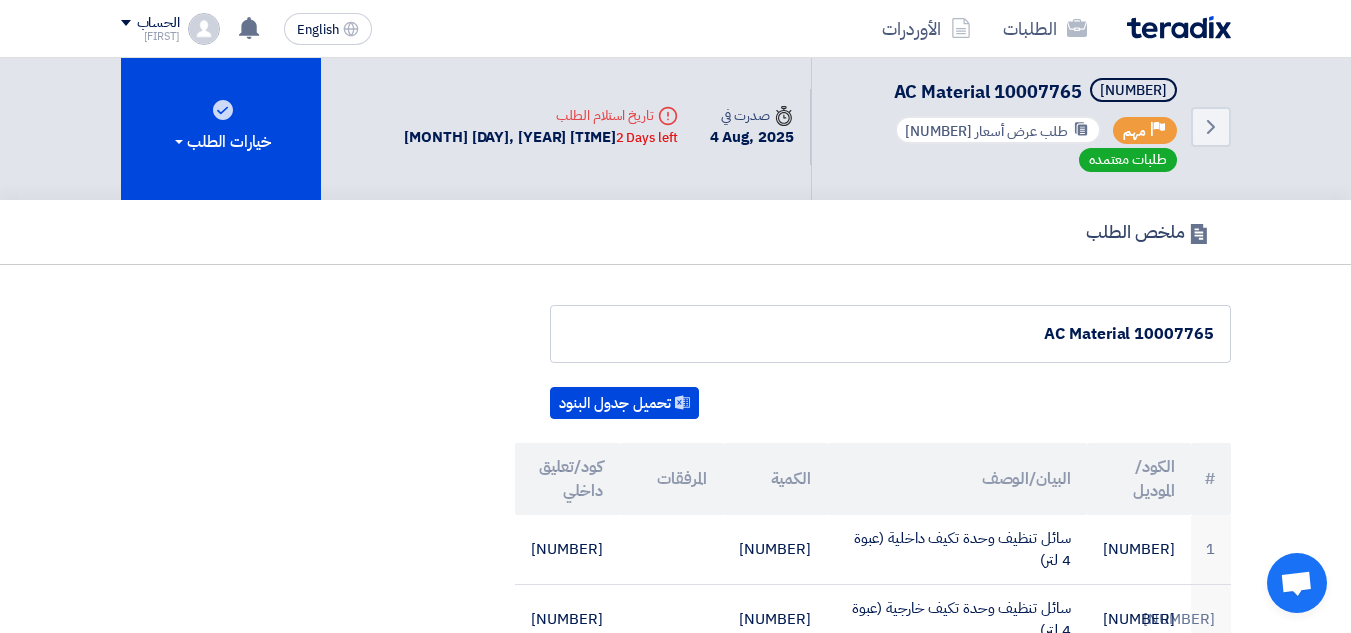 scroll, scrollTop: 0, scrollLeft: 0, axis: both 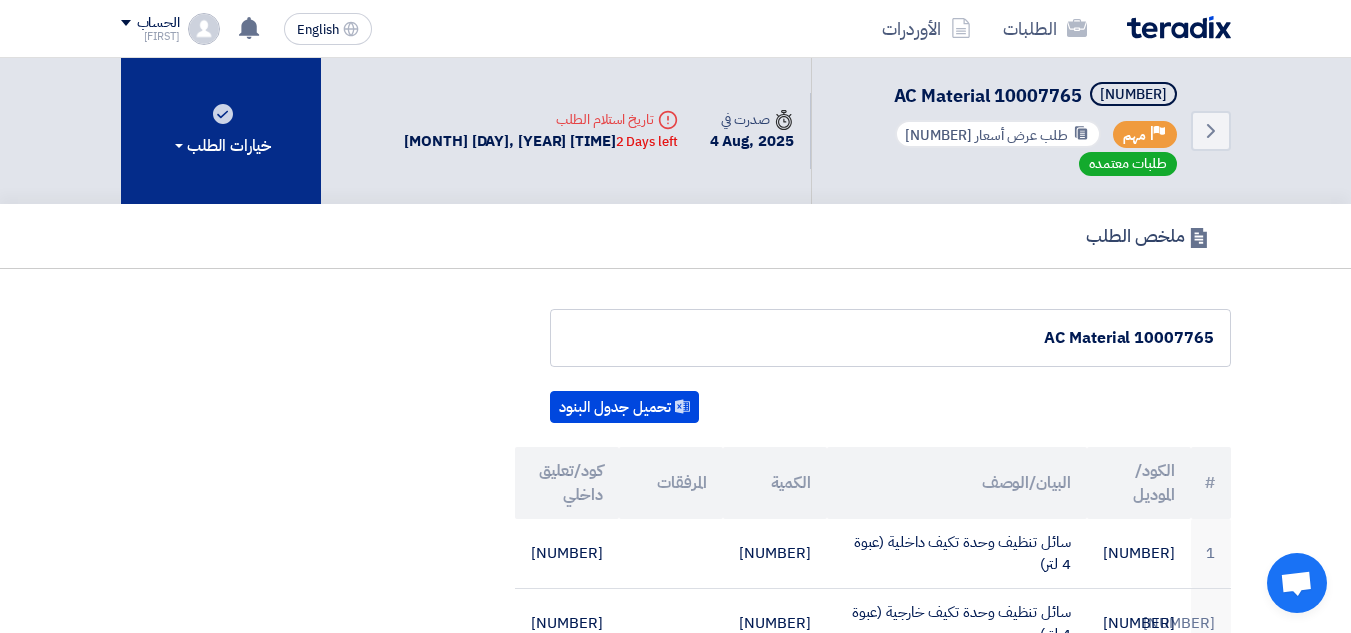 click on "خيارات الطلب" at bounding box center [221, 146] 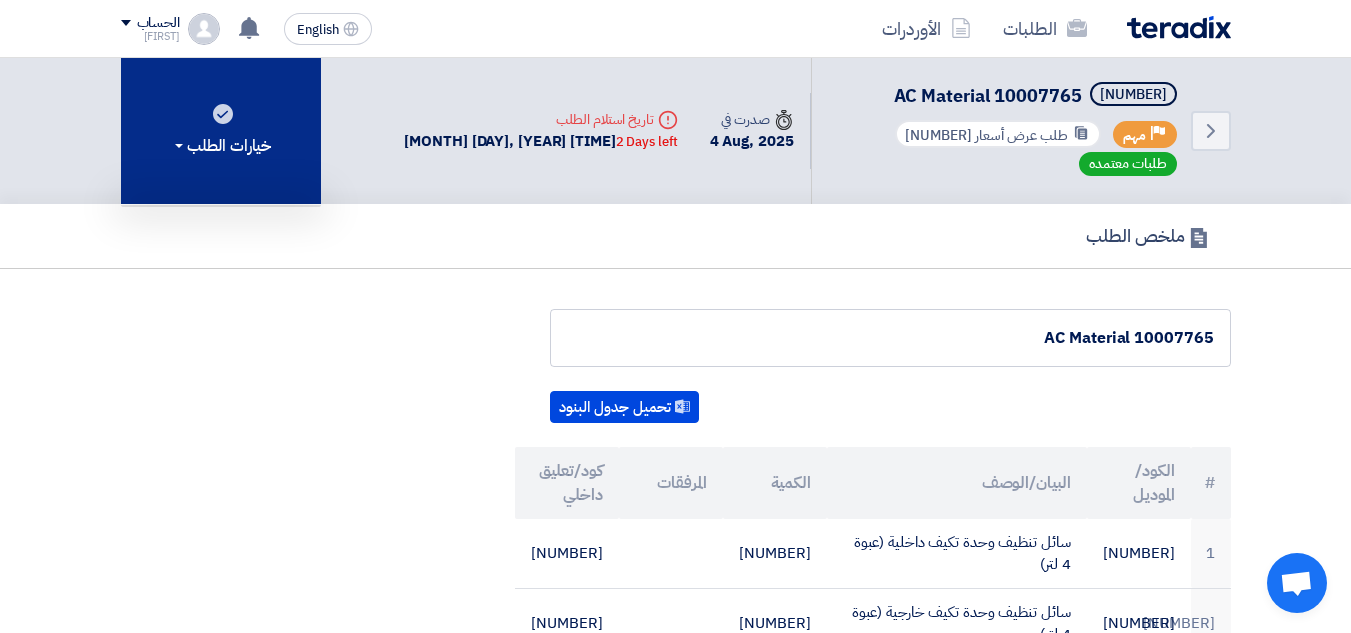 click on "خيارات الطلب" at bounding box center [221, 146] 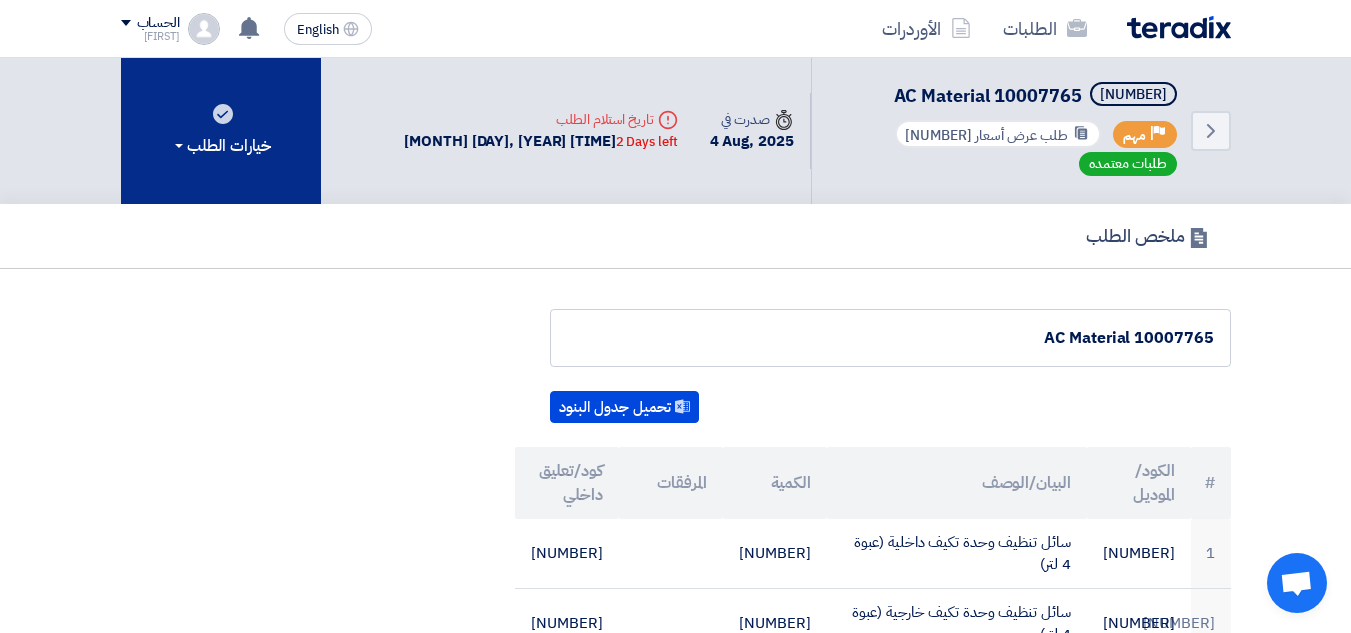 click on "خيارات الطلب" at bounding box center (221, 146) 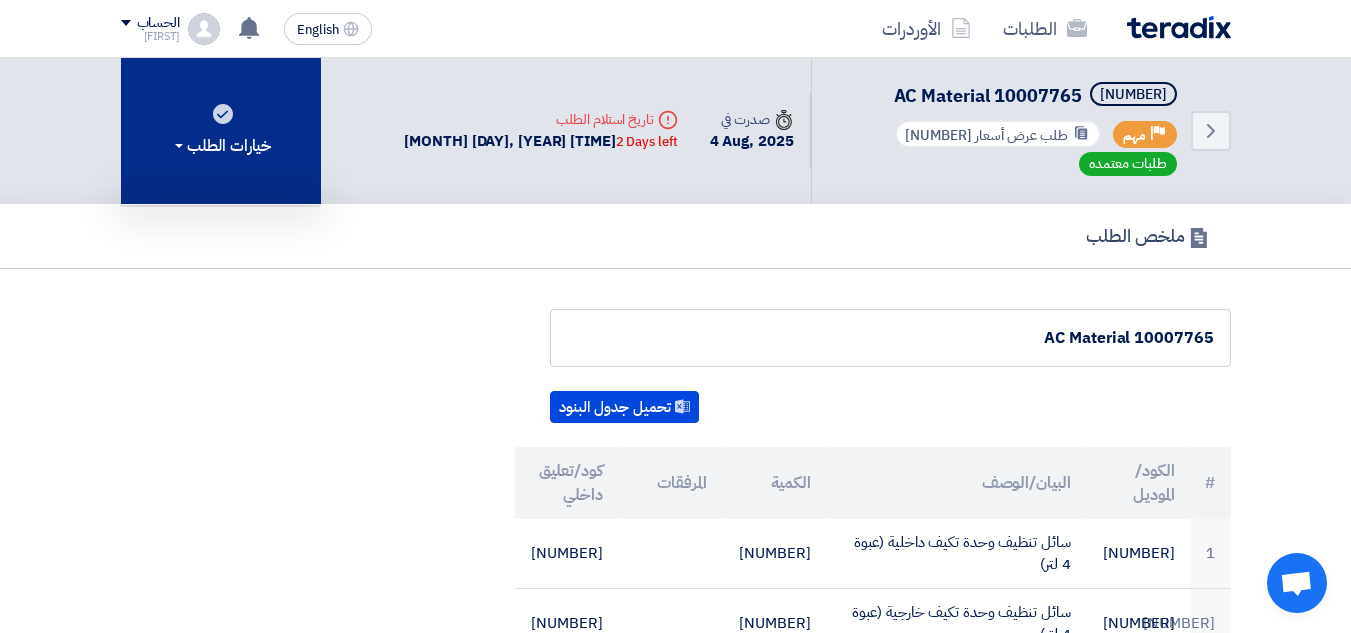 click on "خيارات الطلب" at bounding box center [221, 146] 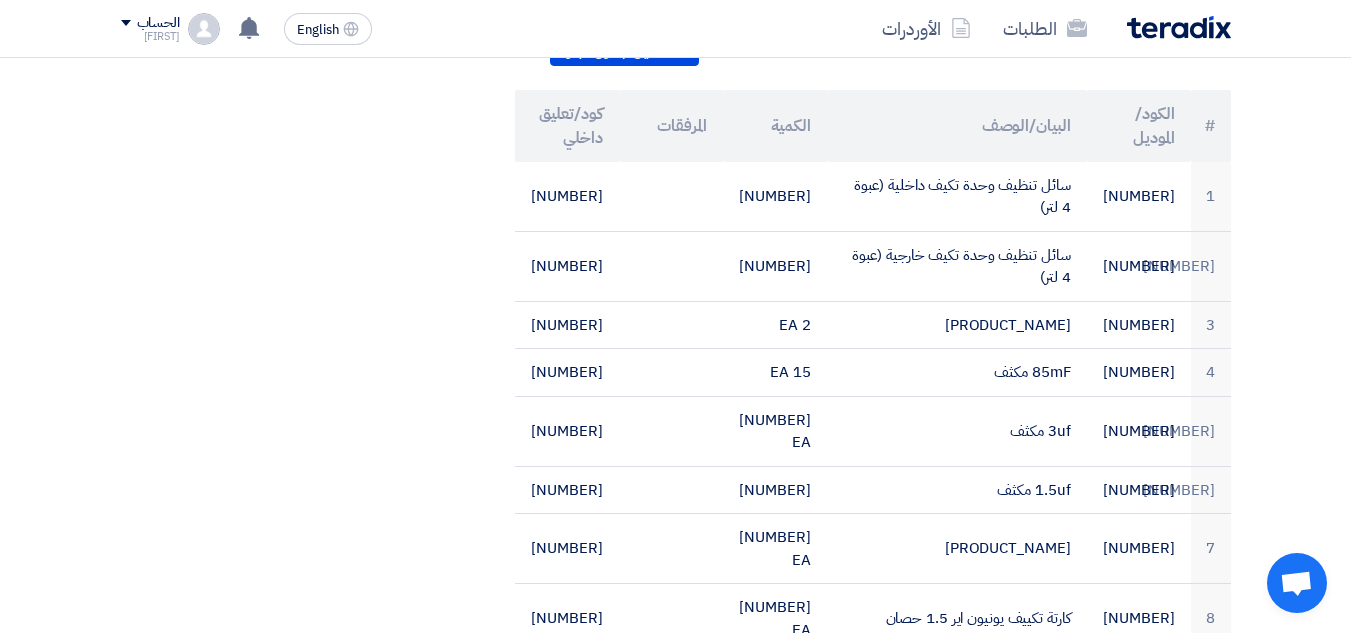 scroll, scrollTop: 0, scrollLeft: 0, axis: both 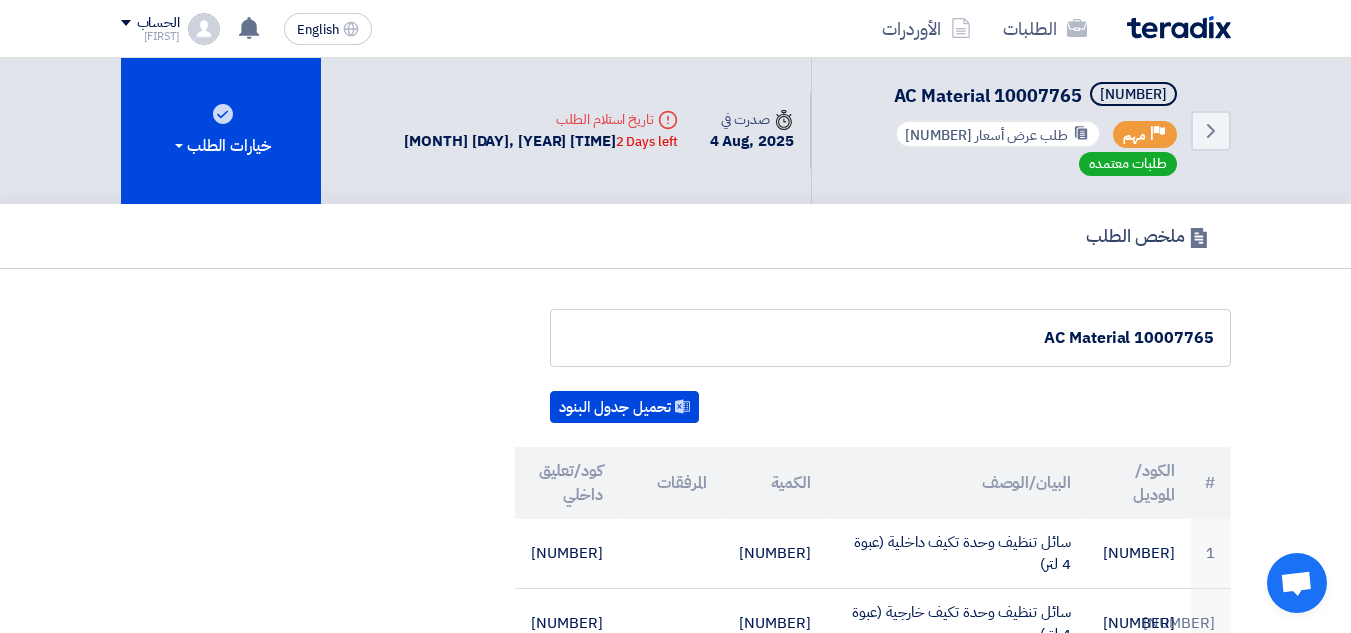 drag, startPoint x: 921, startPoint y: 272, endPoint x: 677, endPoint y: 61, distance: 322.57867 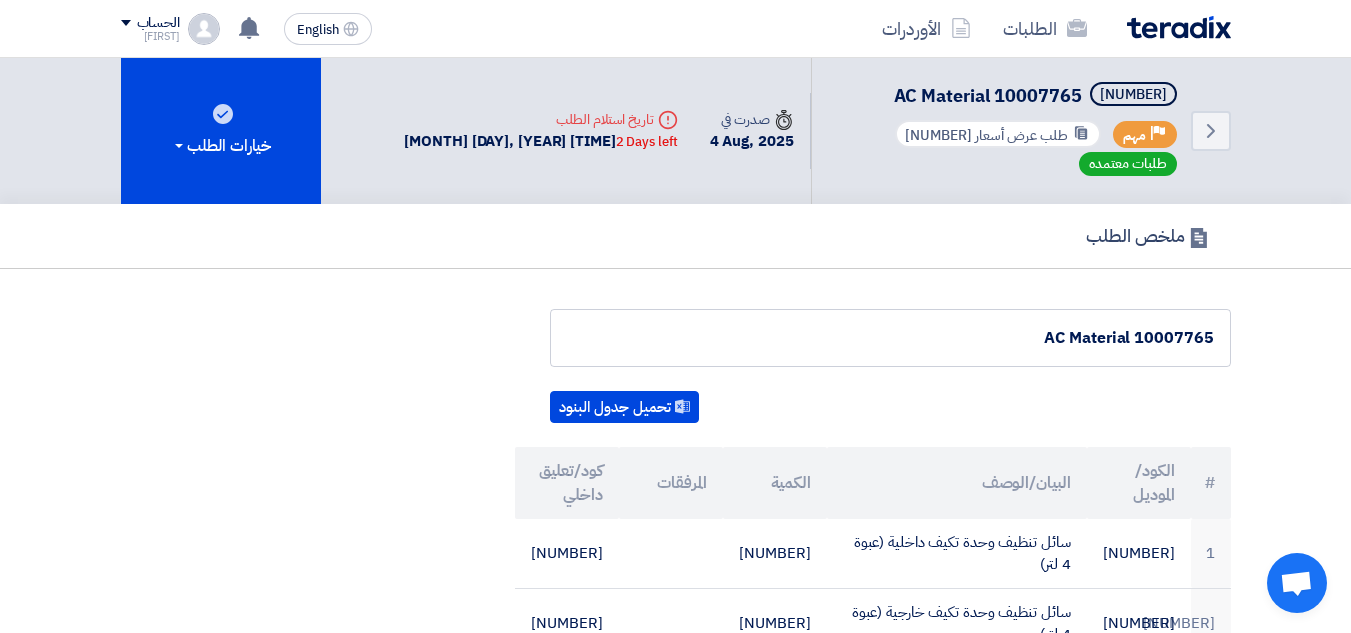 click on "Deadline
تاريخ استلام الطلب" 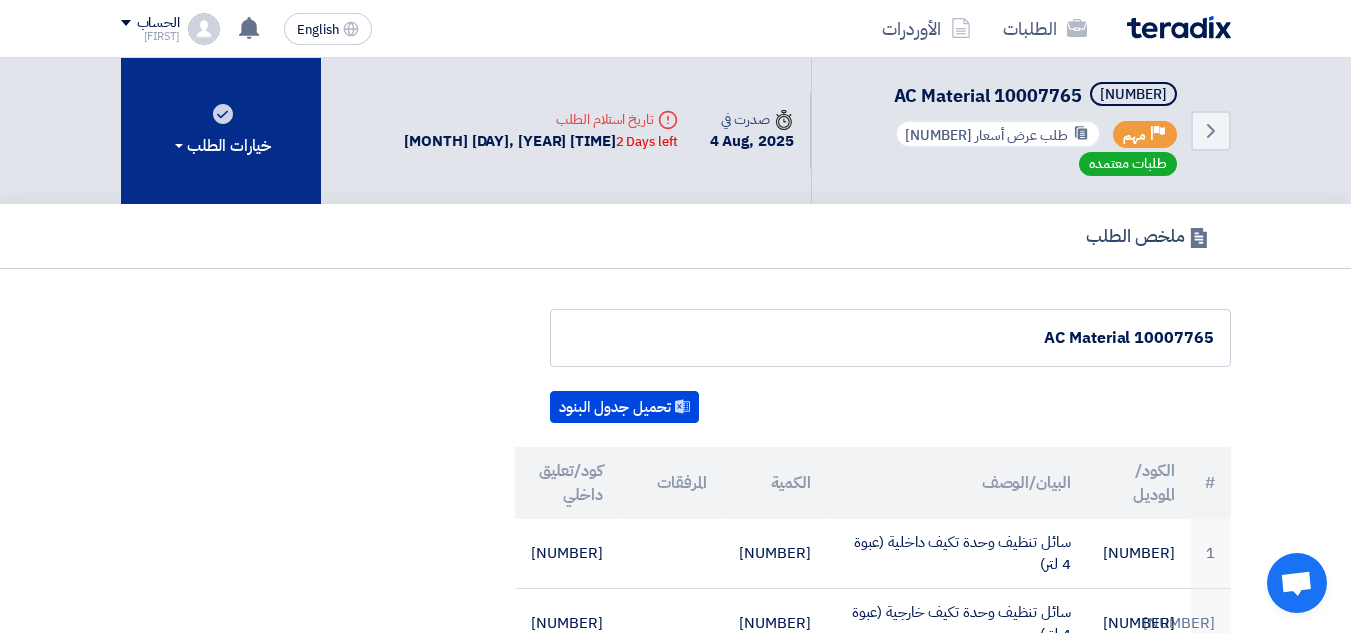 click on "خيارات الطلب" at bounding box center [221, 131] 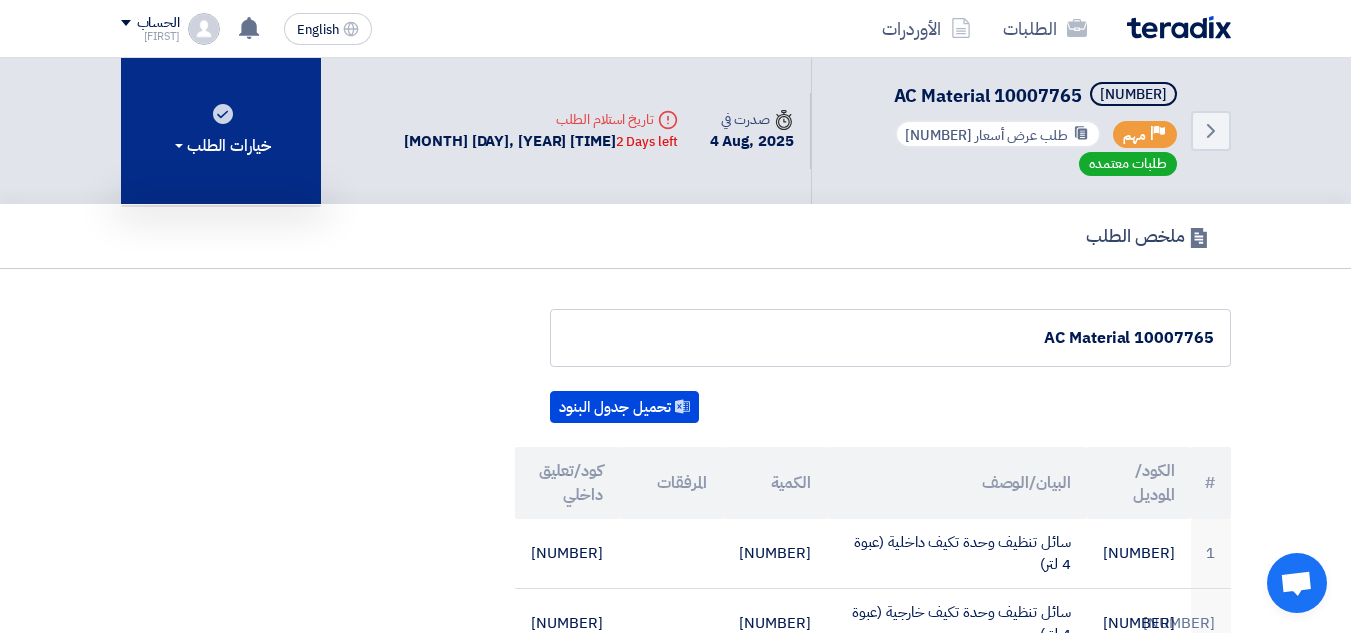 click on "خيارات الطلب" at bounding box center [221, 146] 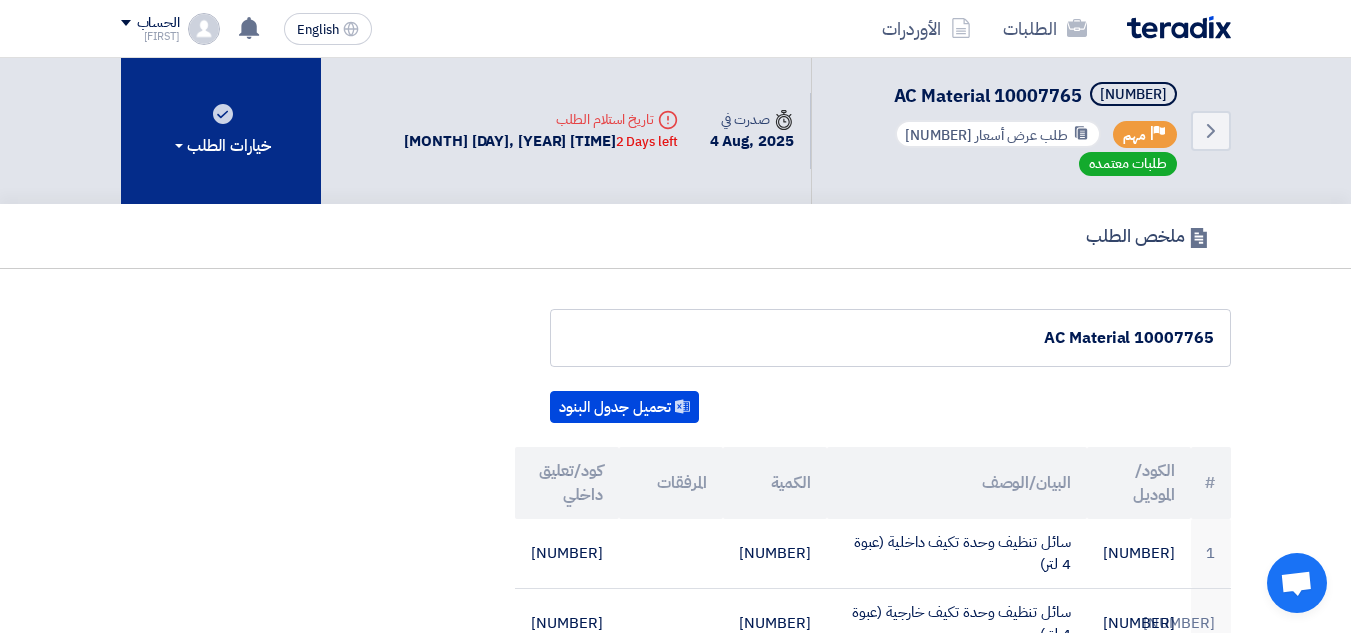 click on "خيارات الطلب" at bounding box center [221, 146] 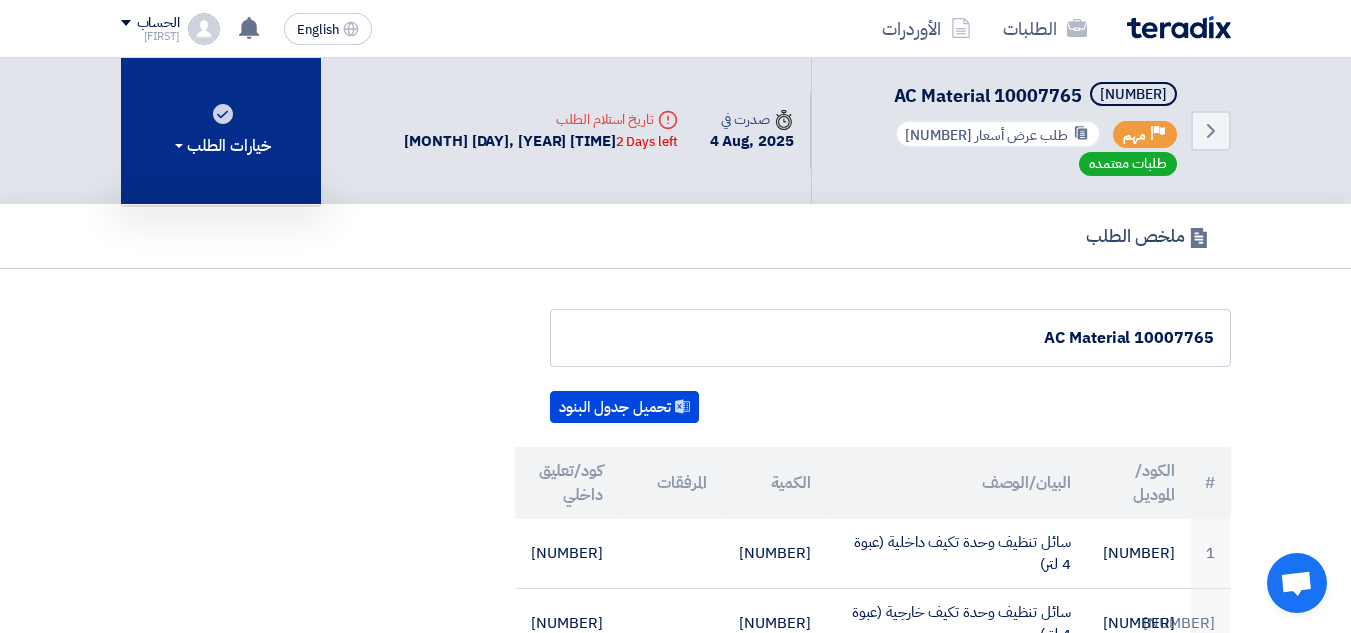 click on "خيارات الطلب" at bounding box center [221, 131] 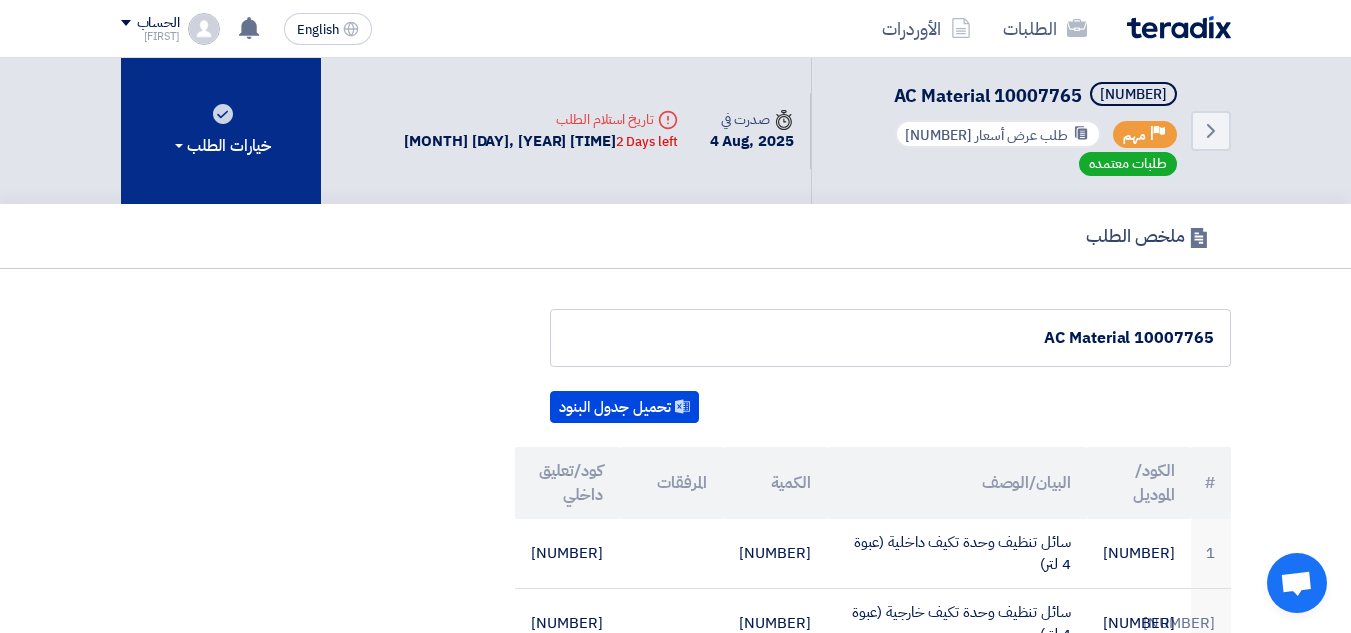 click on "خيارات الطلب" at bounding box center (221, 131) 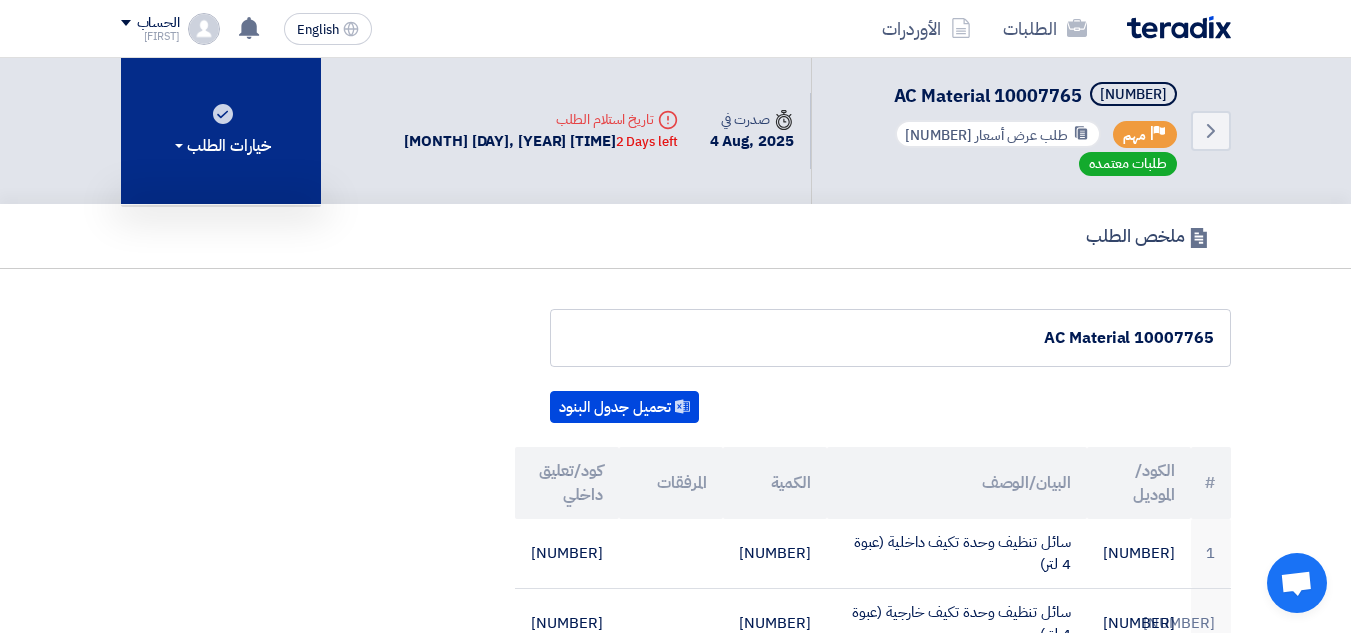 click on "خيارات الطلب" at bounding box center [221, 131] 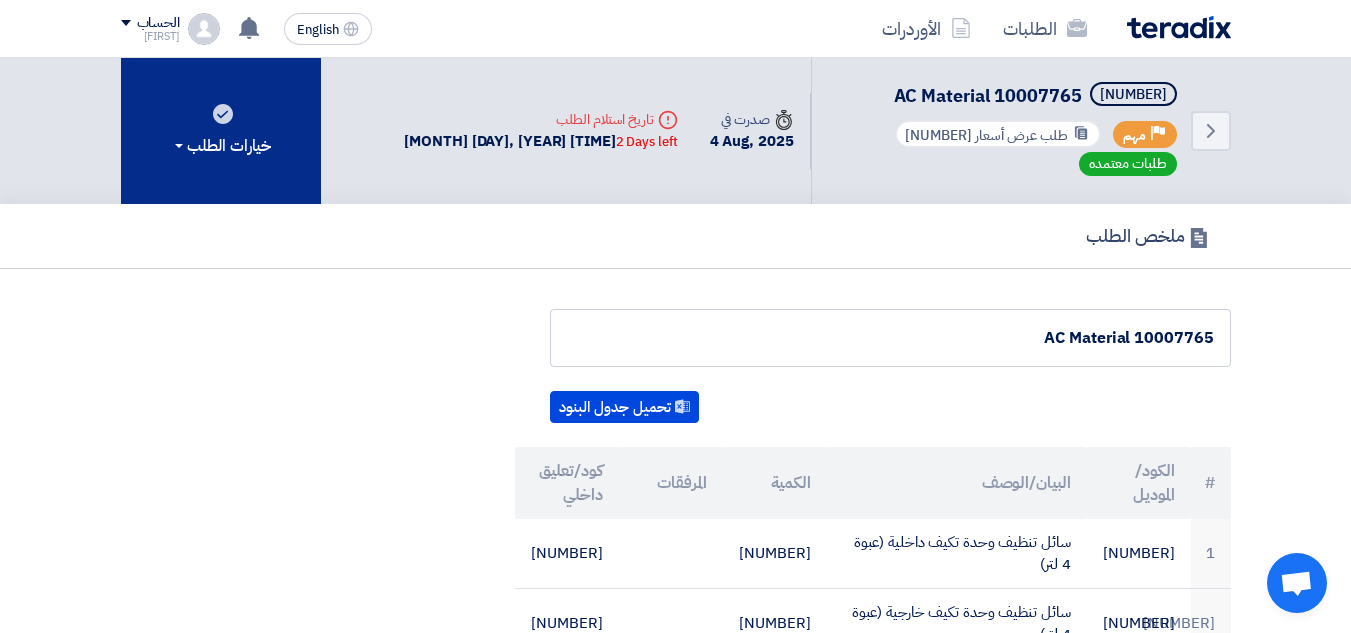 click on "خيارات الطلب" at bounding box center [221, 131] 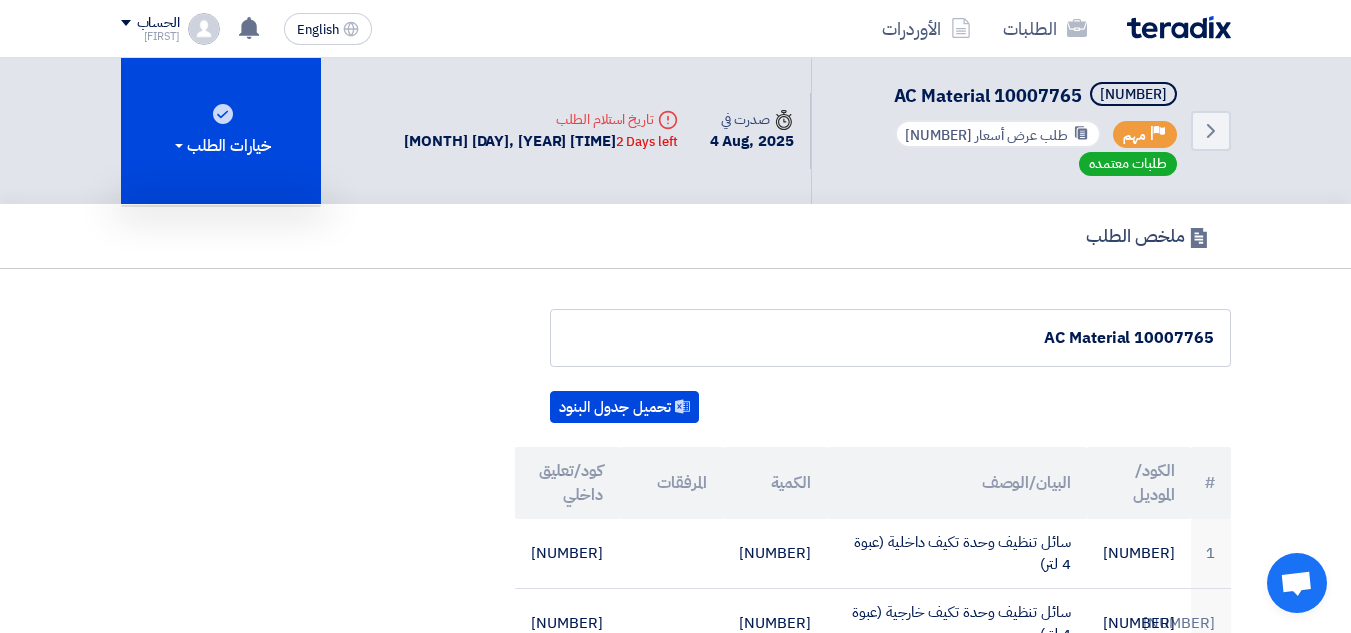 click on "#82228
AC Material 10007765
Priority
مهم
طلب عرض أسعار
#10007765
طلبات معتمده" 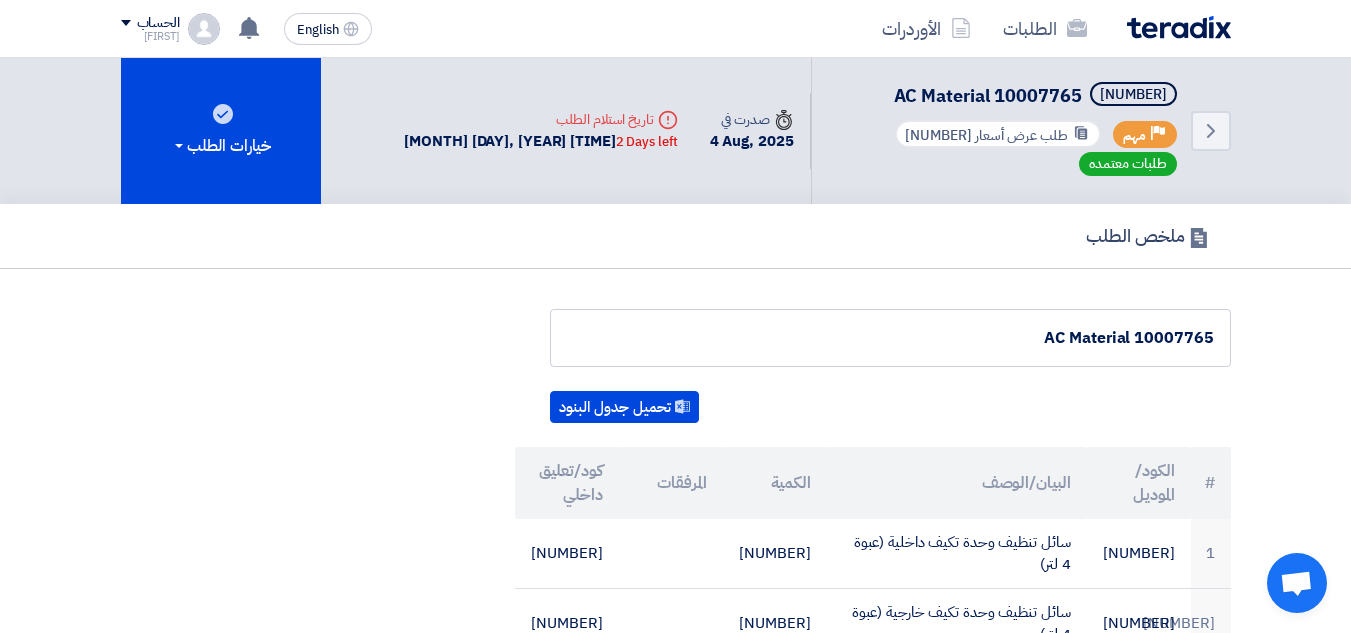 click on "Time
صدرت في
[MONTH] [DAY], [YEAR]" 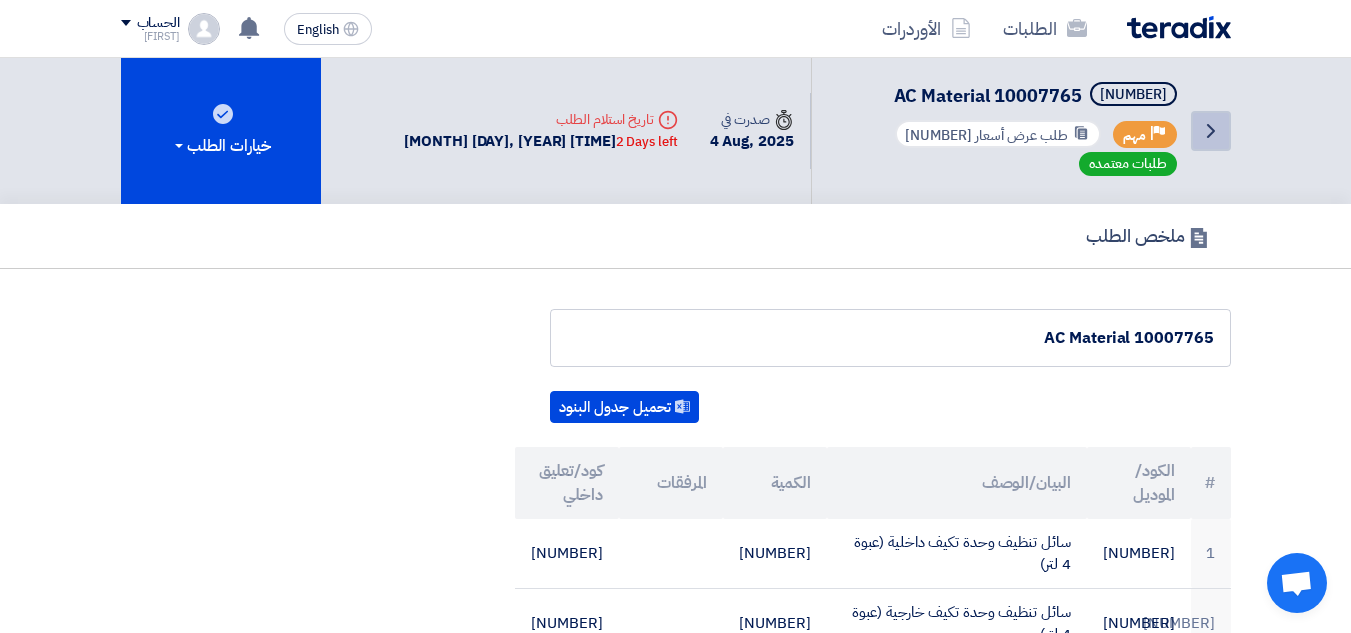 click on "Back" 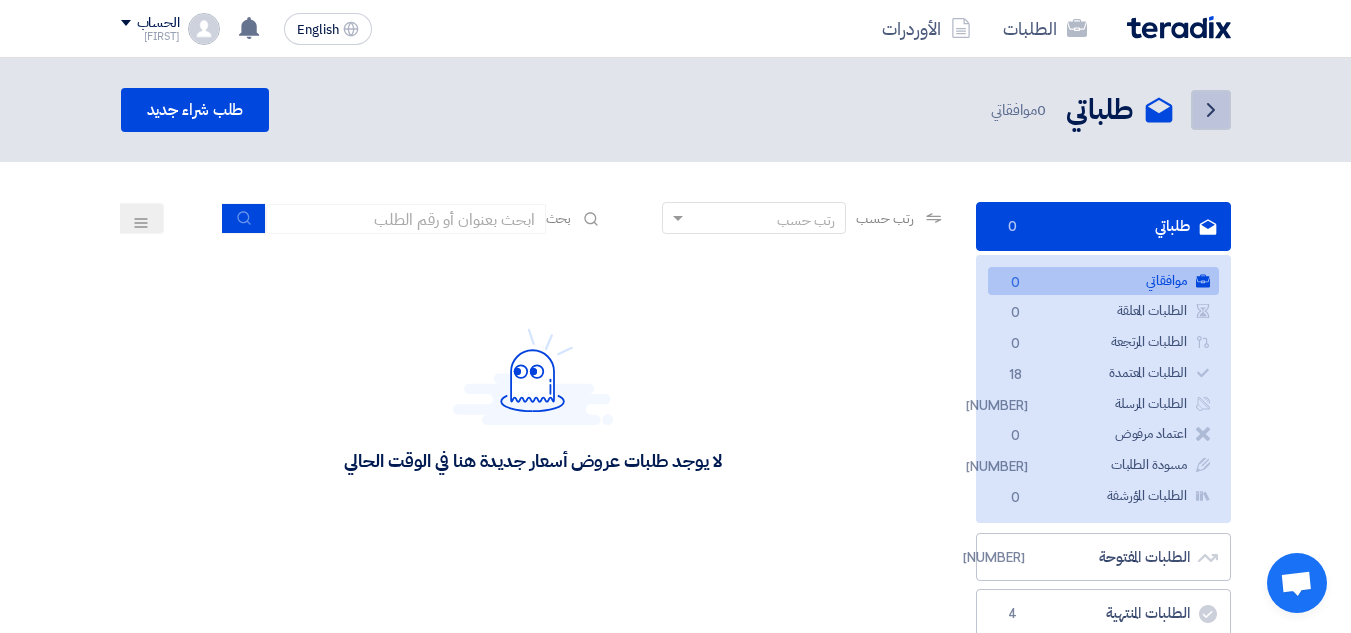 click on "Back" 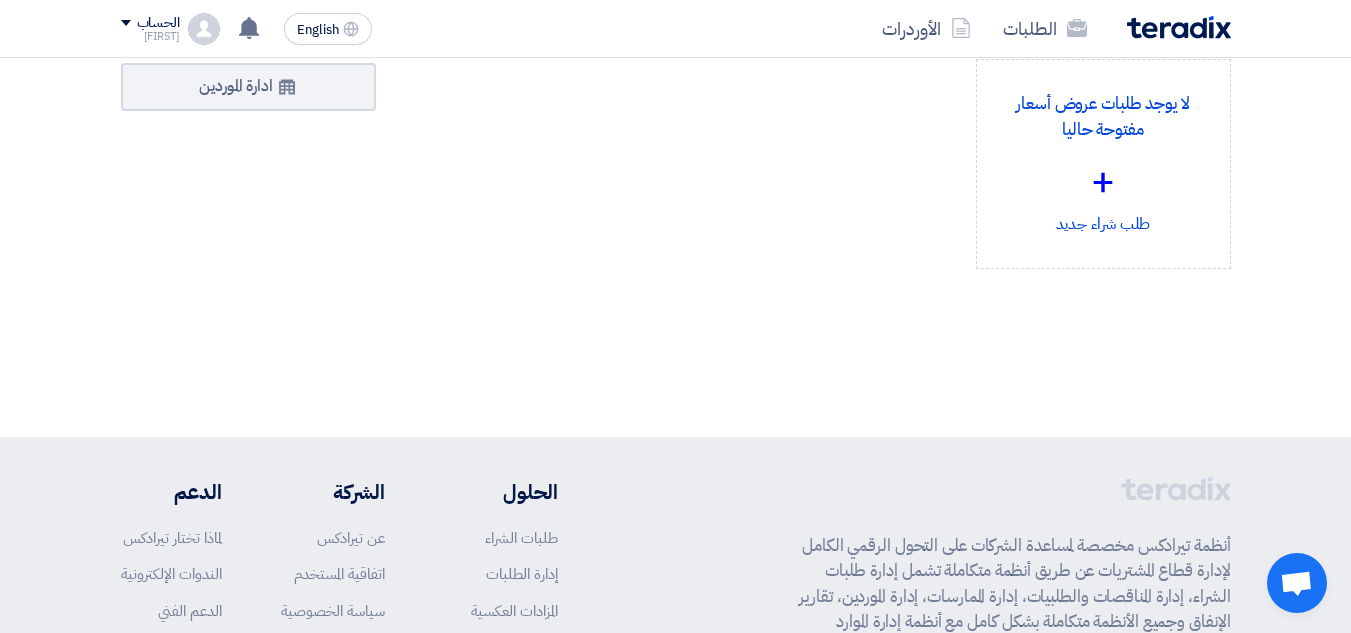 scroll, scrollTop: 0, scrollLeft: 0, axis: both 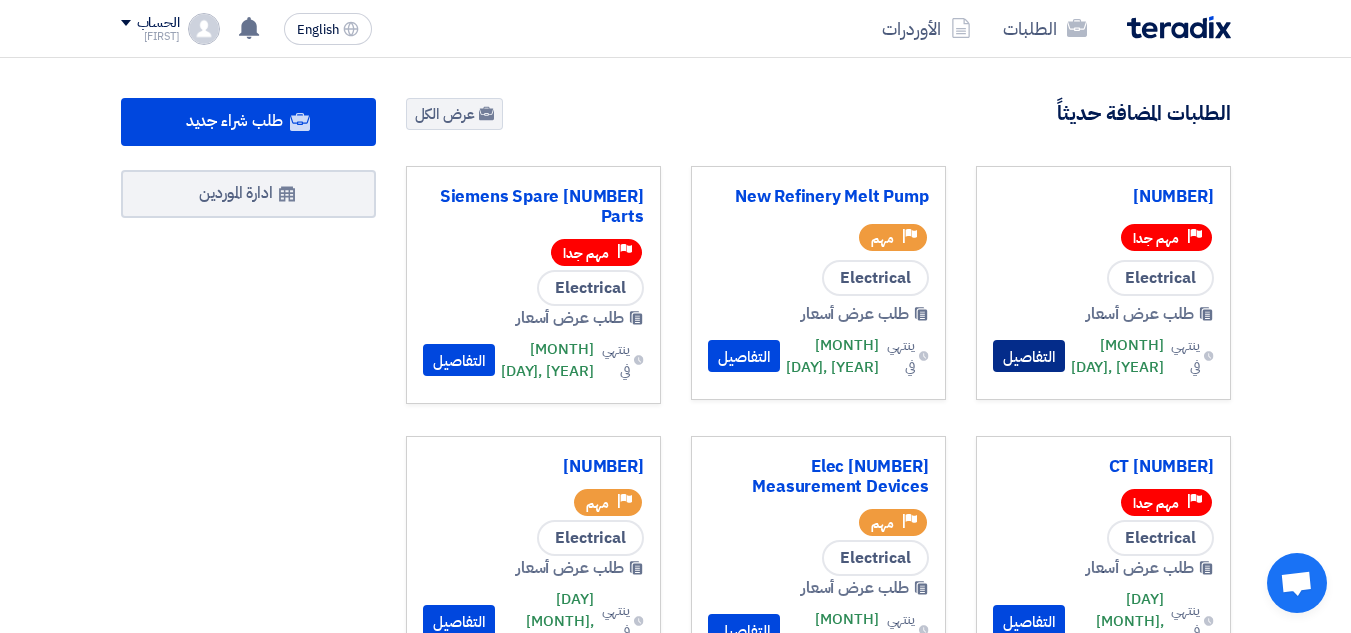 click on "التفاصيل" 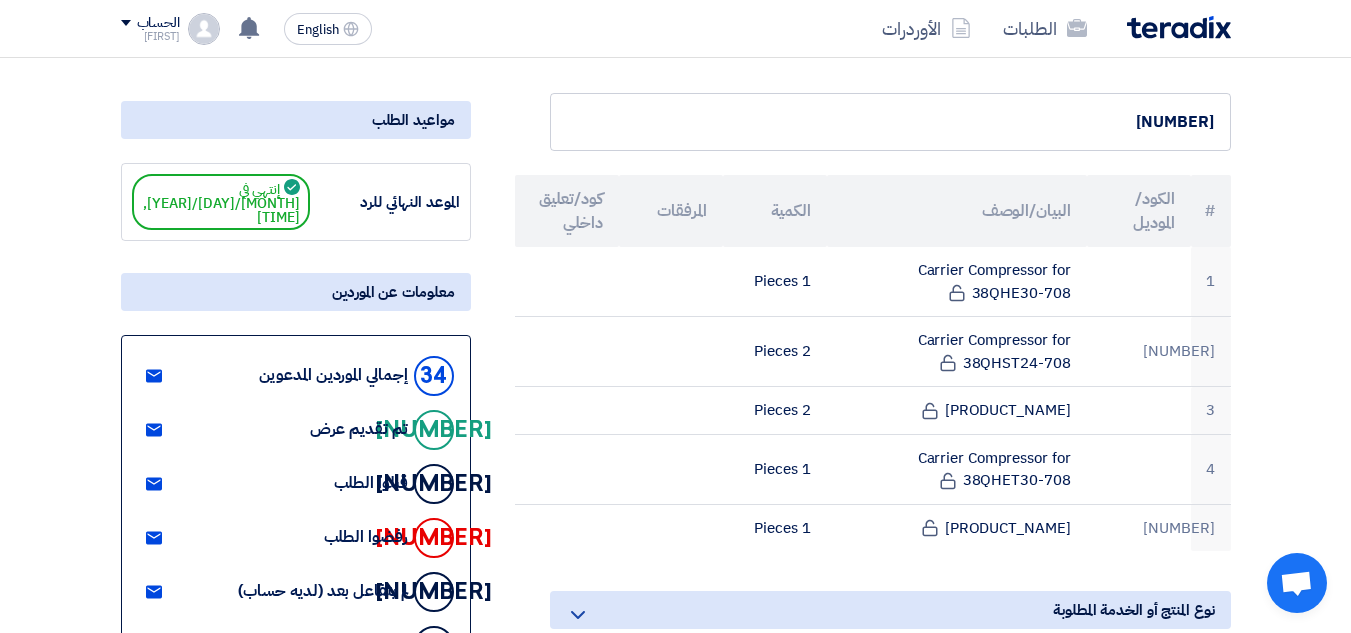 scroll, scrollTop: 200, scrollLeft: 0, axis: vertical 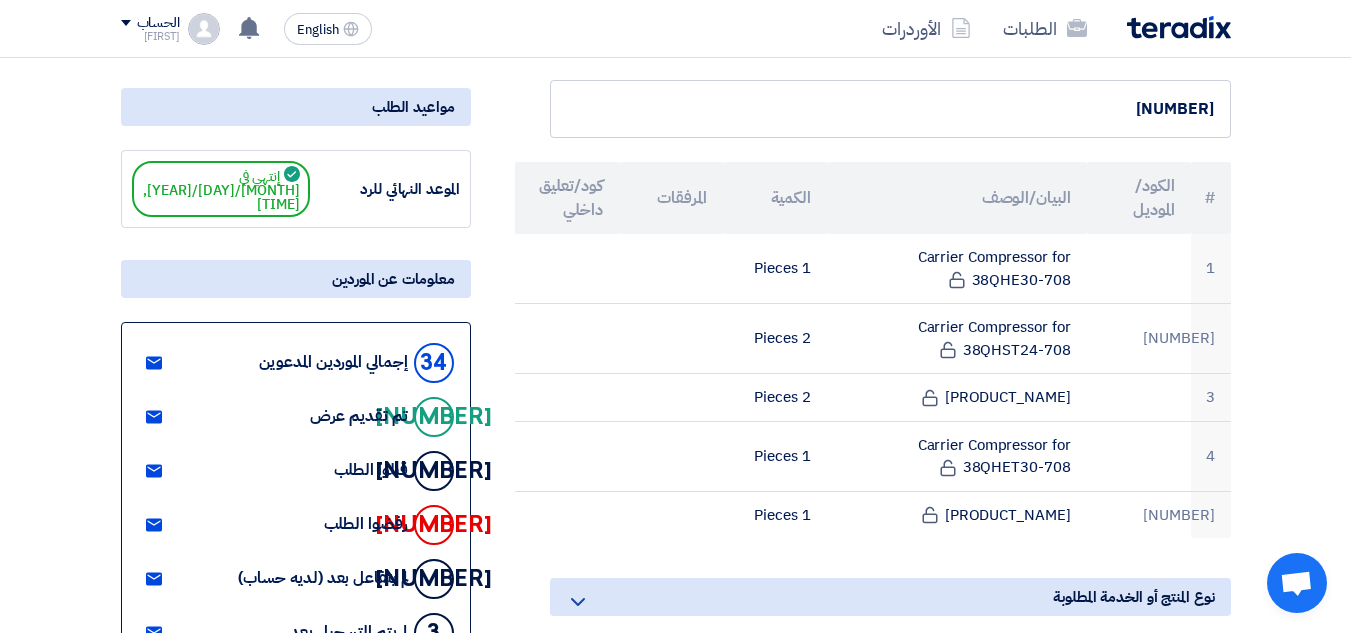click 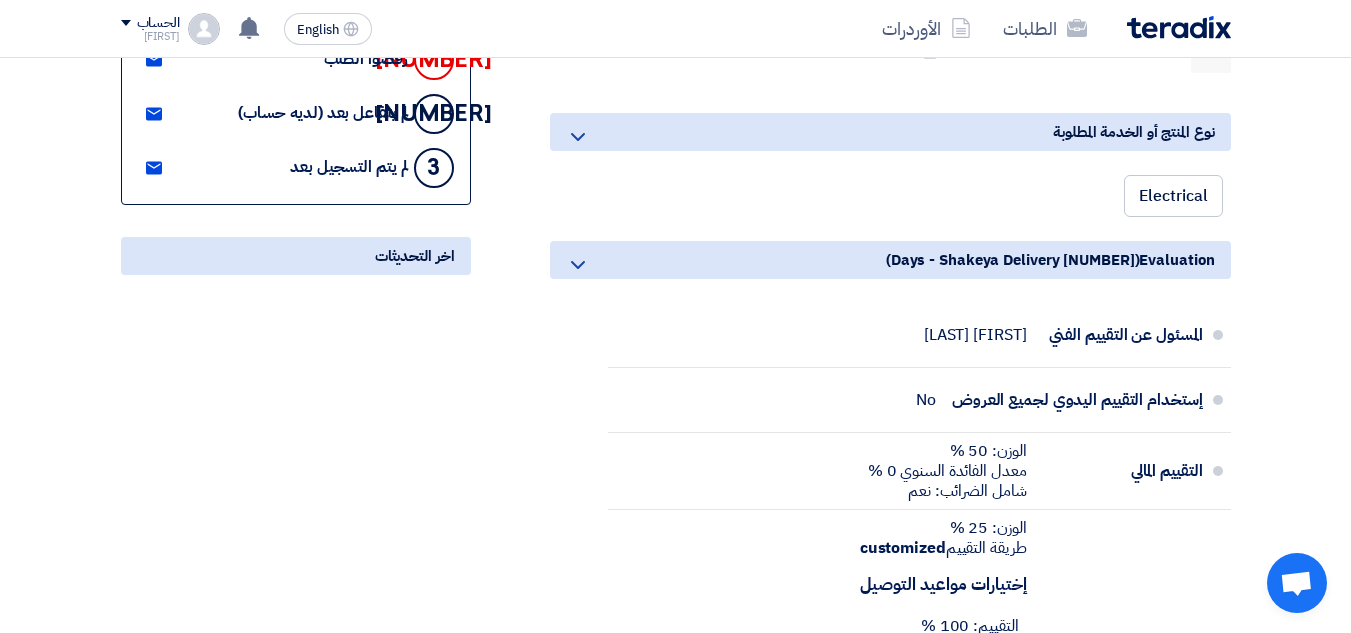 scroll, scrollTop: 700, scrollLeft: 0, axis: vertical 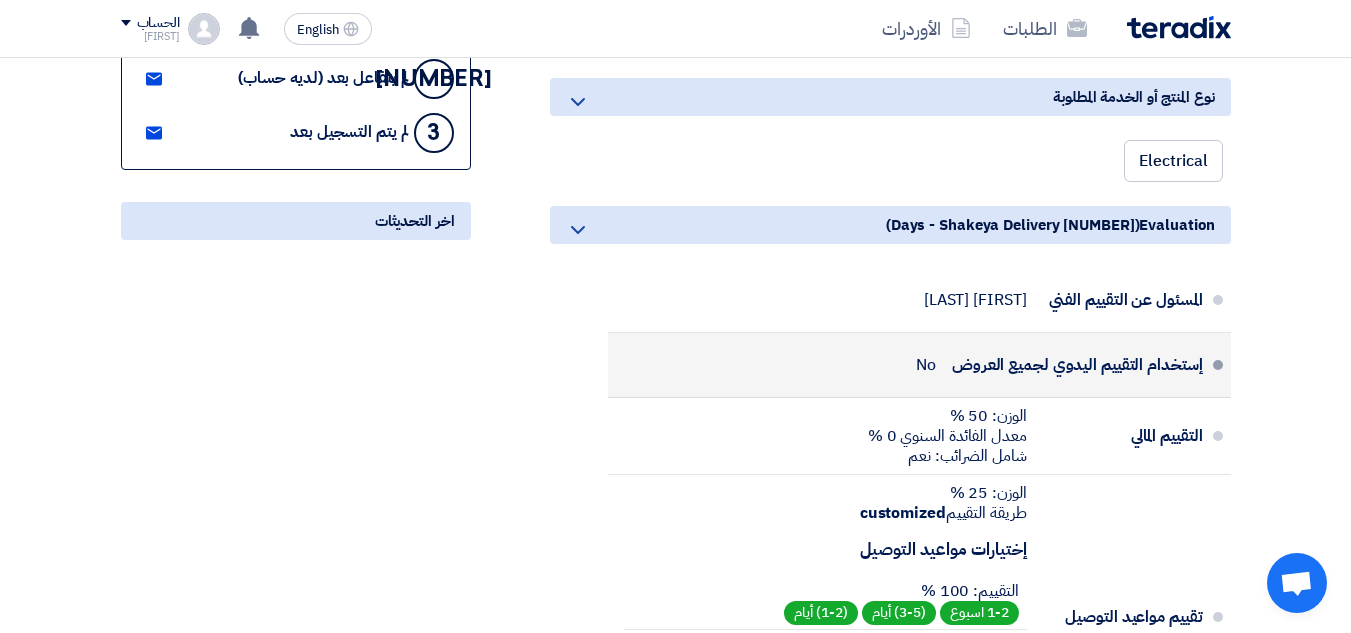 click on "إستخدام التقييم اليدوي لجميع العروض" at bounding box center [1077, 365] 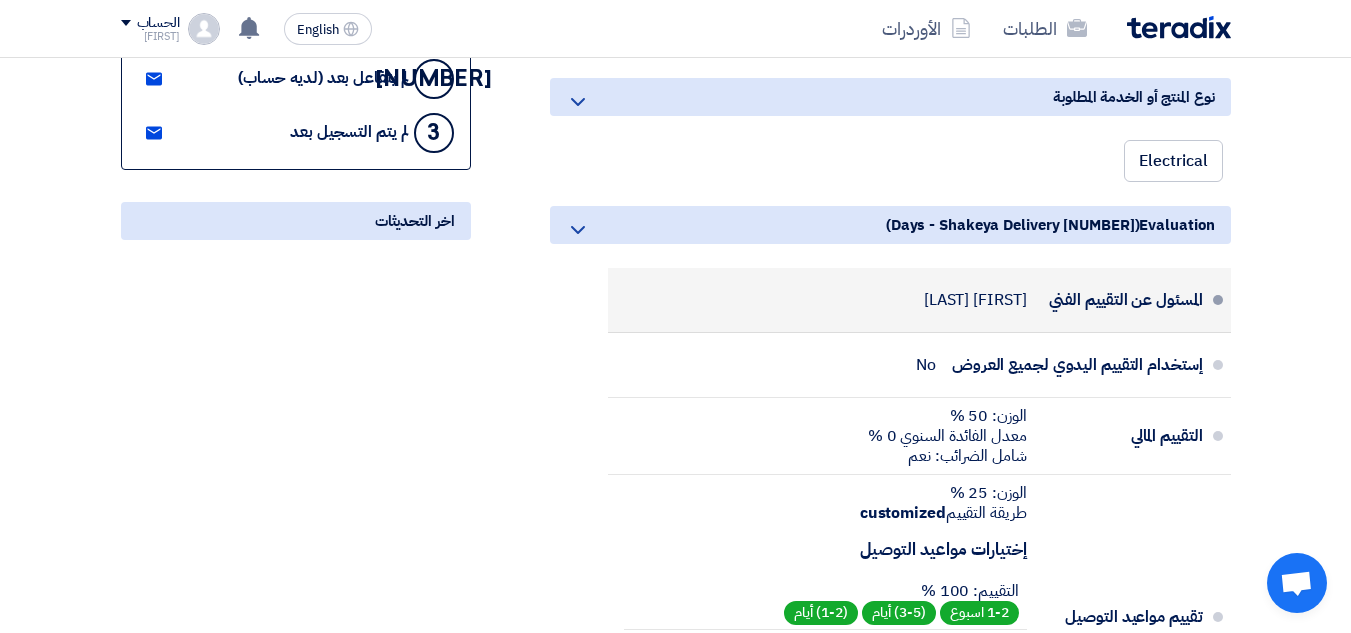 click on "المسئول عن التقييم الفني" at bounding box center [1123, 300] 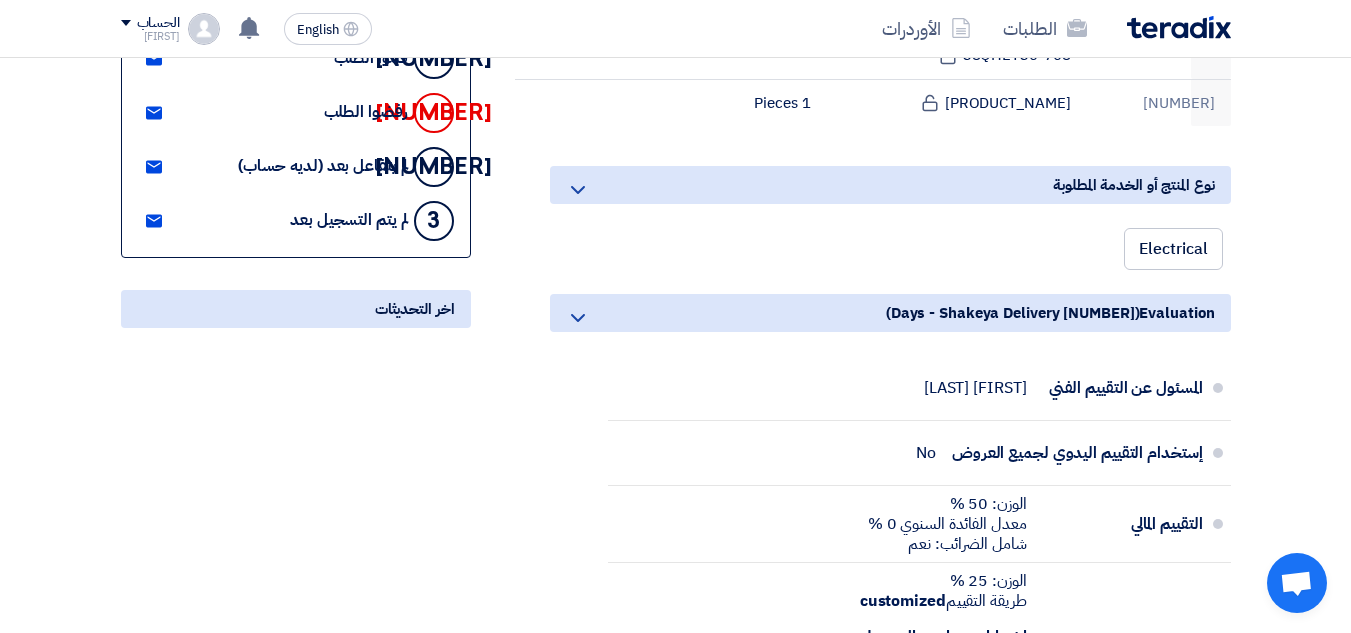 scroll, scrollTop: 600, scrollLeft: 0, axis: vertical 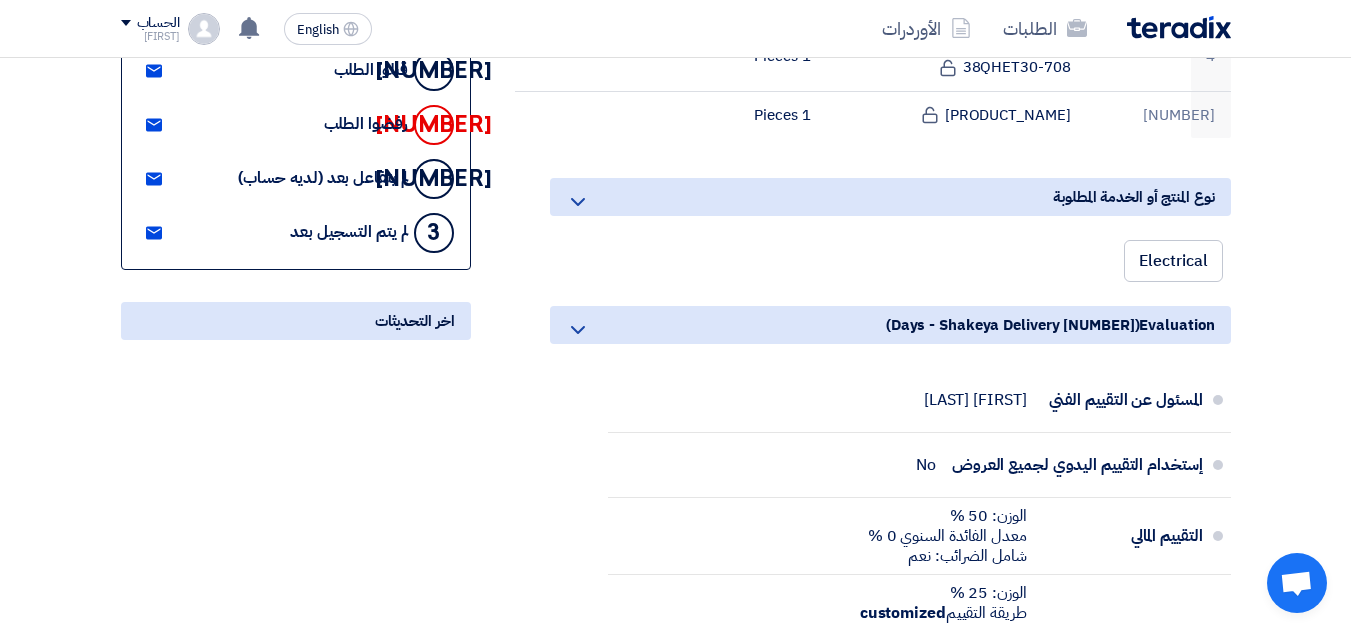 click on "اخر التحديثات" 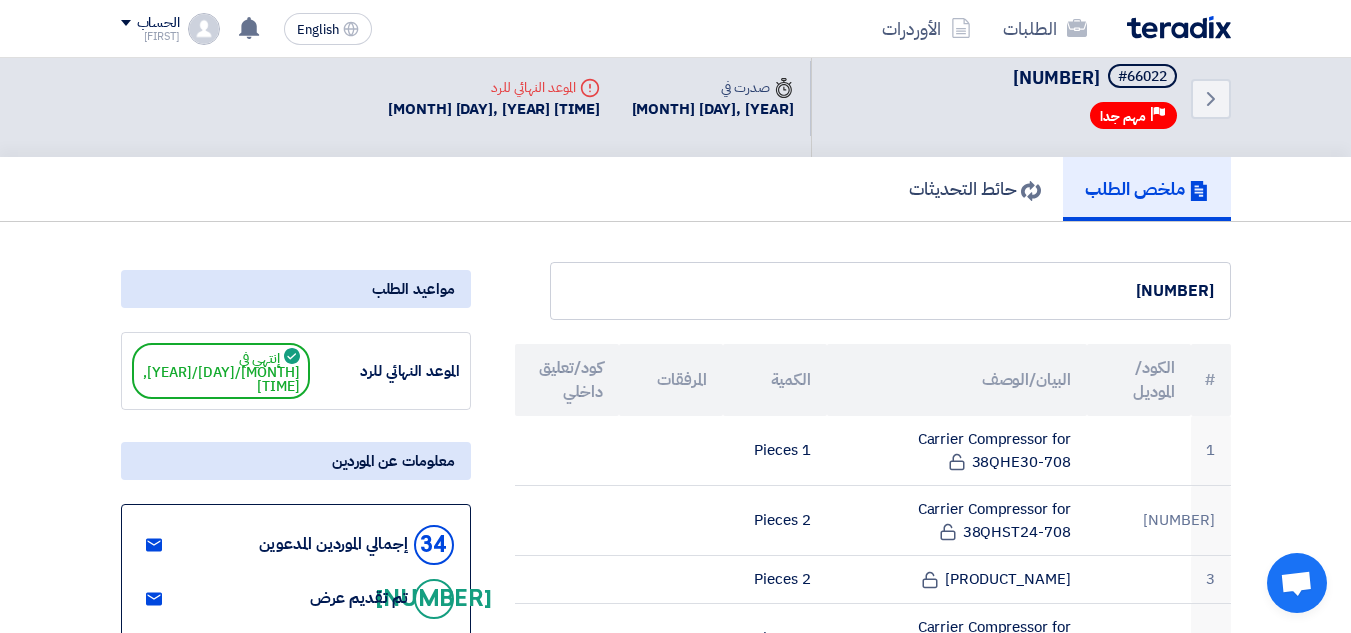 scroll, scrollTop: 0, scrollLeft: 0, axis: both 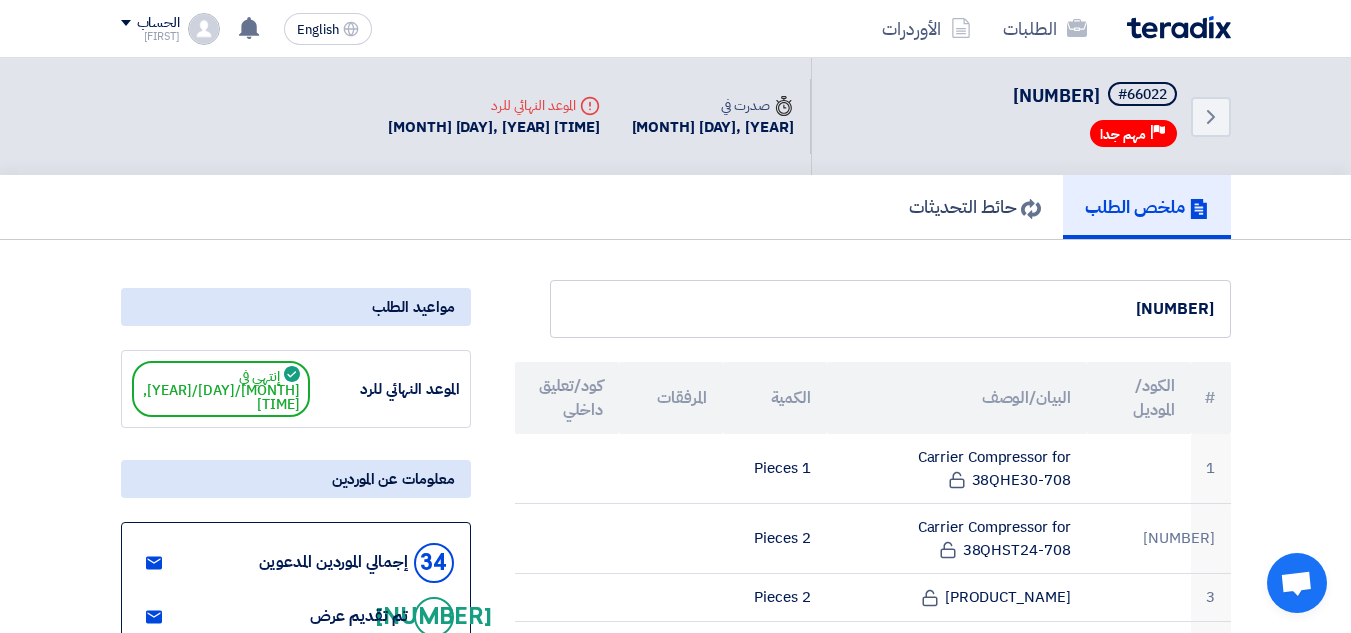 click on "إنتهي في [MONTH]/[DAY]/[YEAR], [TIME]" 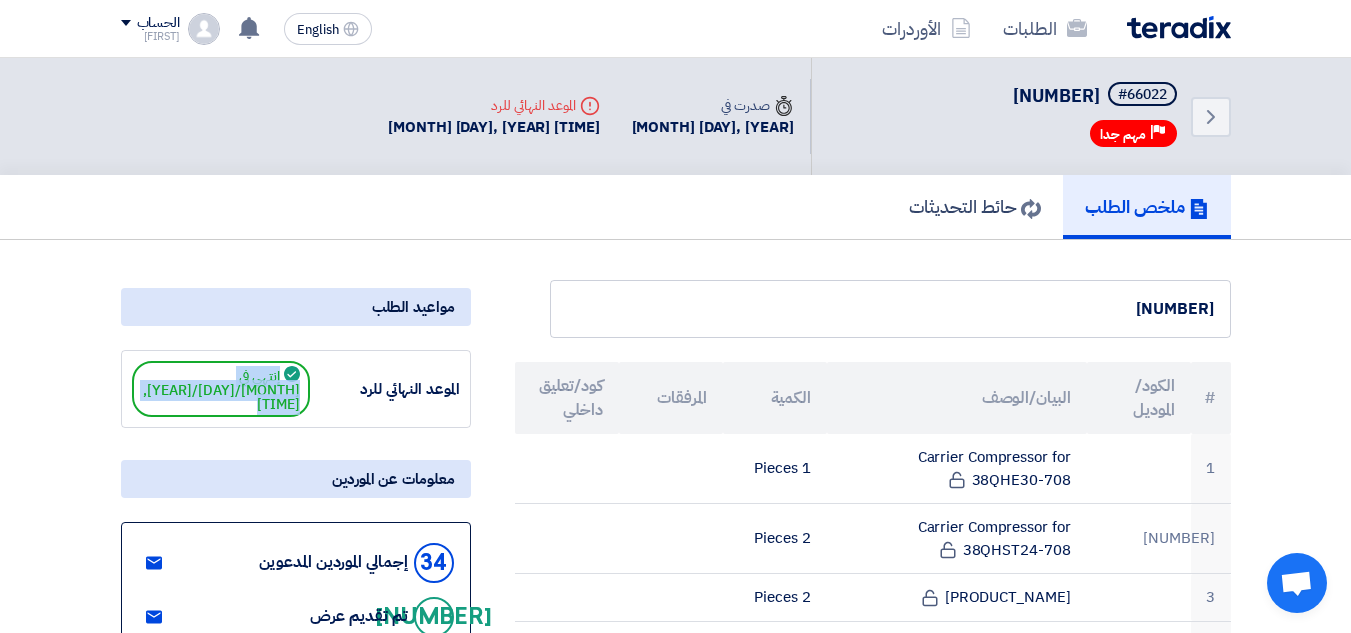 click on "إنتهي في [MONTH]/[DAY]/[YEAR], [TIME]" 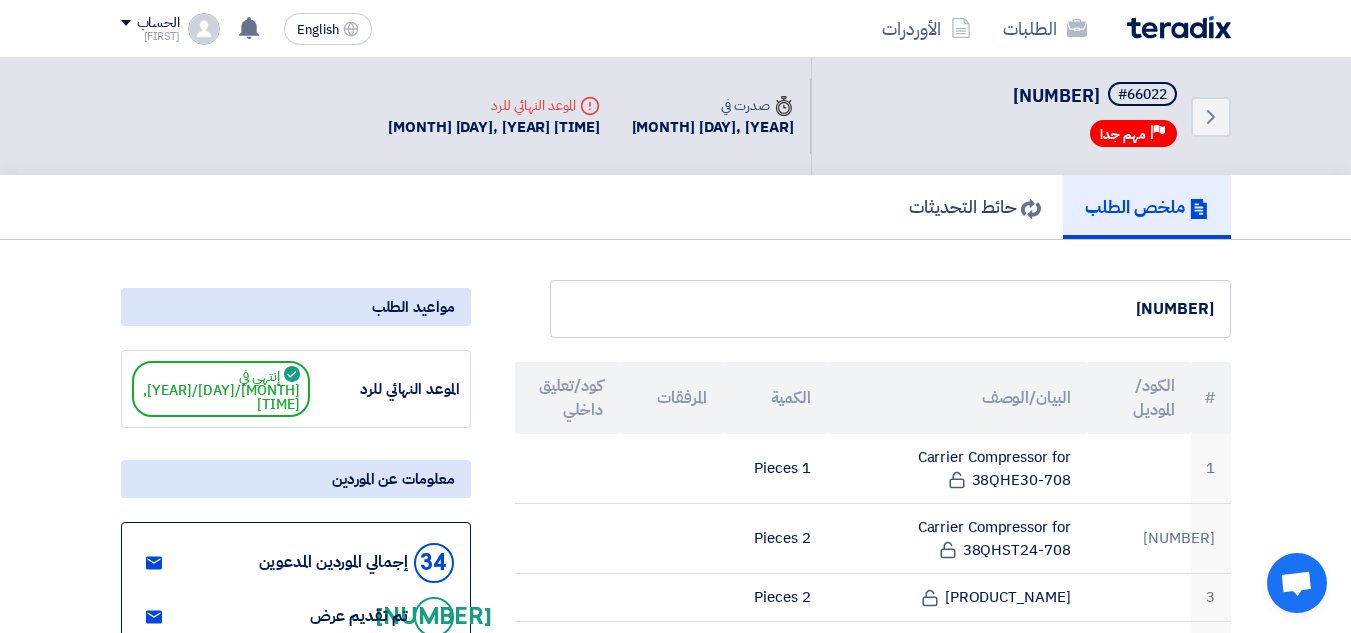 click on "الموعد النهائي للرد
إنتهي في [MONTH]/[DAY]/[YEAR], [TIME]" 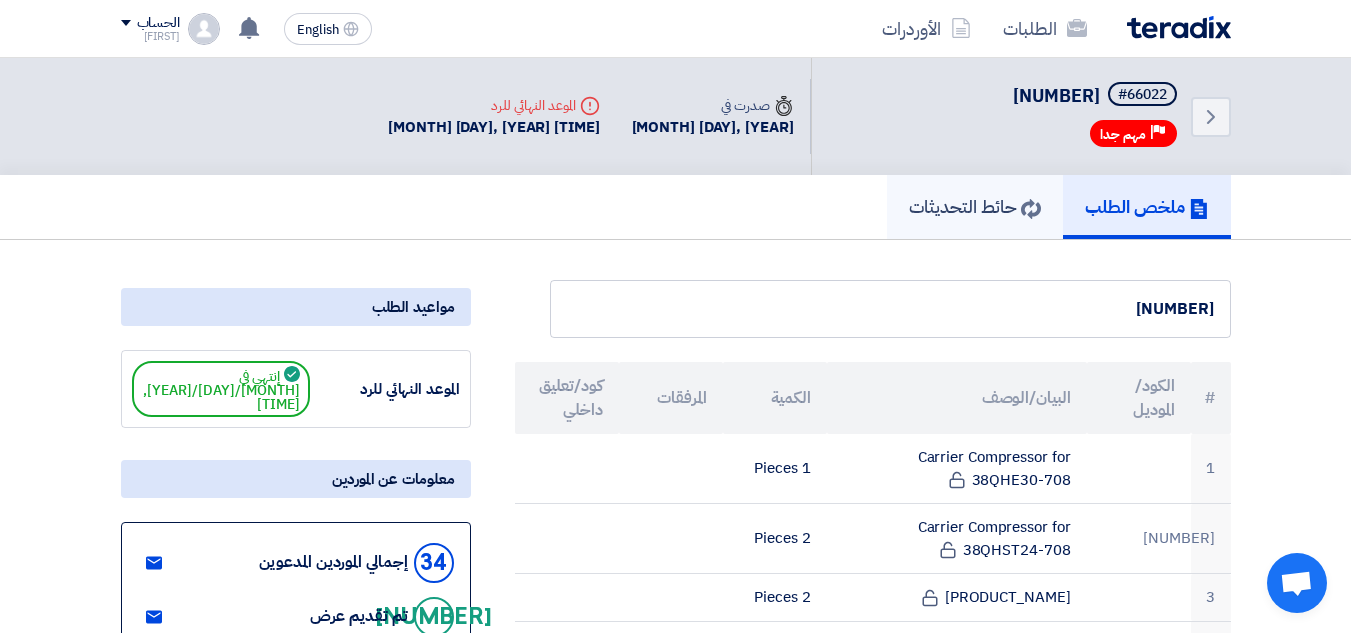 click on "حائط التحديثات" 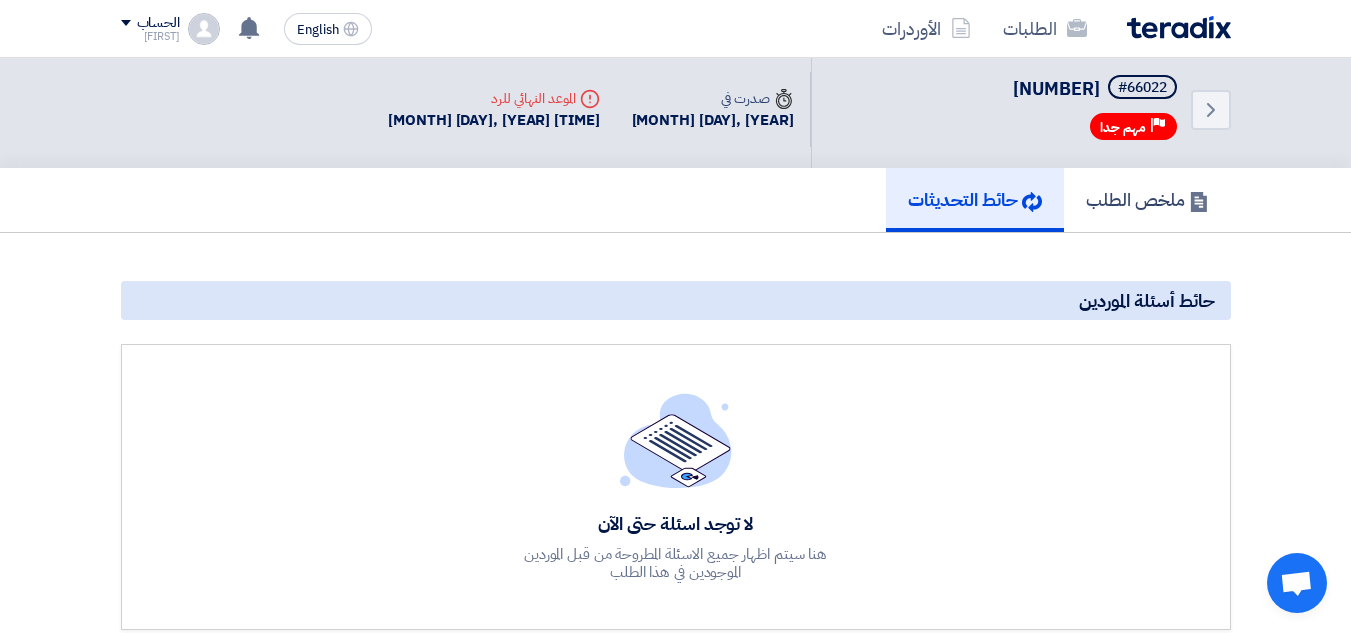 scroll, scrollTop: 0, scrollLeft: 0, axis: both 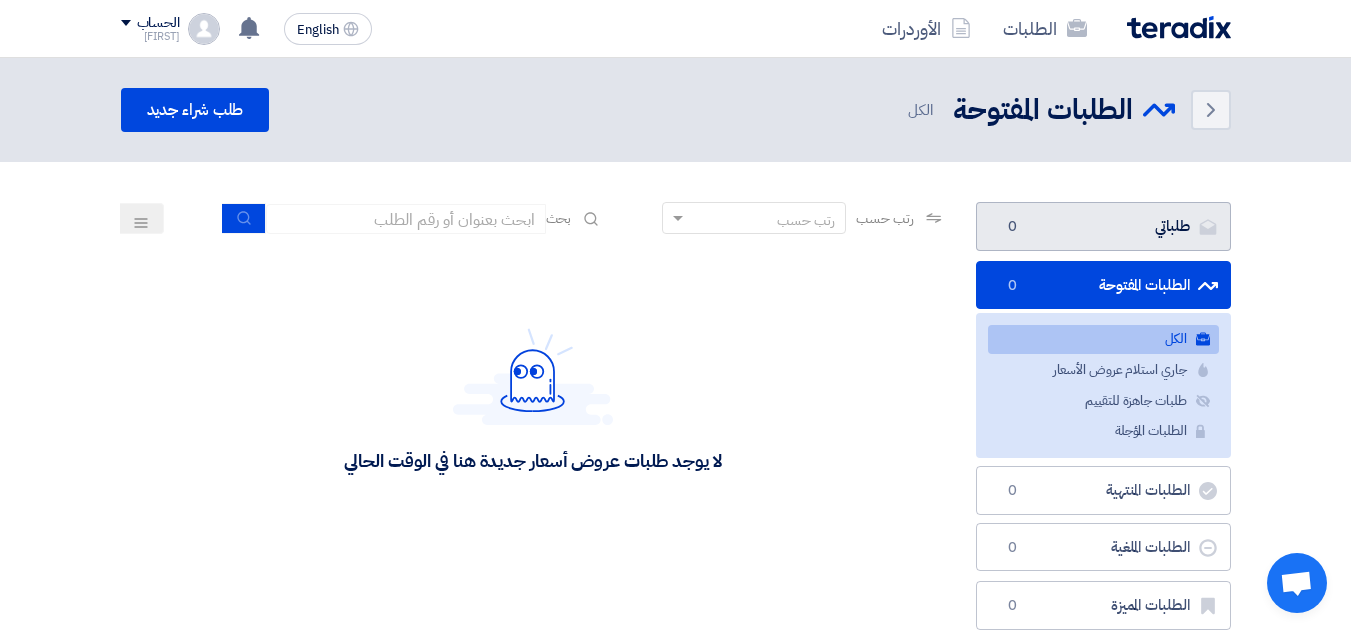 click on "طلباتي
طلباتي
0" 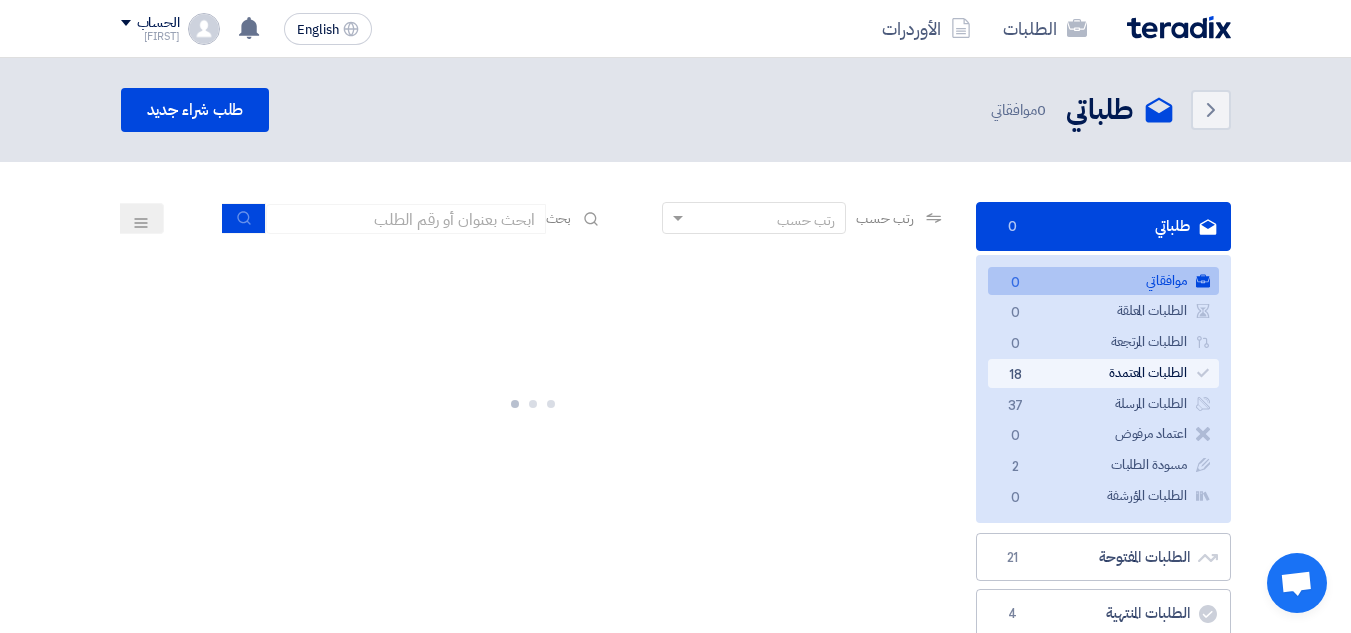 click on "الطلبات المعتمدة
الطلبات المعتمدة
18" 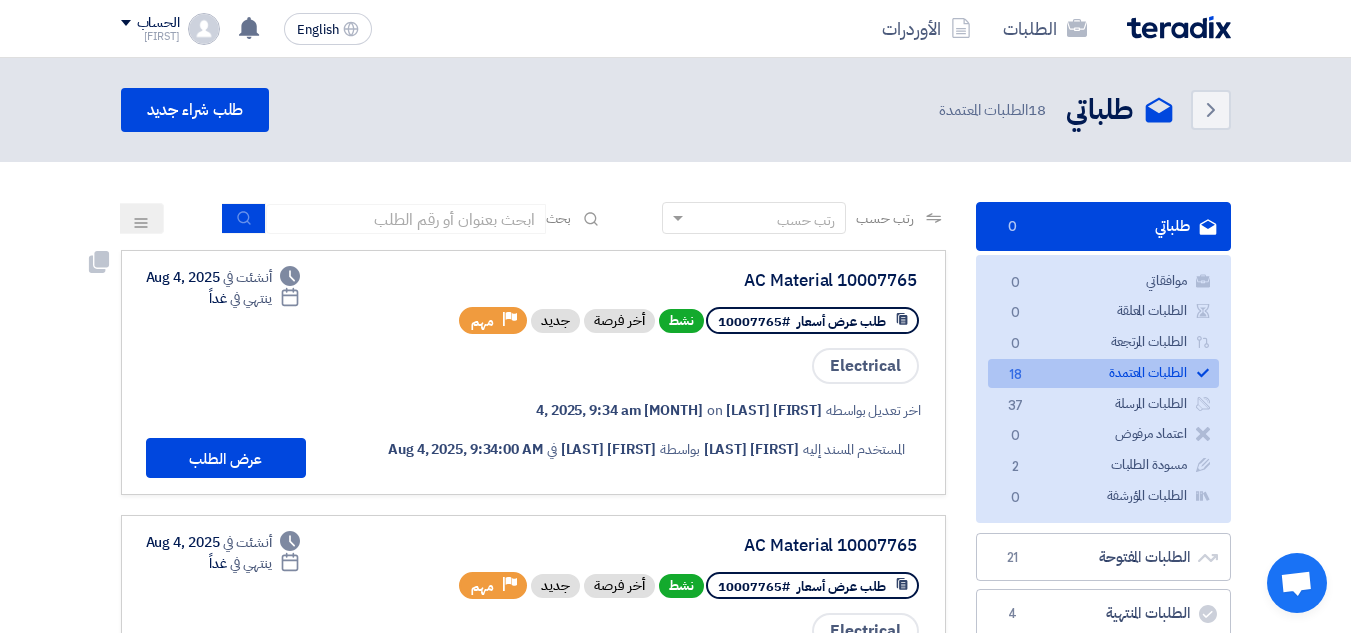 click on "اخر تعديل بواسطه [FIRST] [LAST] on [MONTH] [DAY], [YEAR], [HOUR]:[MINUTE] [AM/PM]" 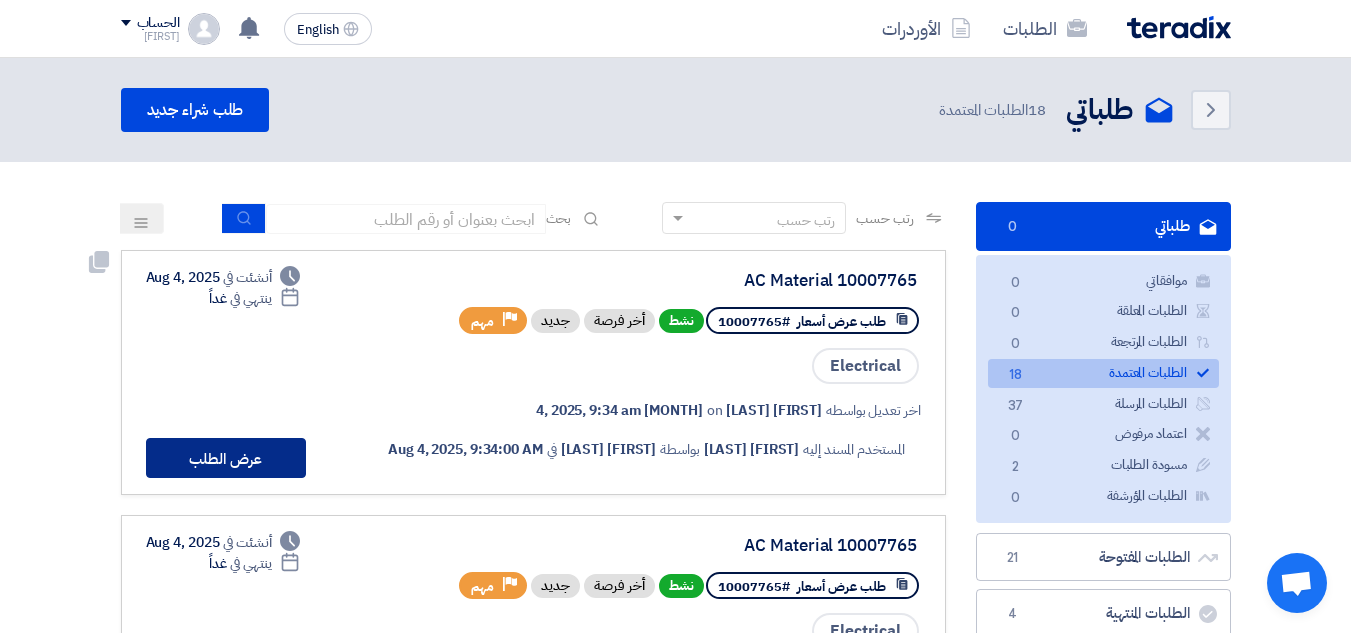 click on "عرض الطلب" 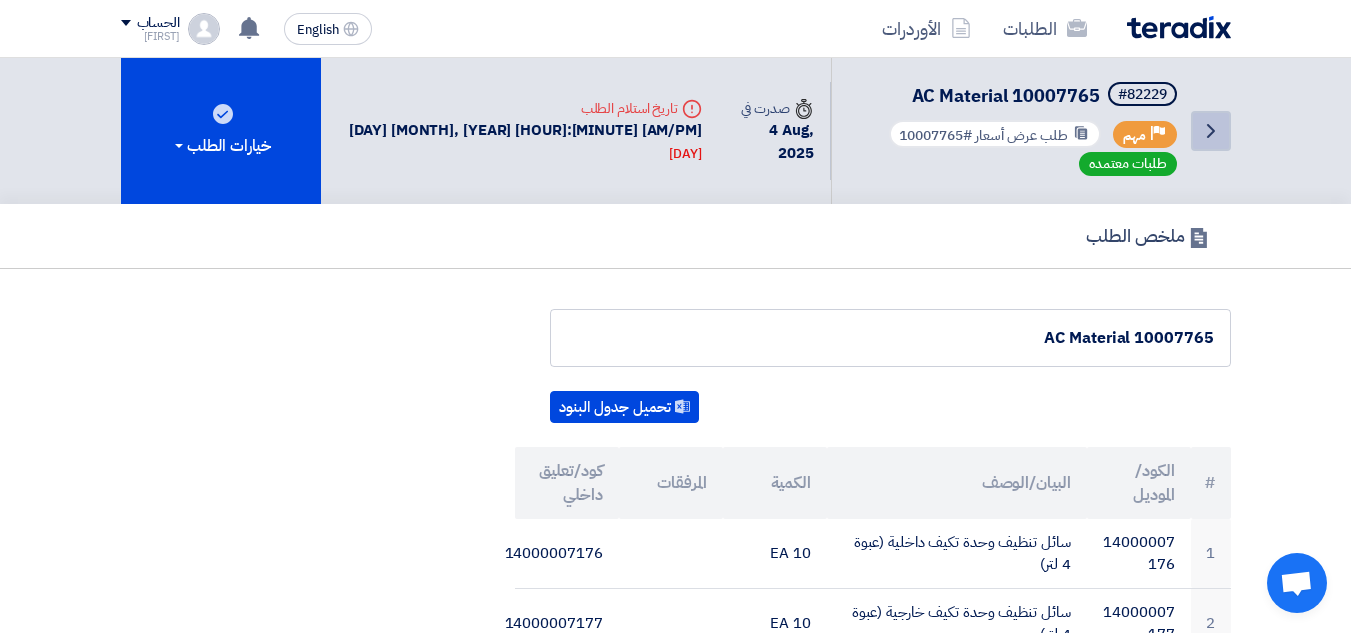 click on "Back" 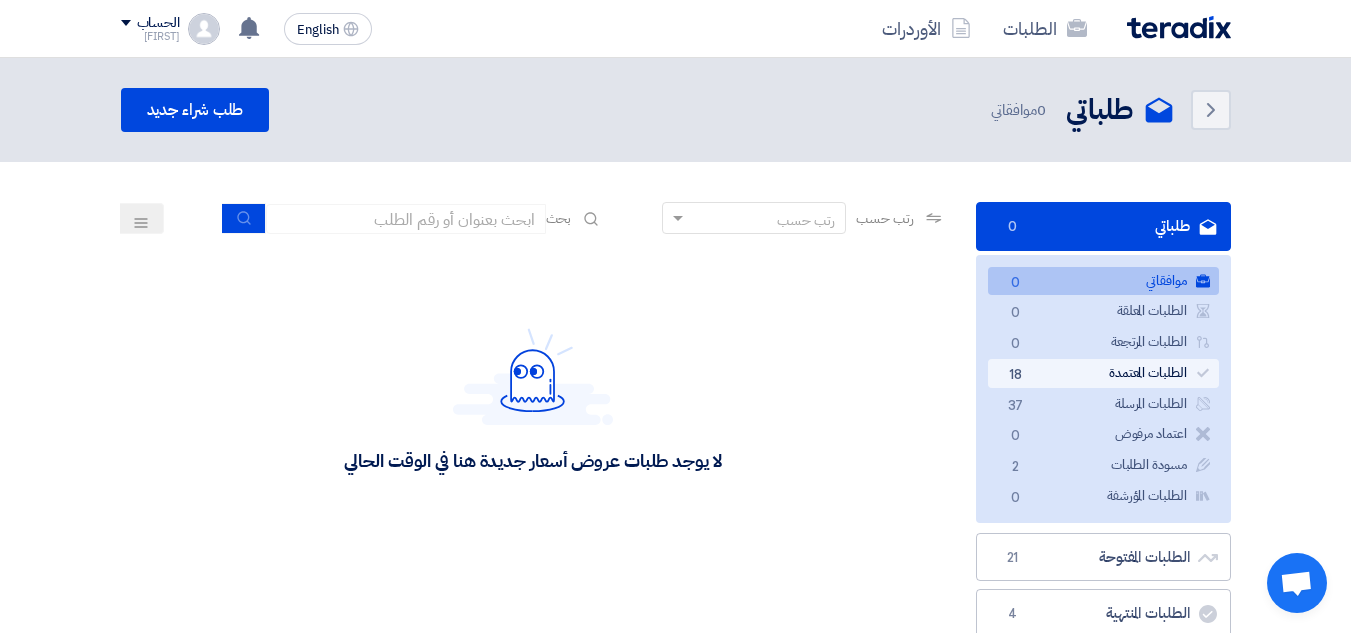 click on "الطلبات المعتمدة
الطلبات المعتمدة
18" 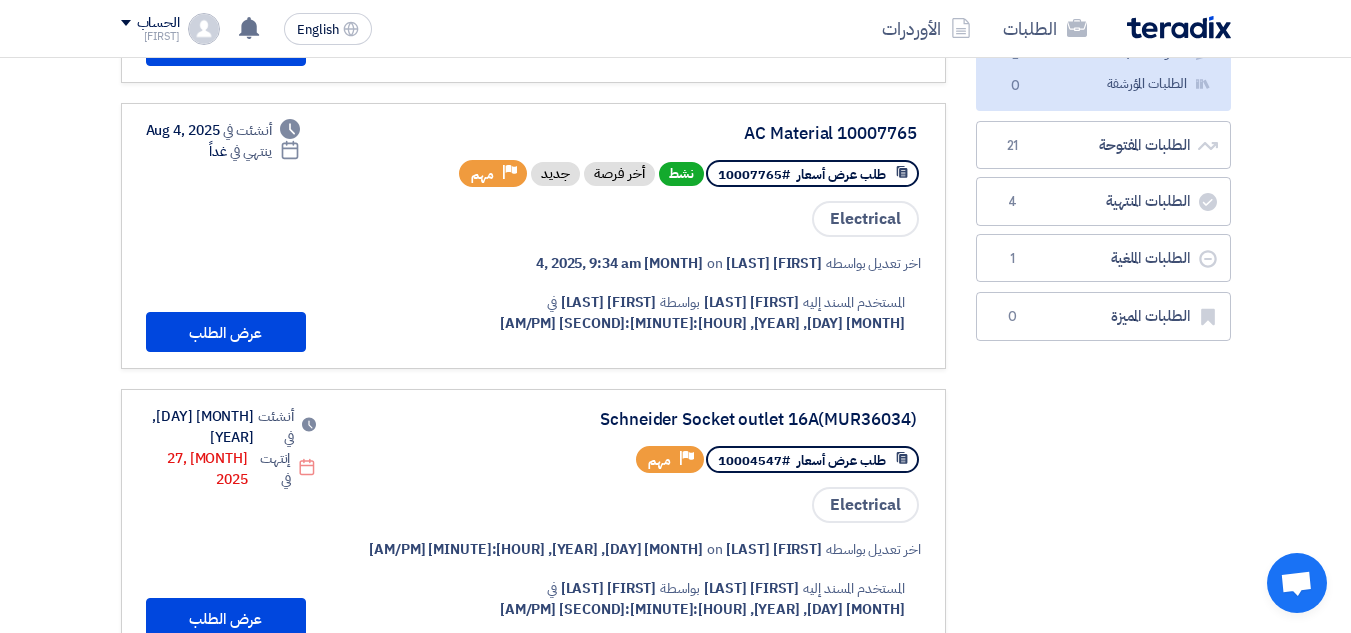 scroll, scrollTop: 0, scrollLeft: 0, axis: both 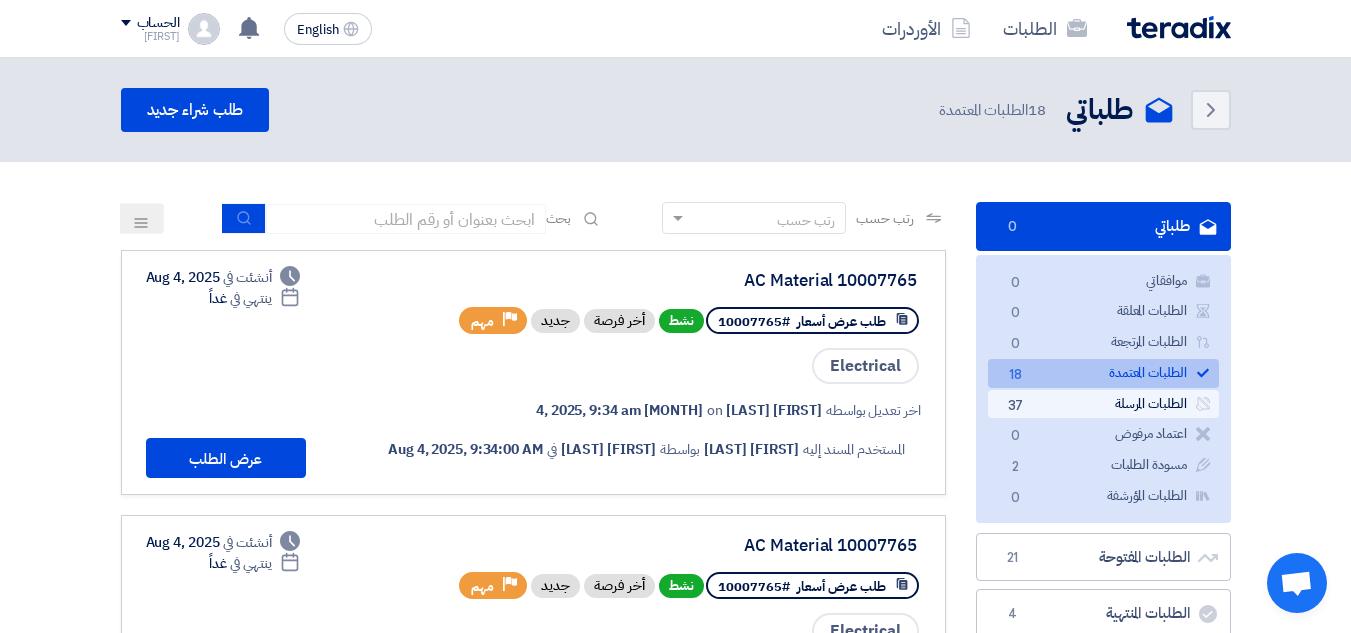 click on "الطلبات المرسلة
الطلبات المرسلة
37" 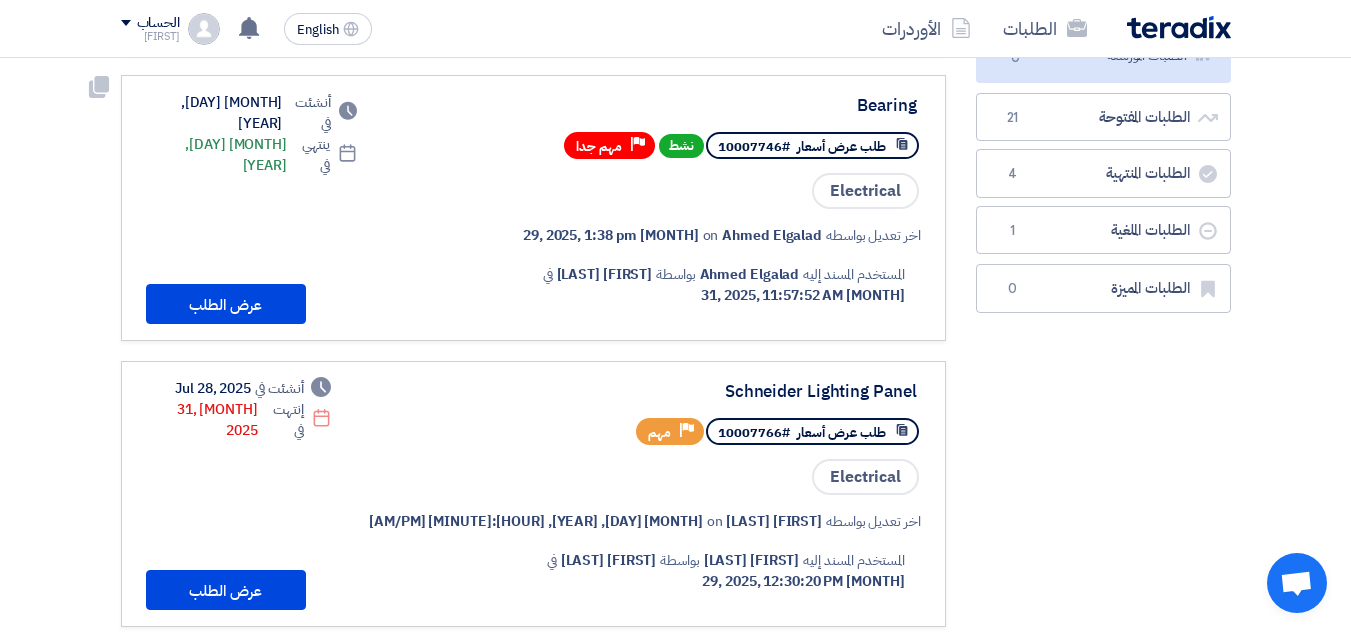 scroll, scrollTop: 500, scrollLeft: 0, axis: vertical 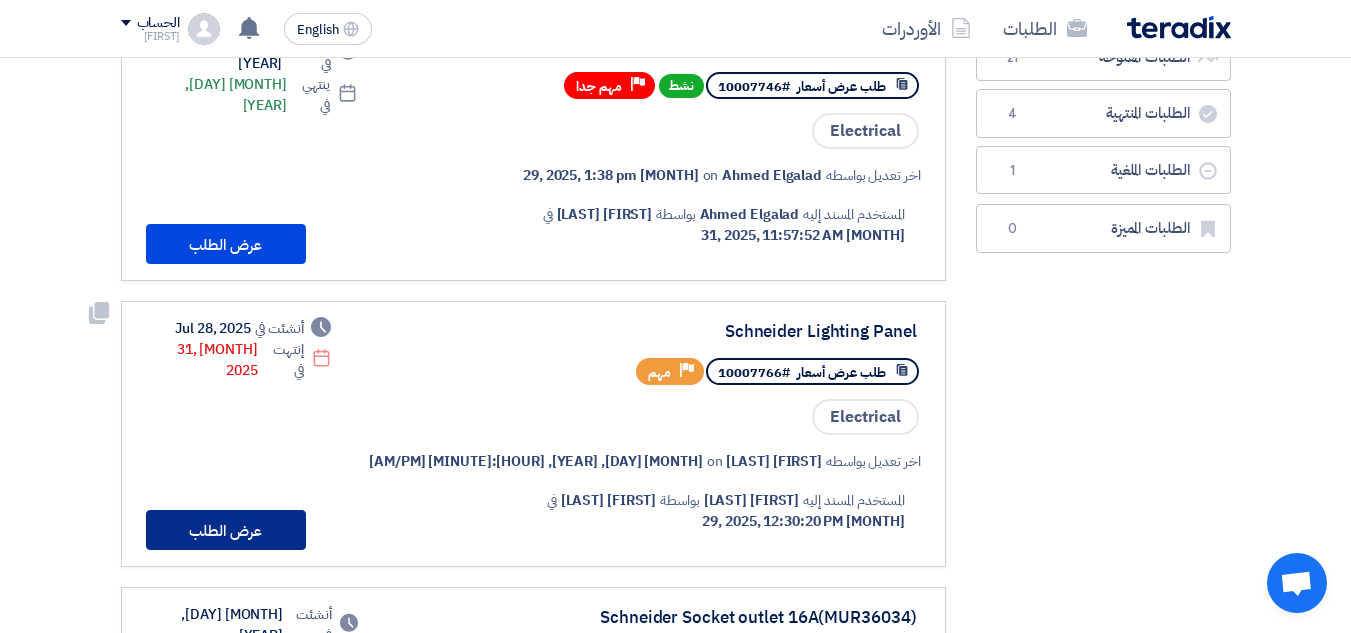 click on "عرض الطلب" 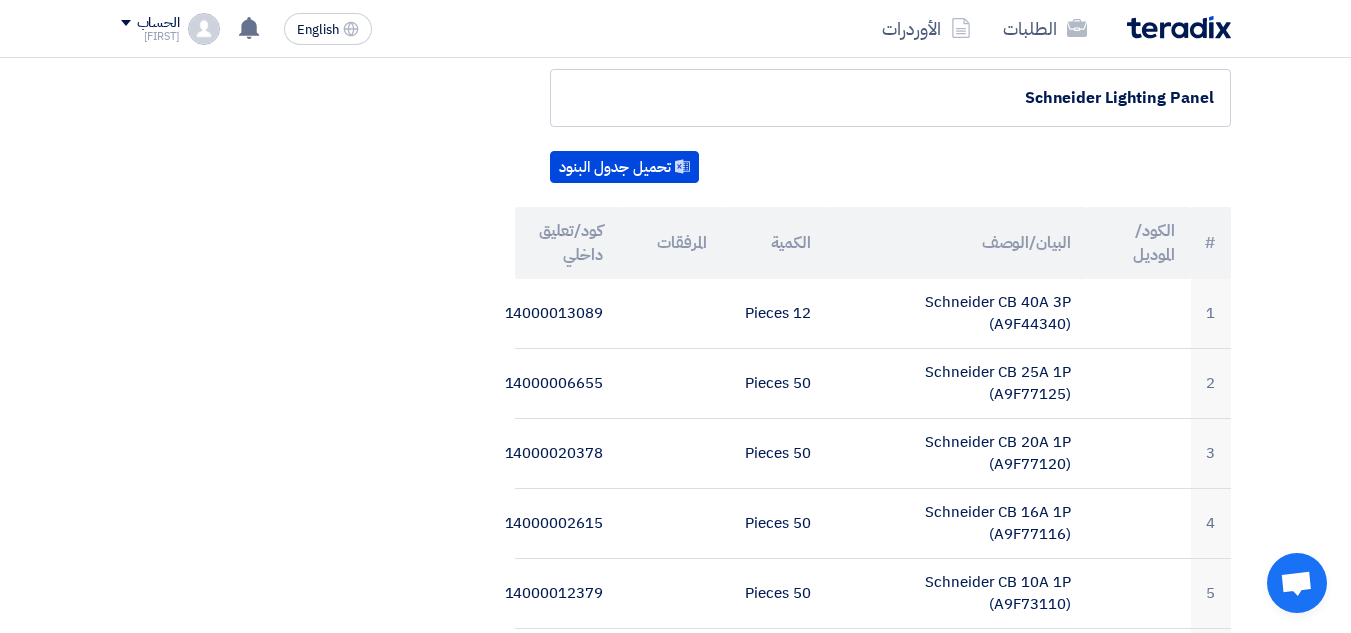 scroll, scrollTop: 0, scrollLeft: 0, axis: both 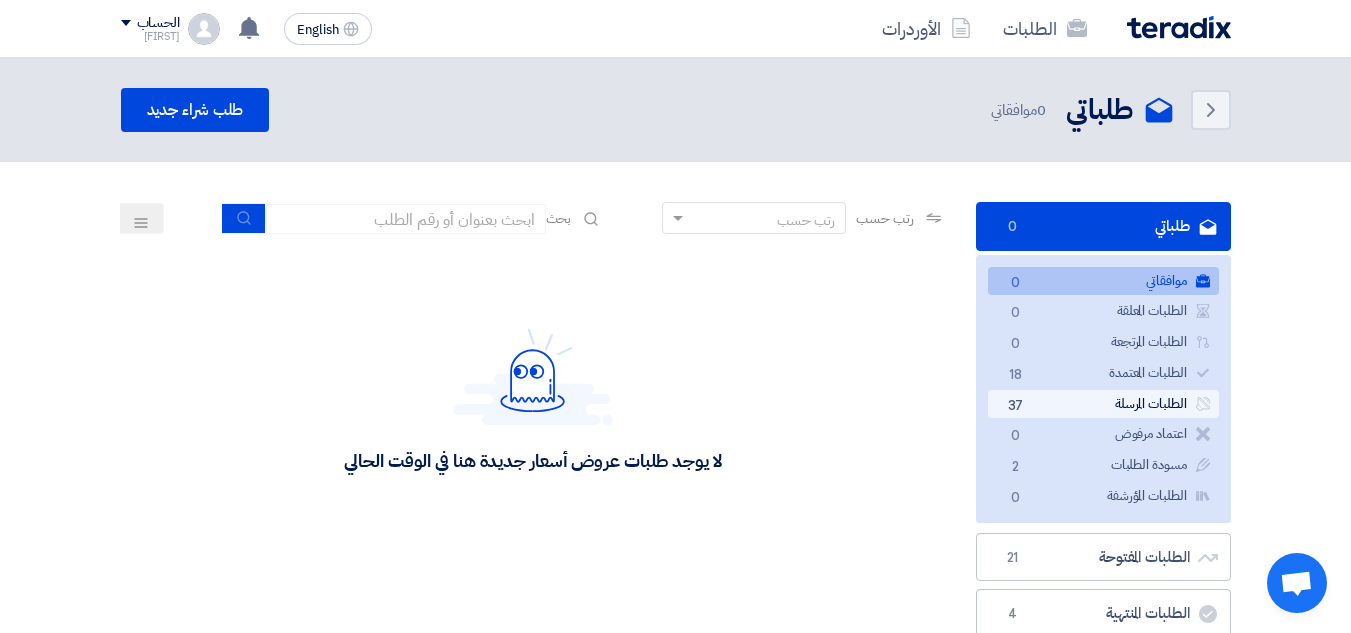 click on "الطلبات المرسلة
الطلبات المرسلة
37" 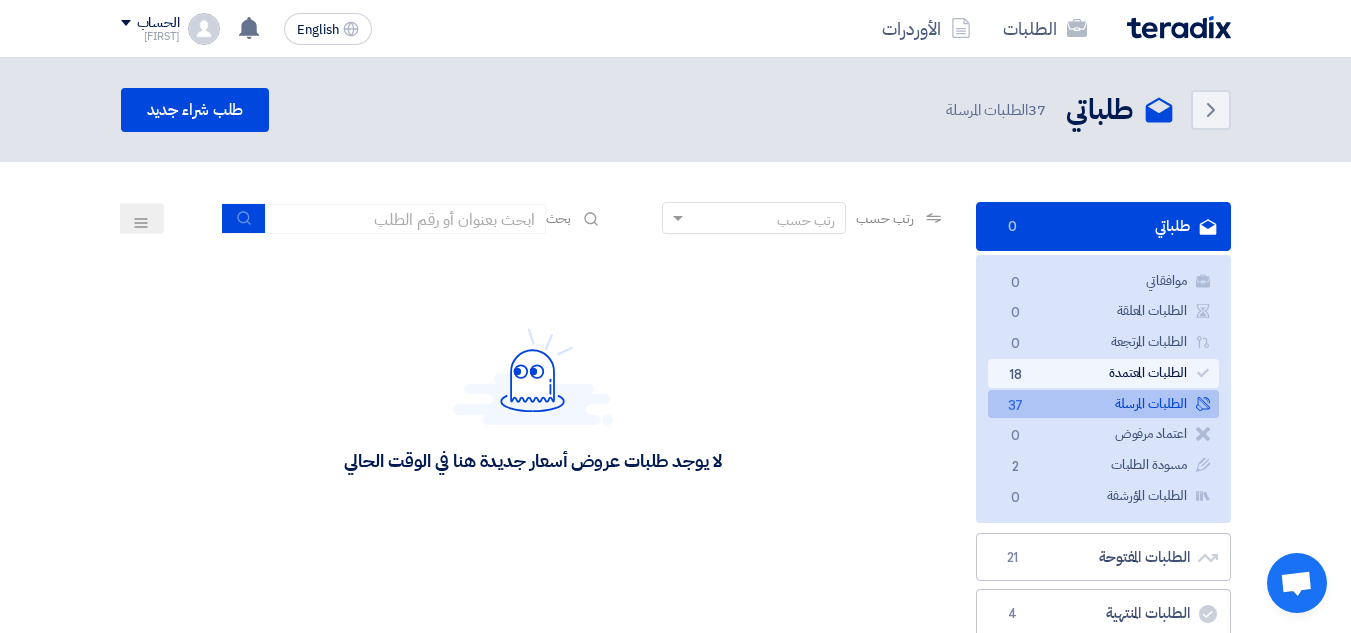click on "[NUMBER]" 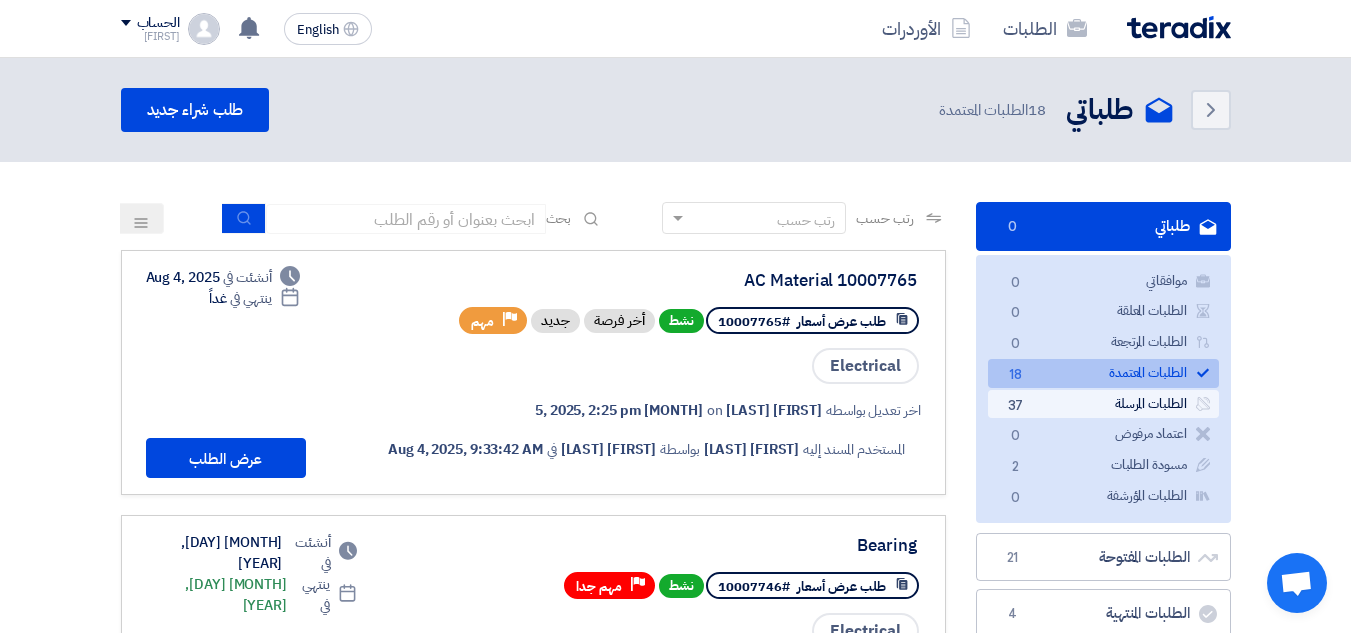 click on "الطلبات المرسلة
الطلبات المرسلة
[NUMBER]" 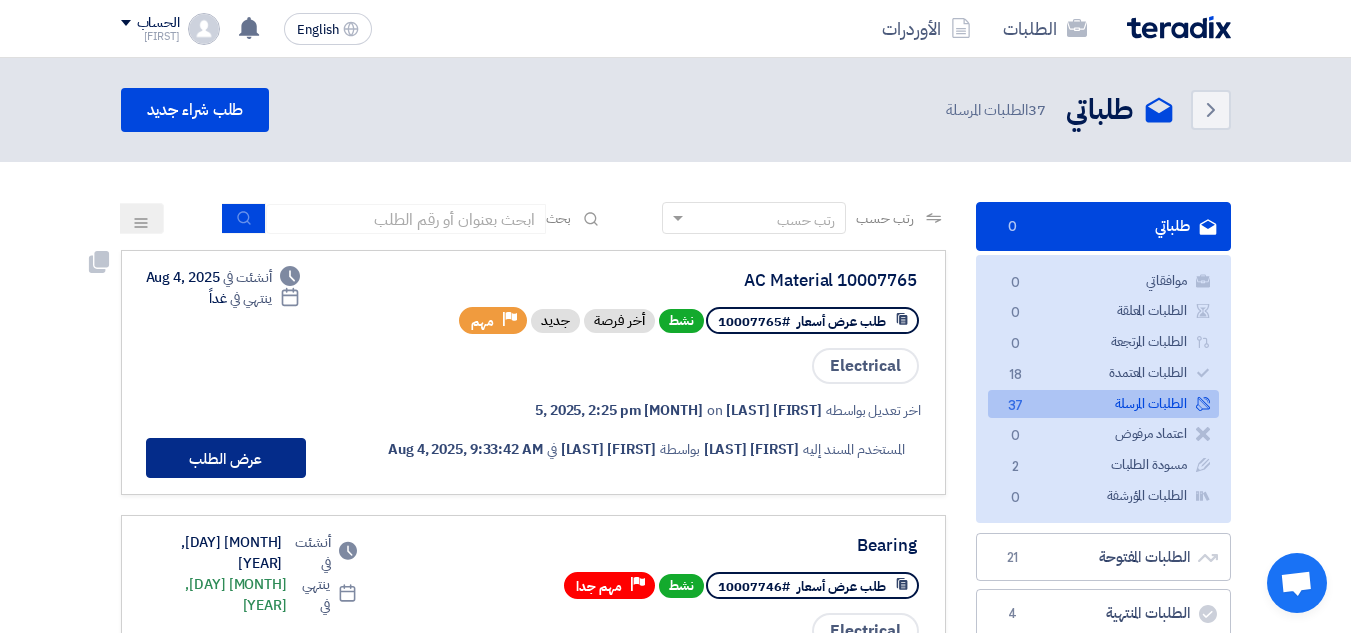 click on "عرض الطلب" 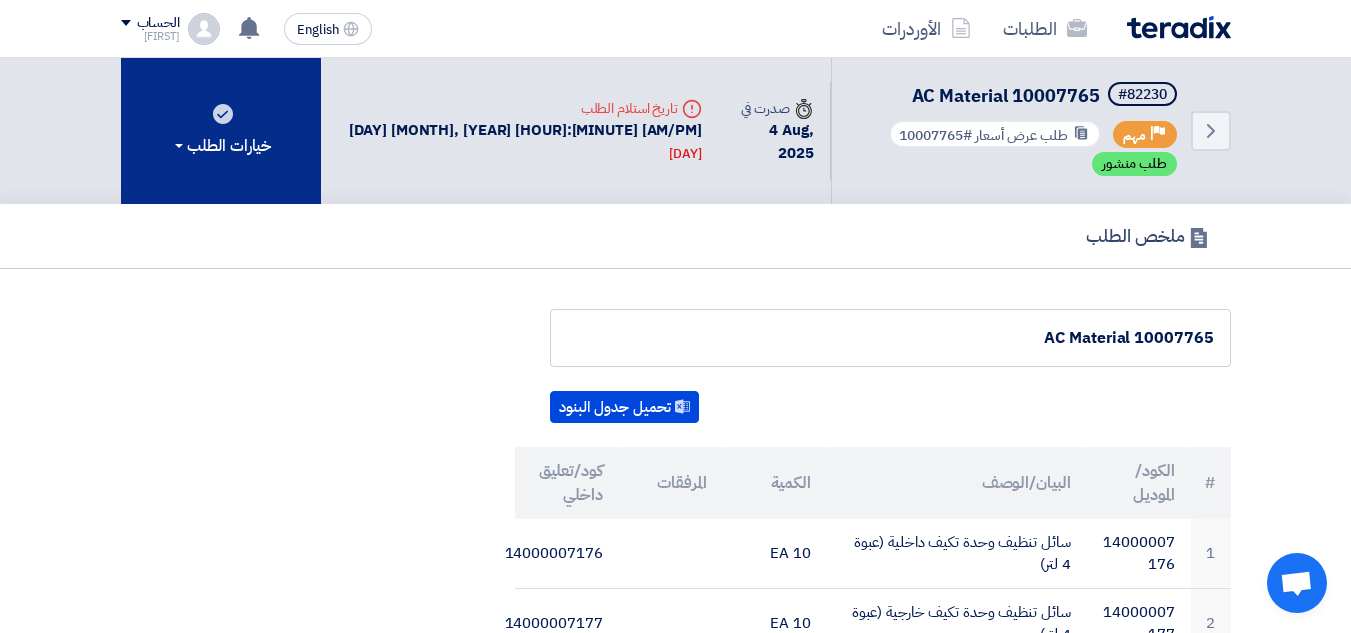 click on "خيارات الطلب" at bounding box center [221, 146] 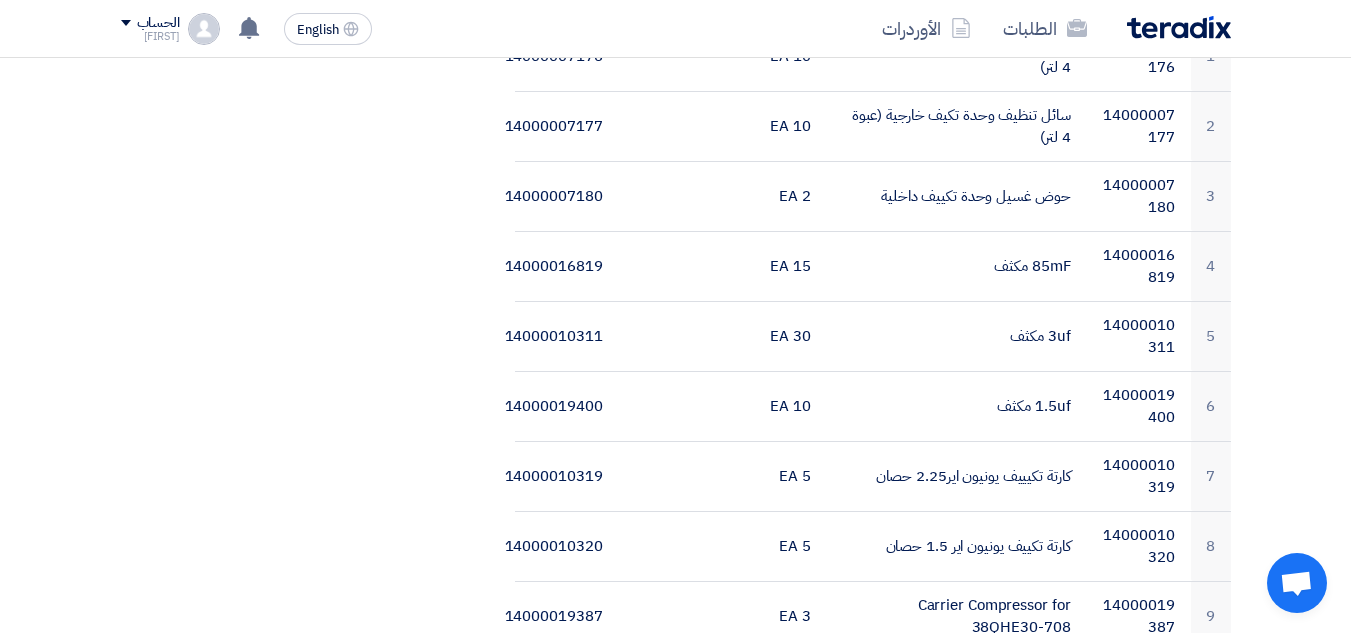 scroll, scrollTop: 0, scrollLeft: 0, axis: both 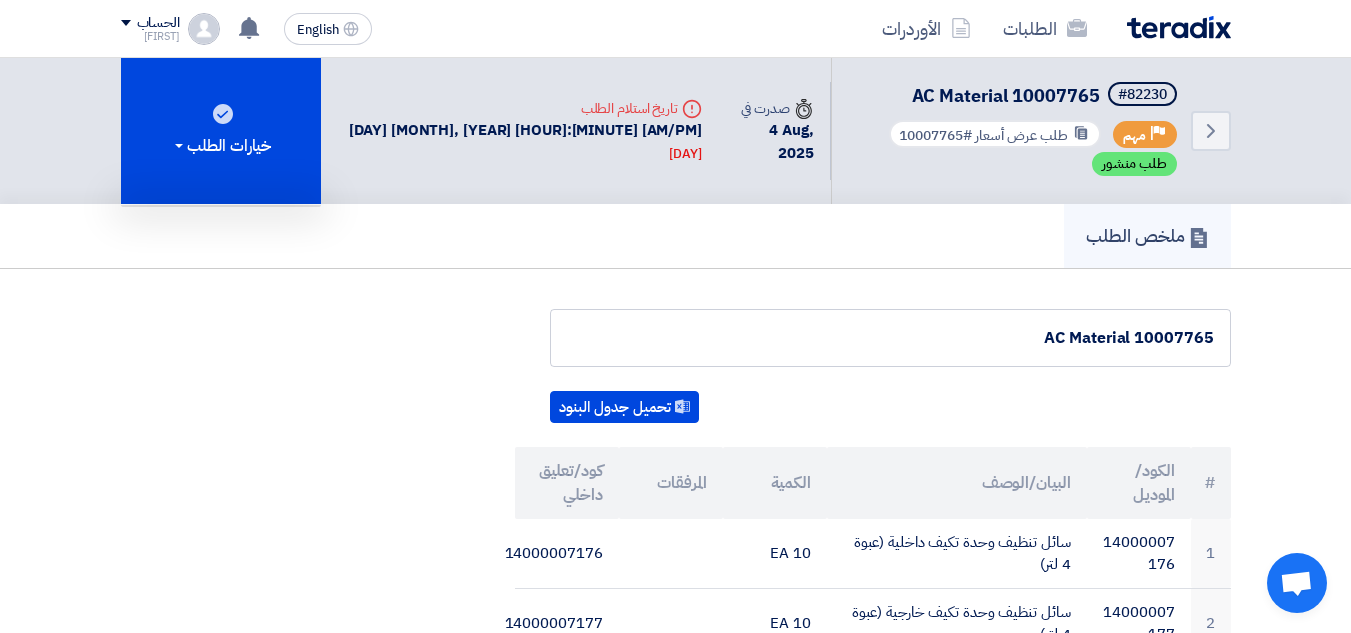 click on "ملخص الطلب" 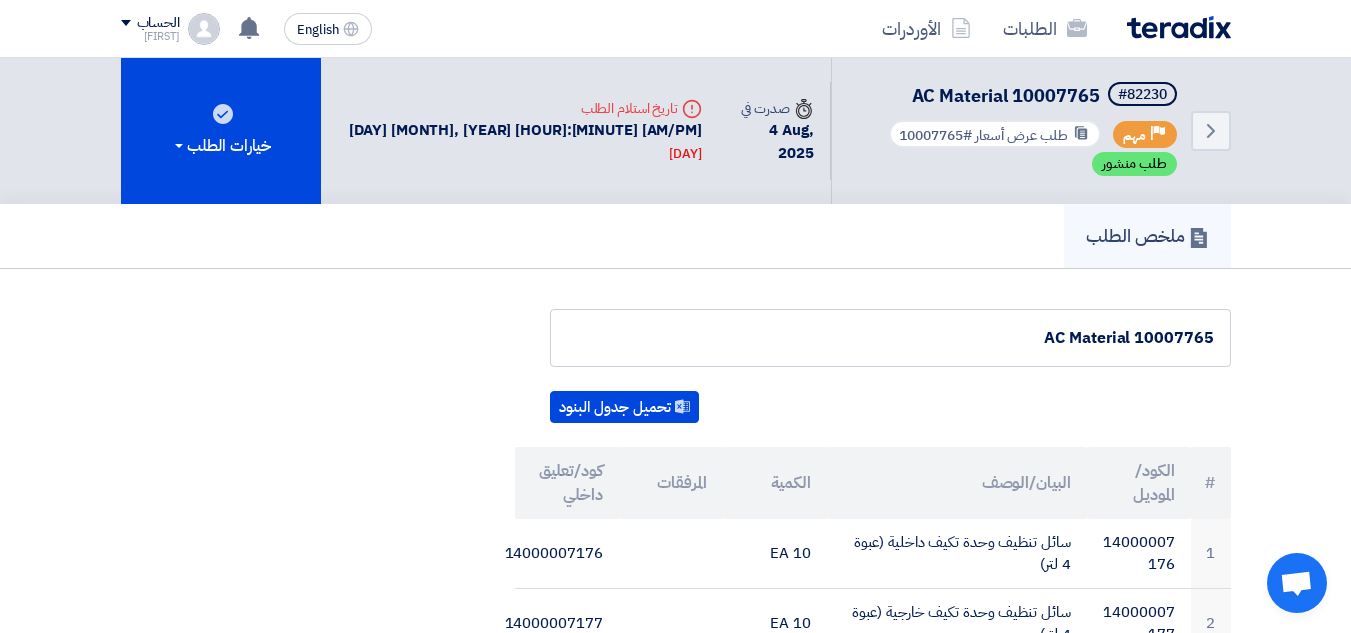 click on "ملخص الطلب" 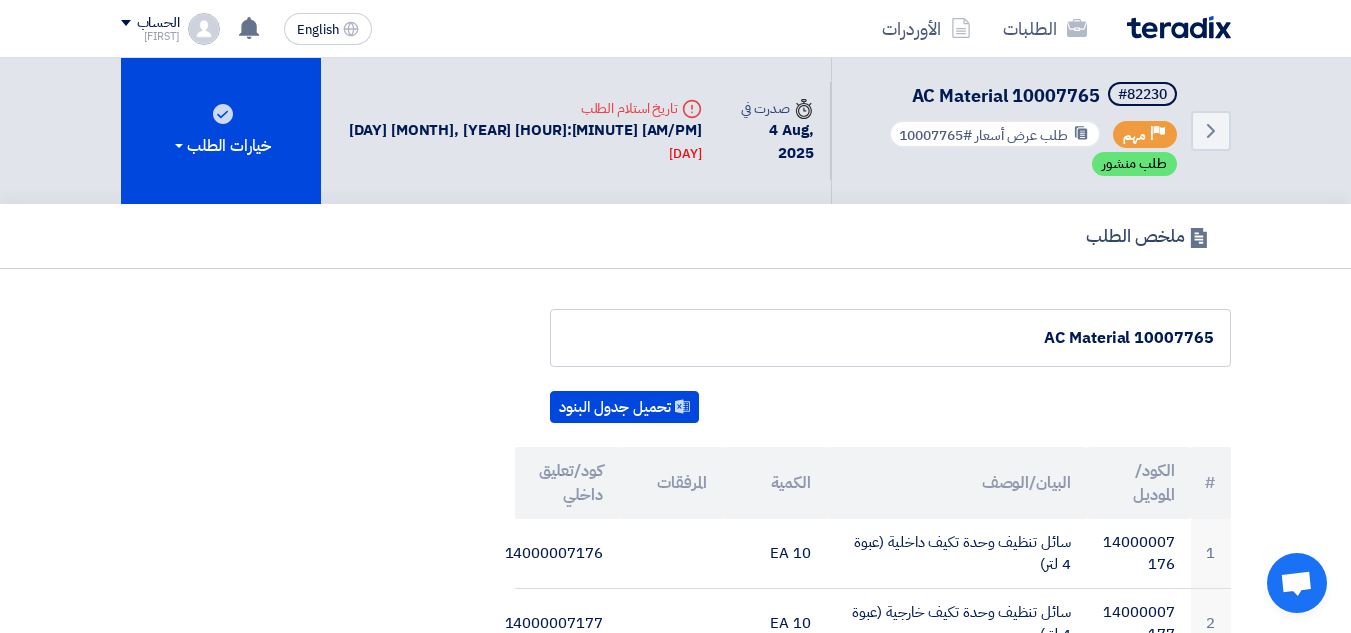 click 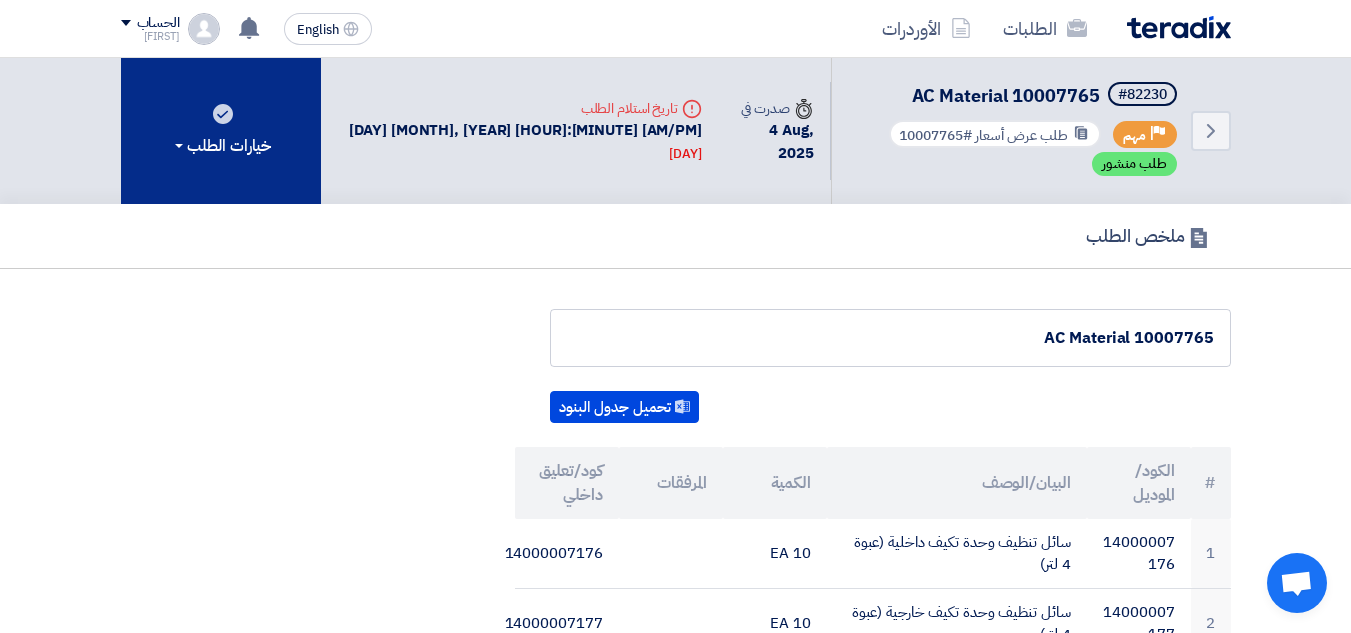 click on "خيارات الطلب" at bounding box center (221, 131) 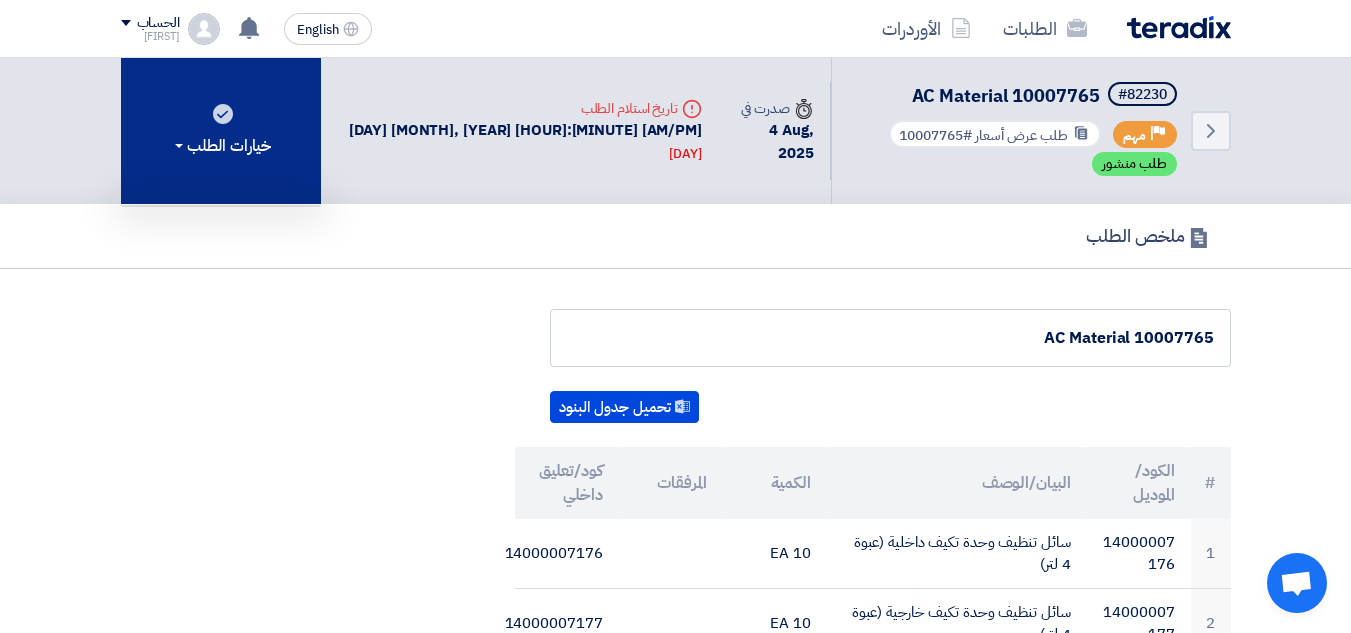 click on "خيارات الطلب" at bounding box center (221, 131) 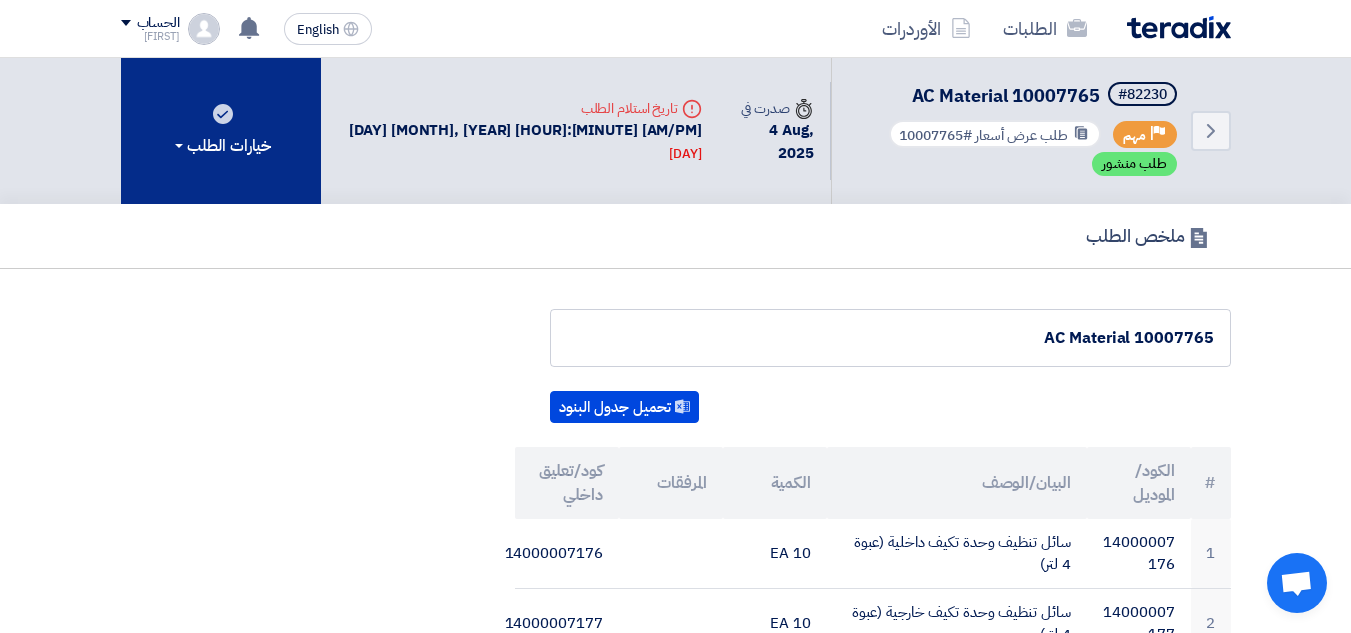 click on "خيارات الطلب" at bounding box center [221, 131] 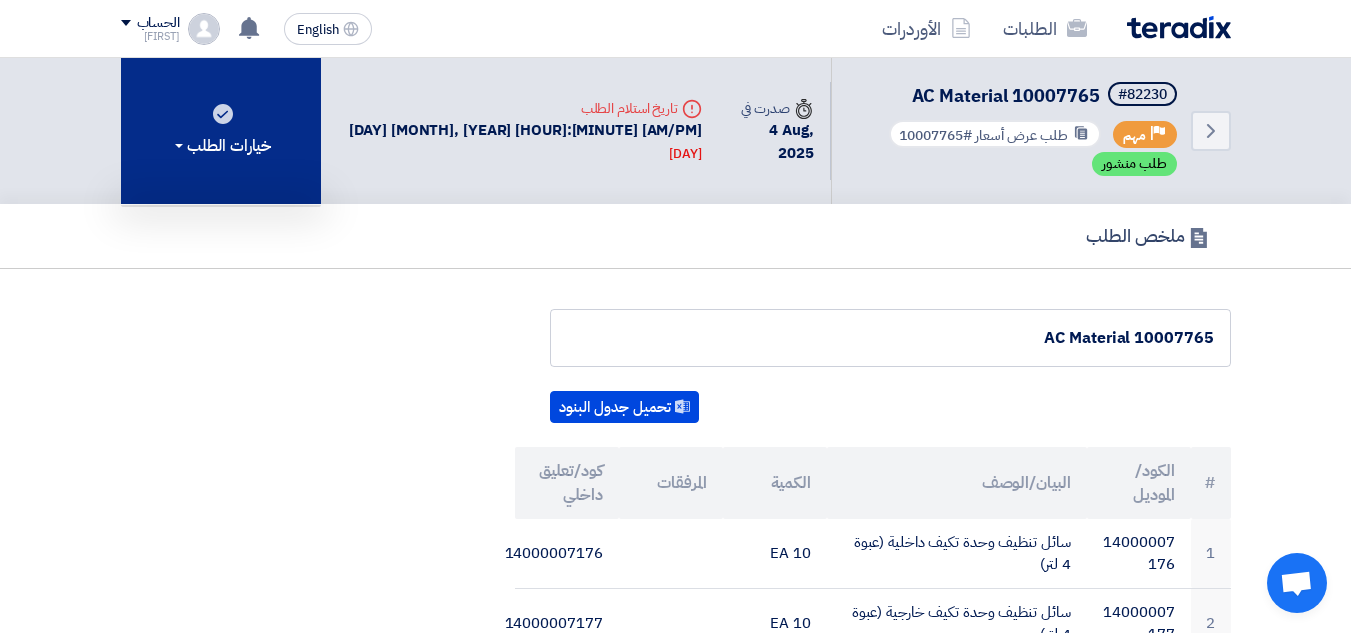 click on "خيارات الطلب" at bounding box center (221, 131) 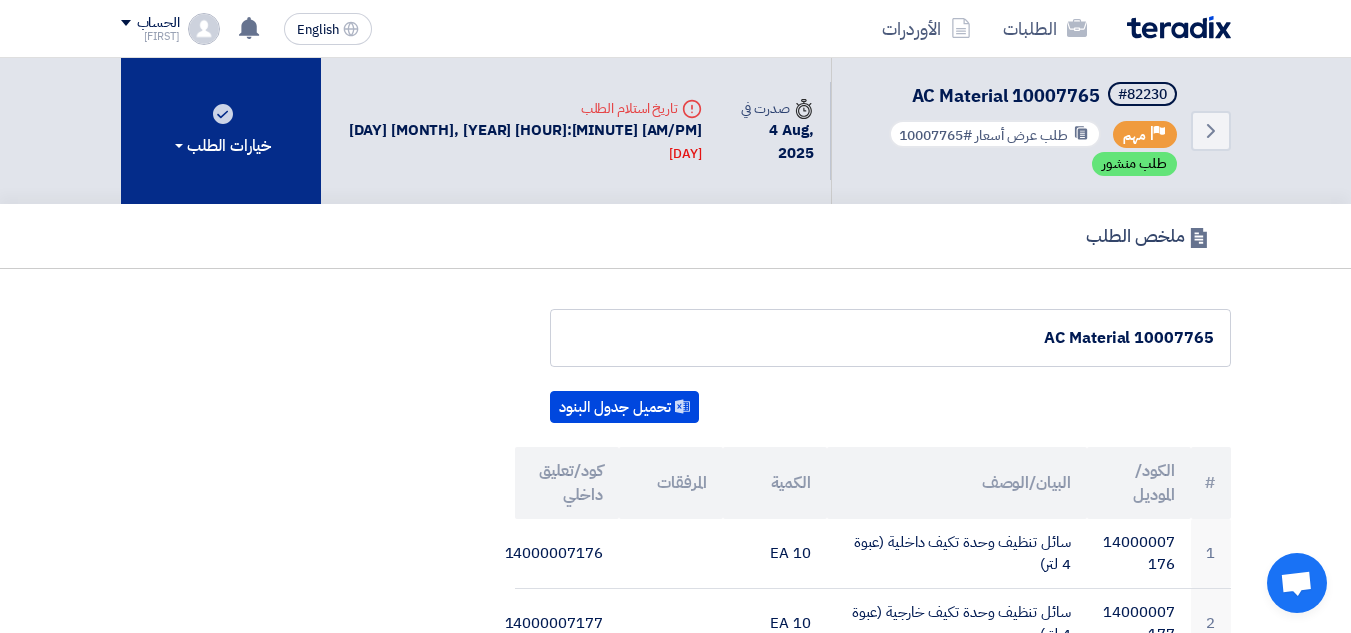 click on "خيارات الطلب" at bounding box center [221, 131] 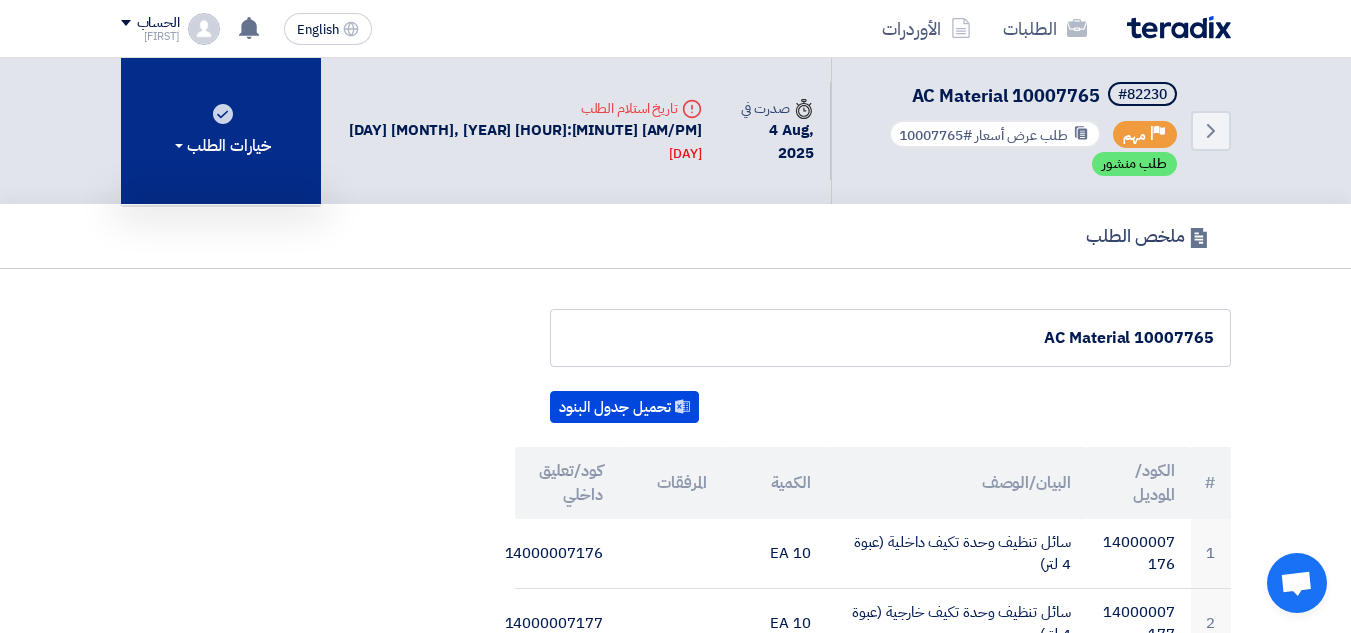 click on "خيارات الطلب" at bounding box center (221, 131) 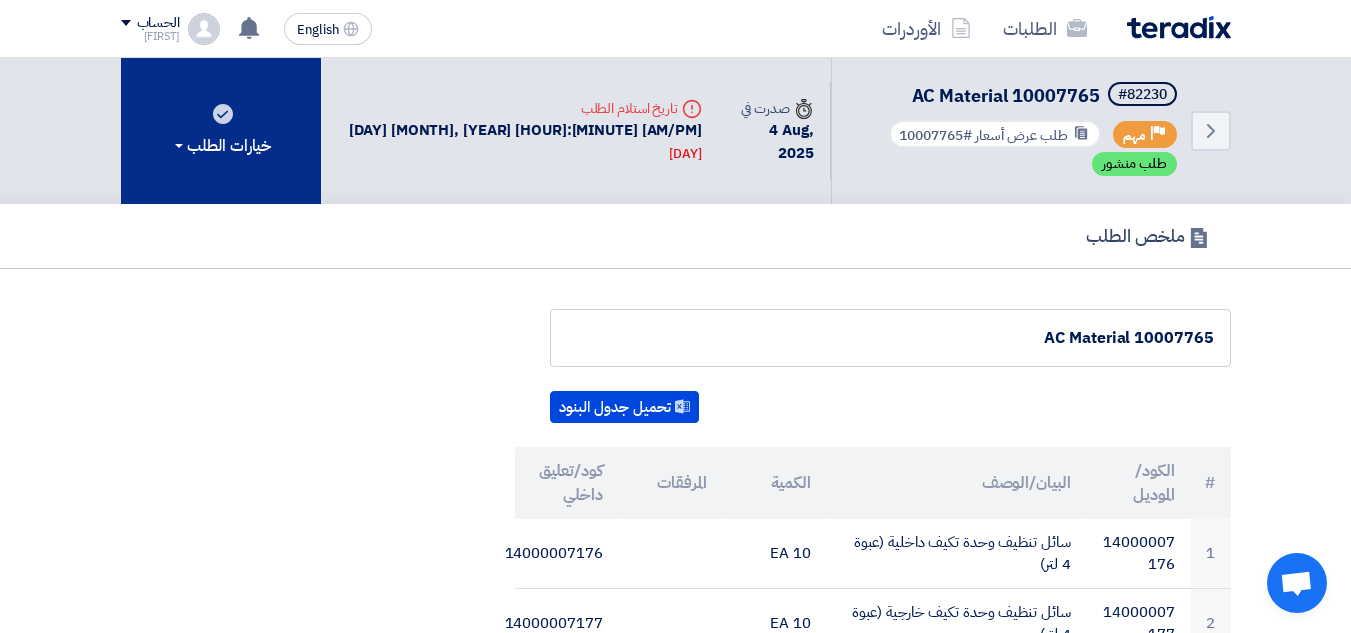 click on "خيارات الطلب" at bounding box center (221, 131) 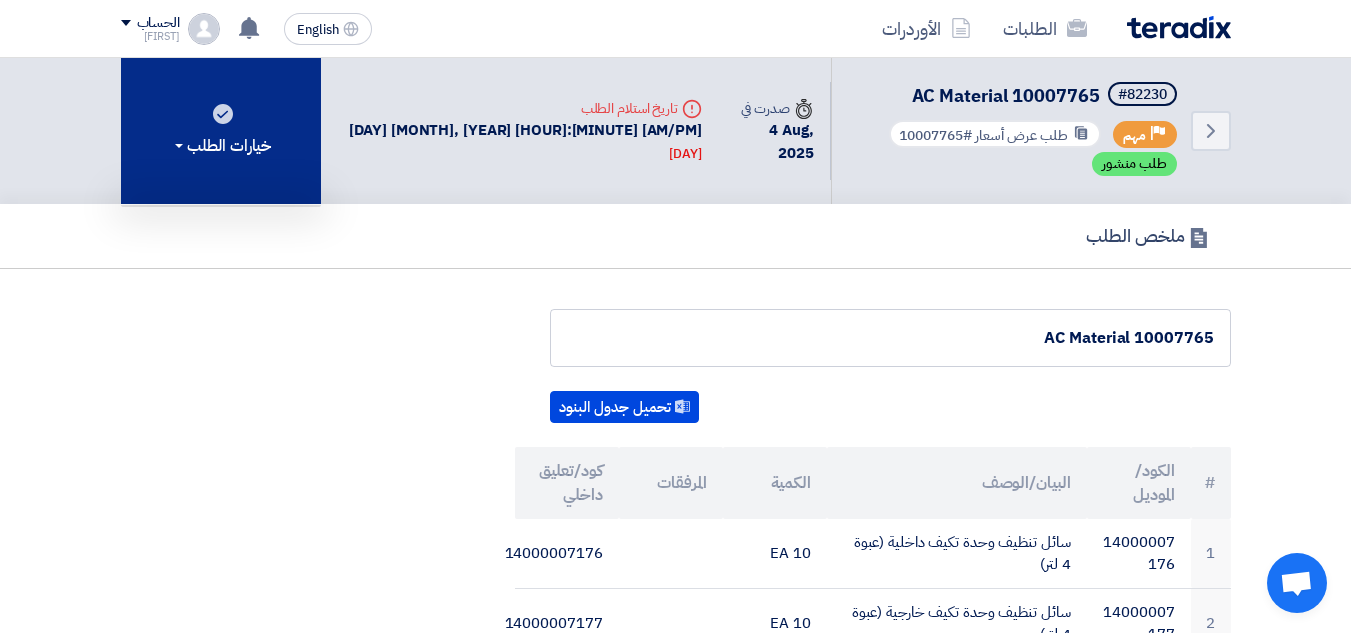 click on "خيارات الطلب" at bounding box center (221, 146) 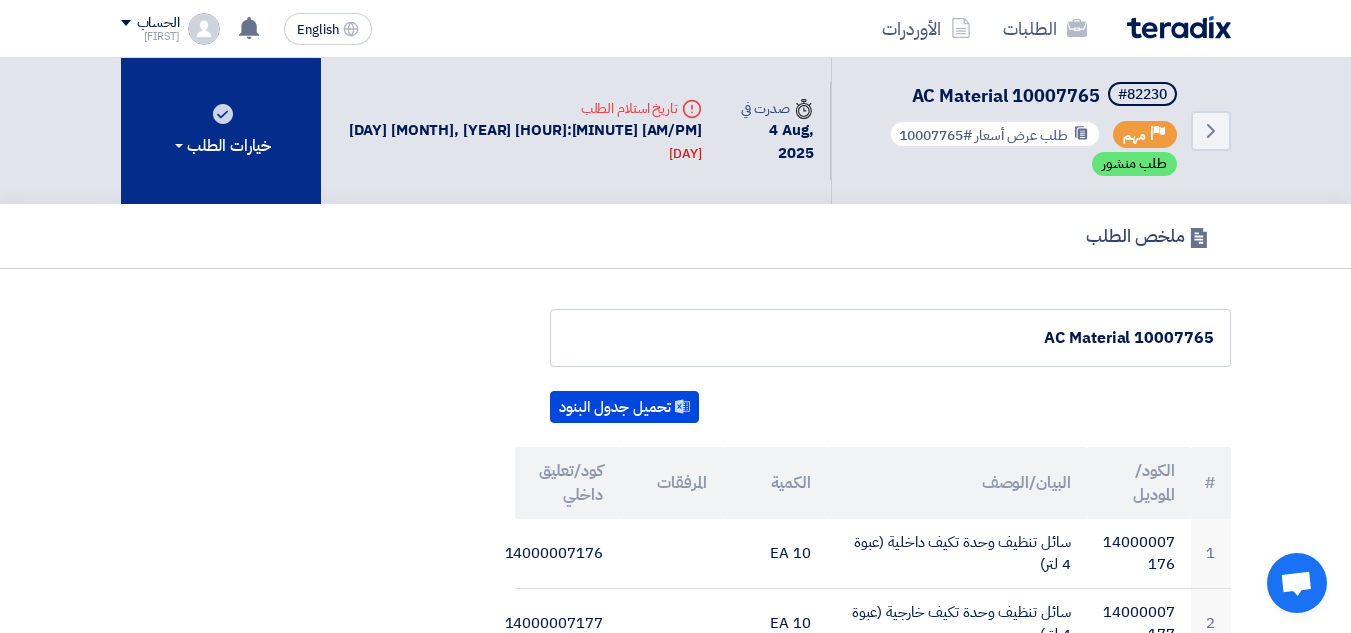 click on "خيارات الطلب" at bounding box center [221, 146] 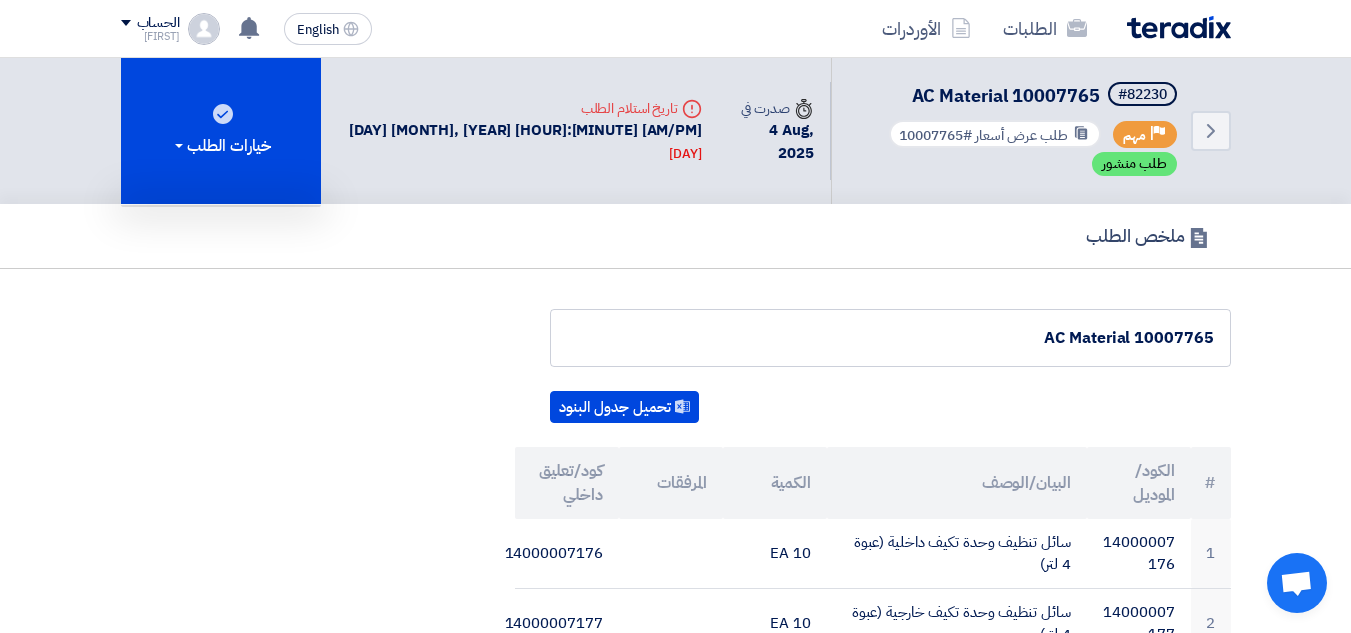 click on "AC Material 10007765" 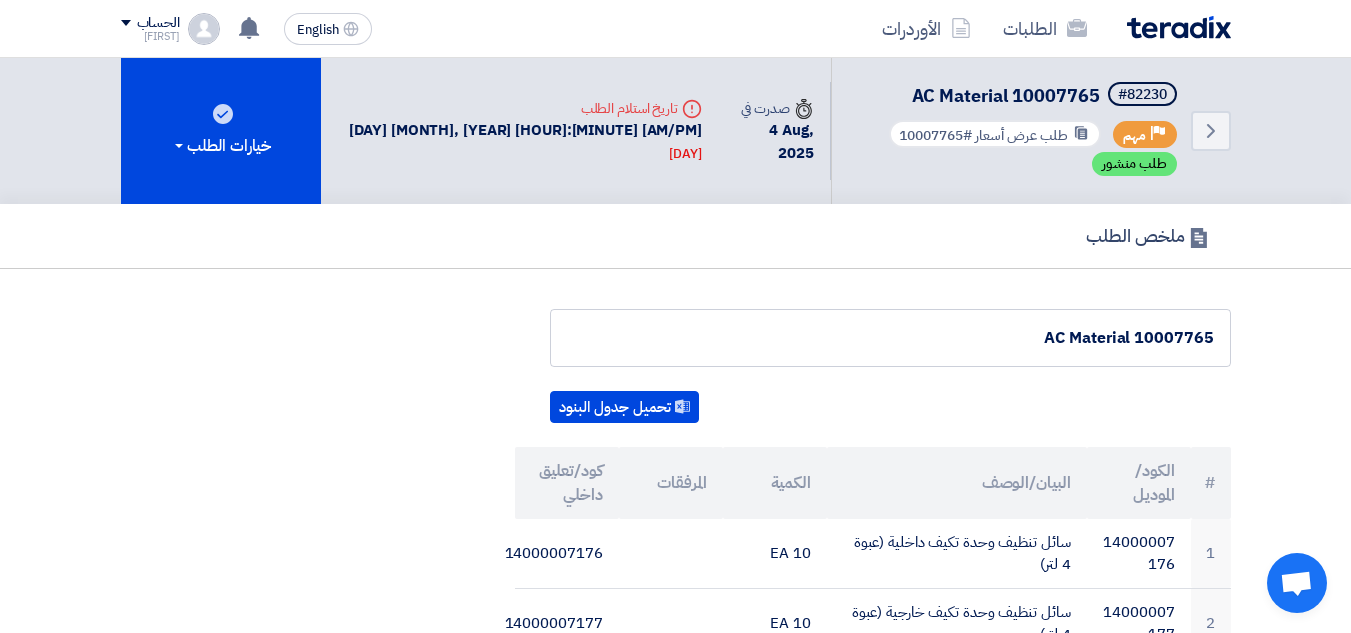 click on "AC Material 10007765" 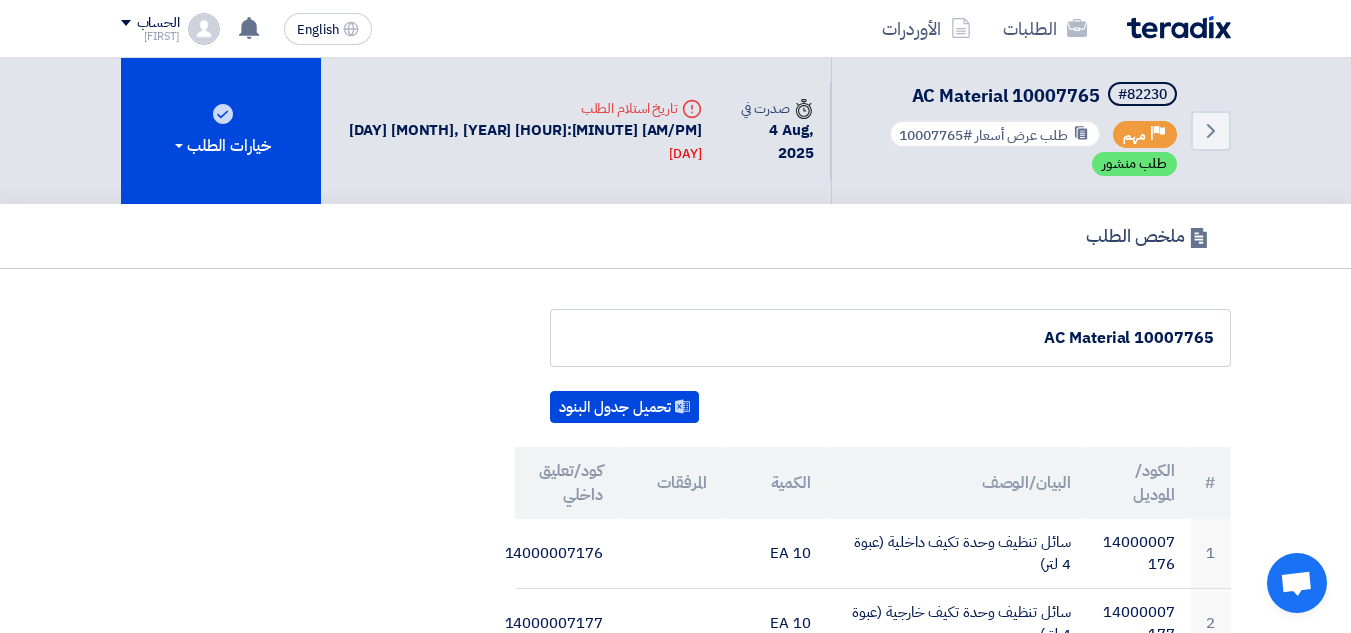 click on "طلب عرض أسعار" 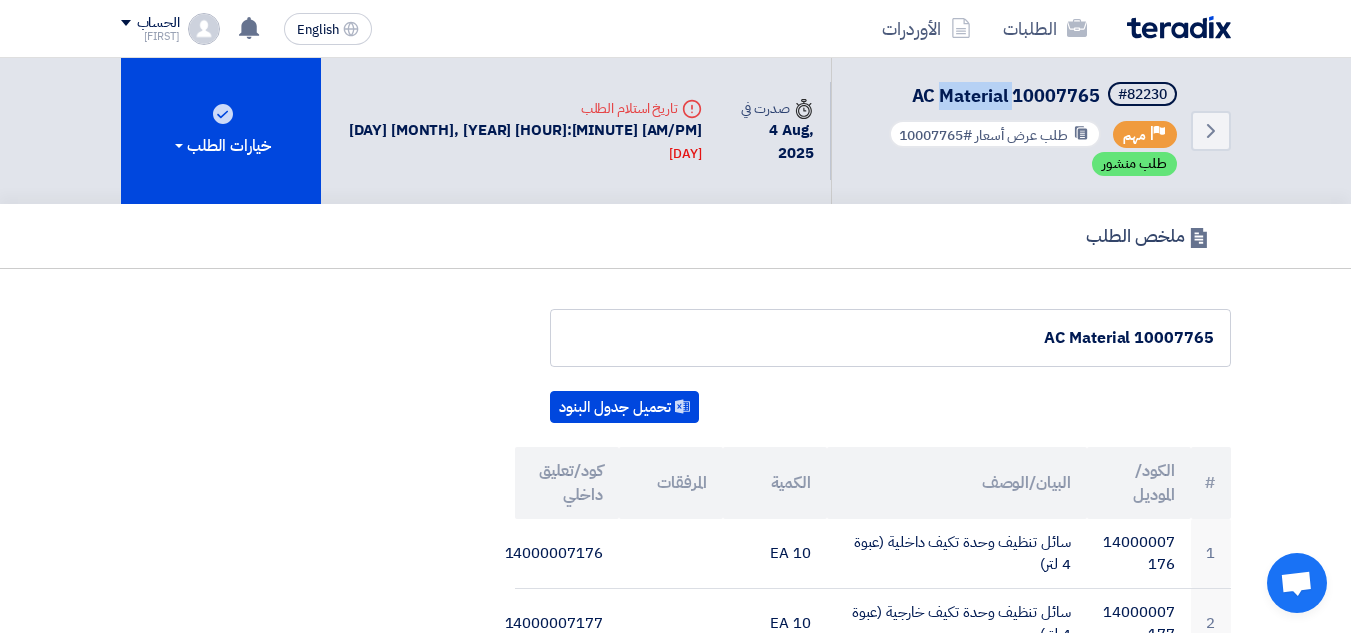 click on "Back
#82230
AC Material 10007765
Priority
مهم
طلب عرض أسعار
#10007765
طلب منشور" 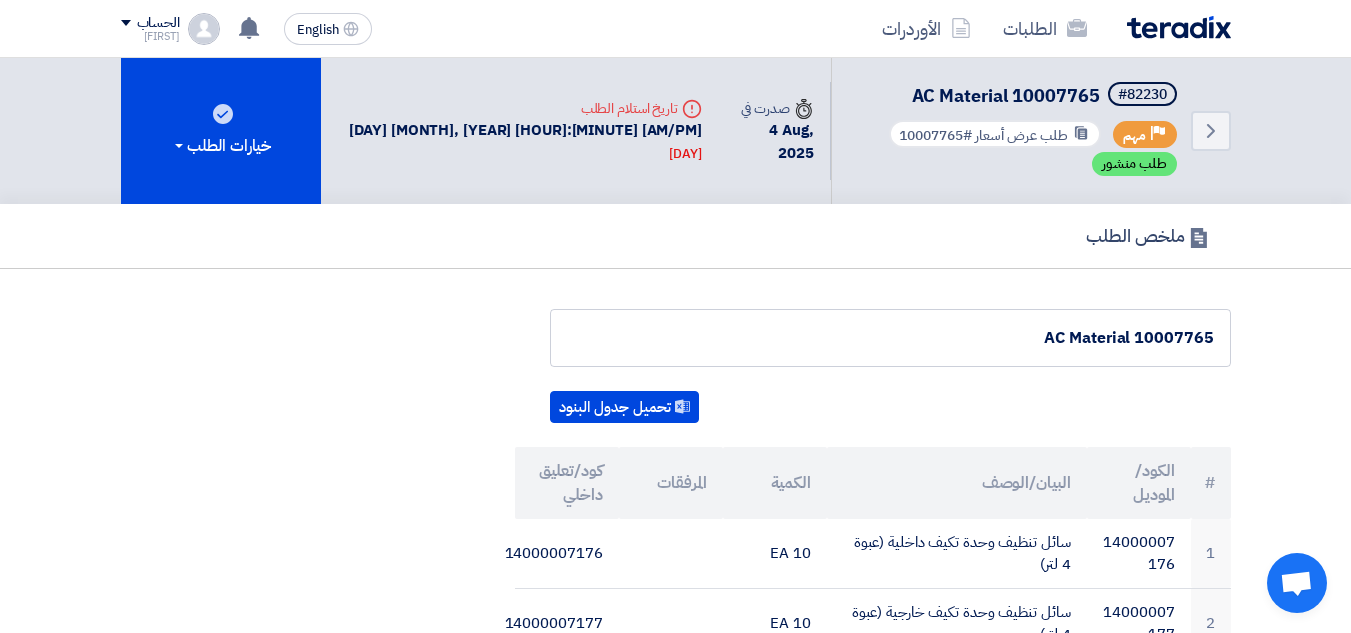 click on "4 Aug, 2025" 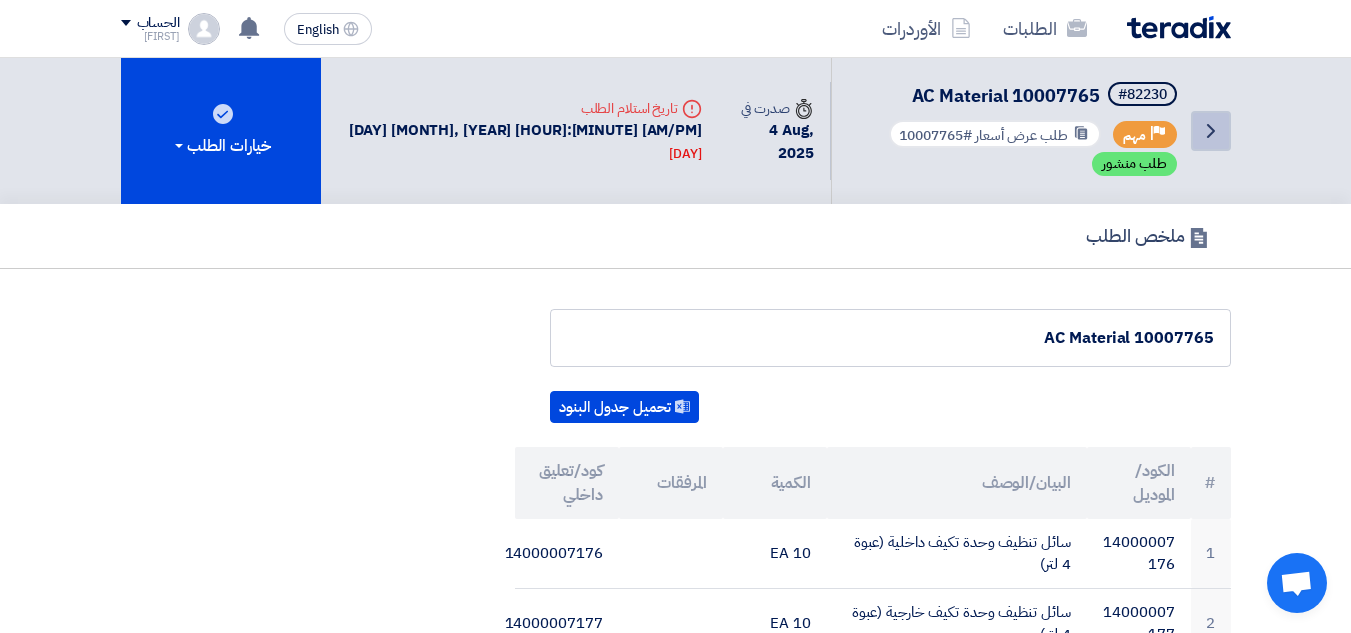 click on "Back" 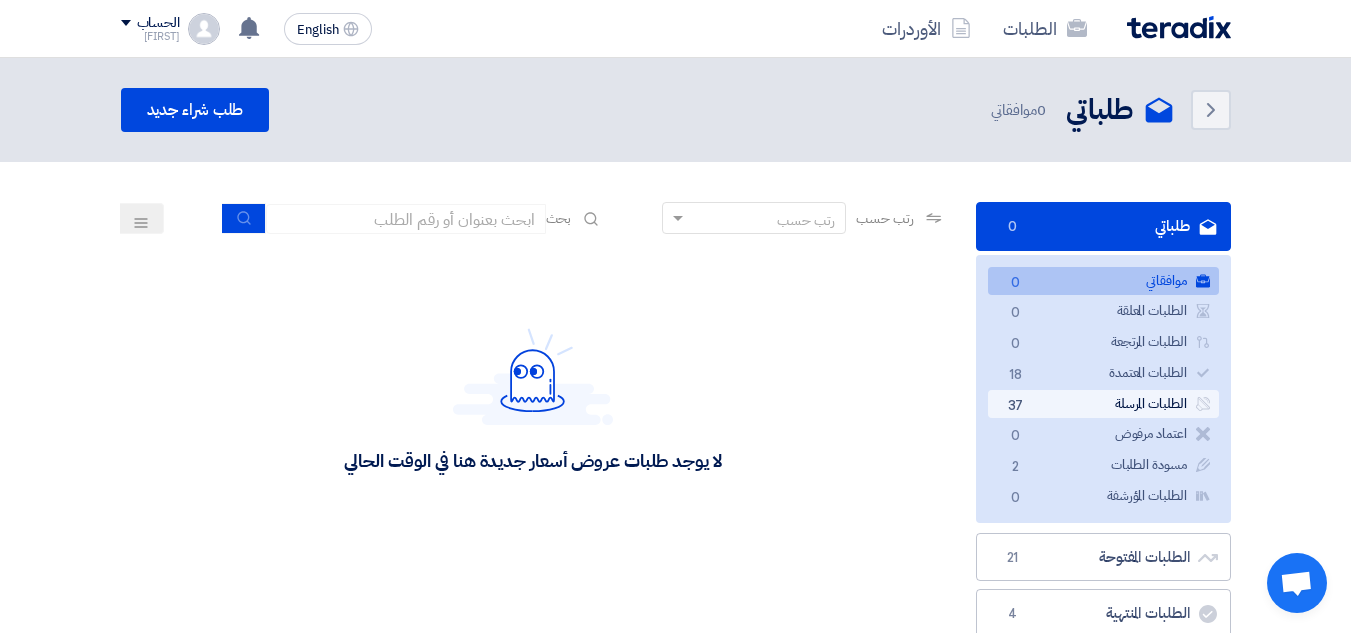 click on "الطلبات المرسلة
الطلبات المرسلة
[NUMBER]" 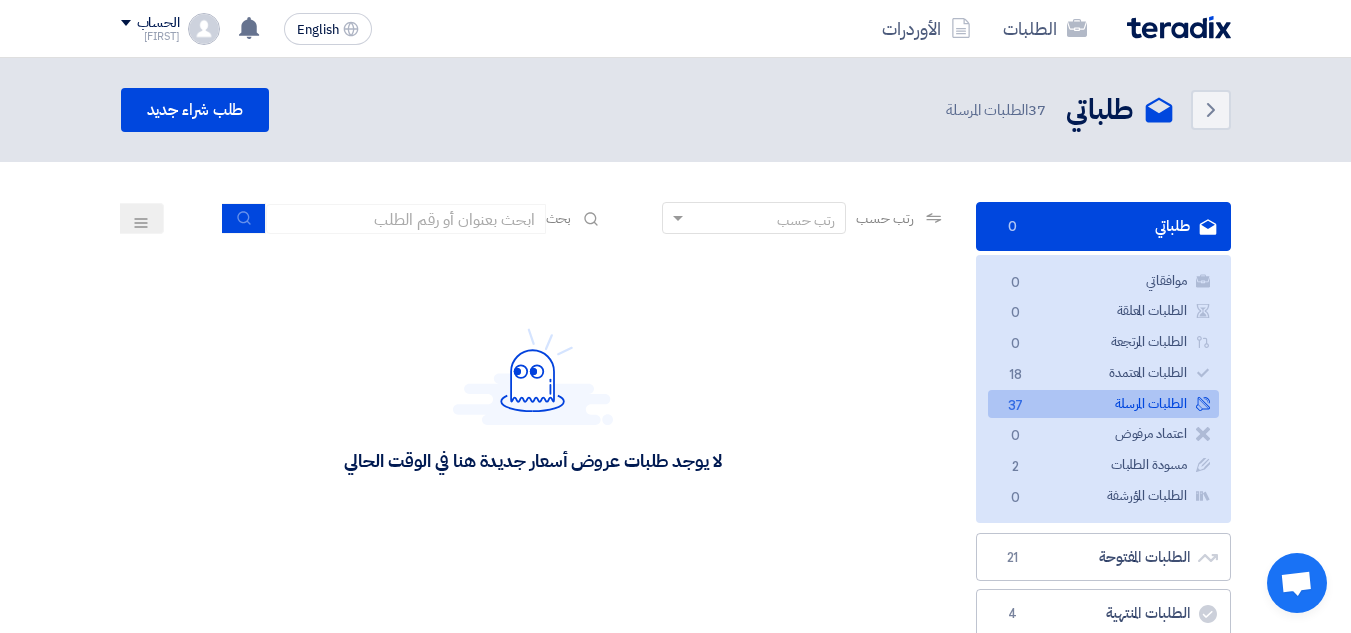 click on "[NUMBER]" 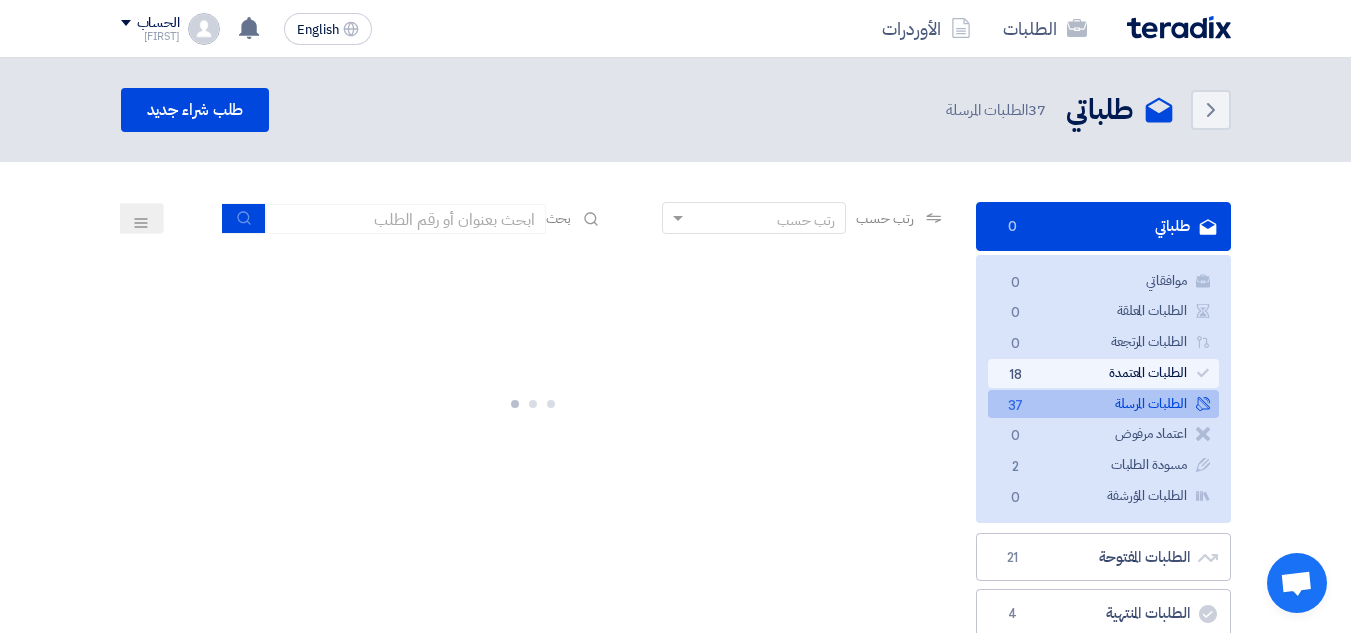 click on "18" 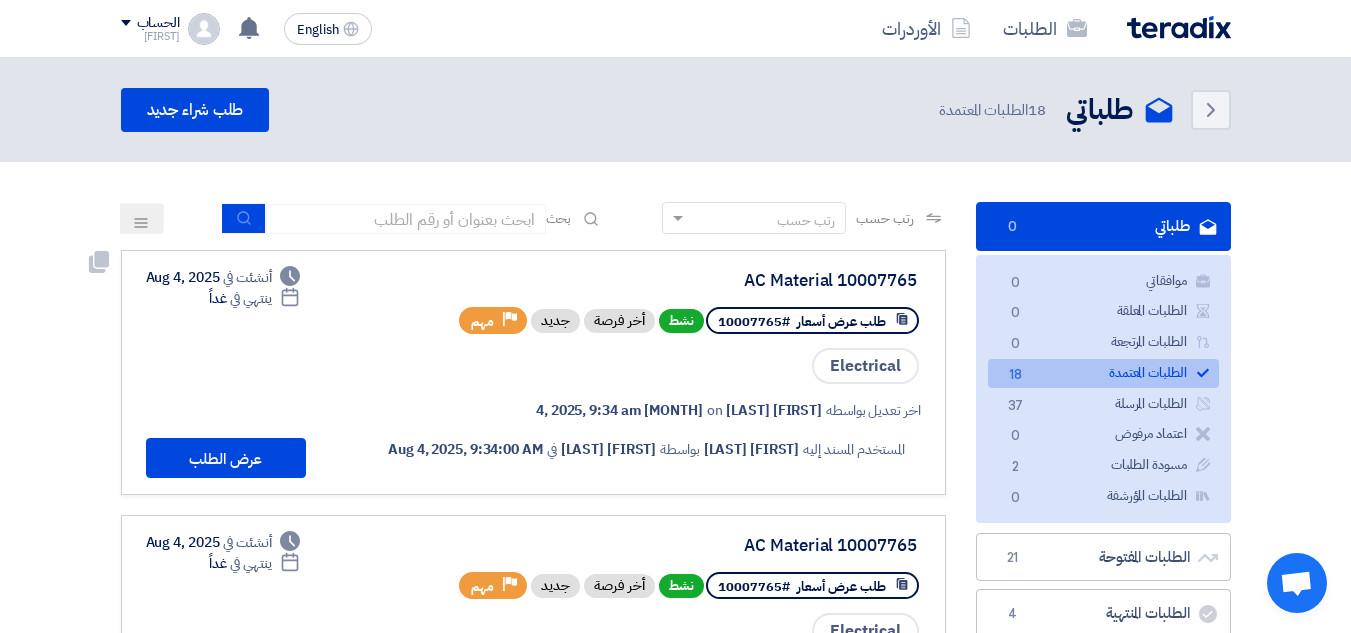 click on "[FIRST] [LAST]" 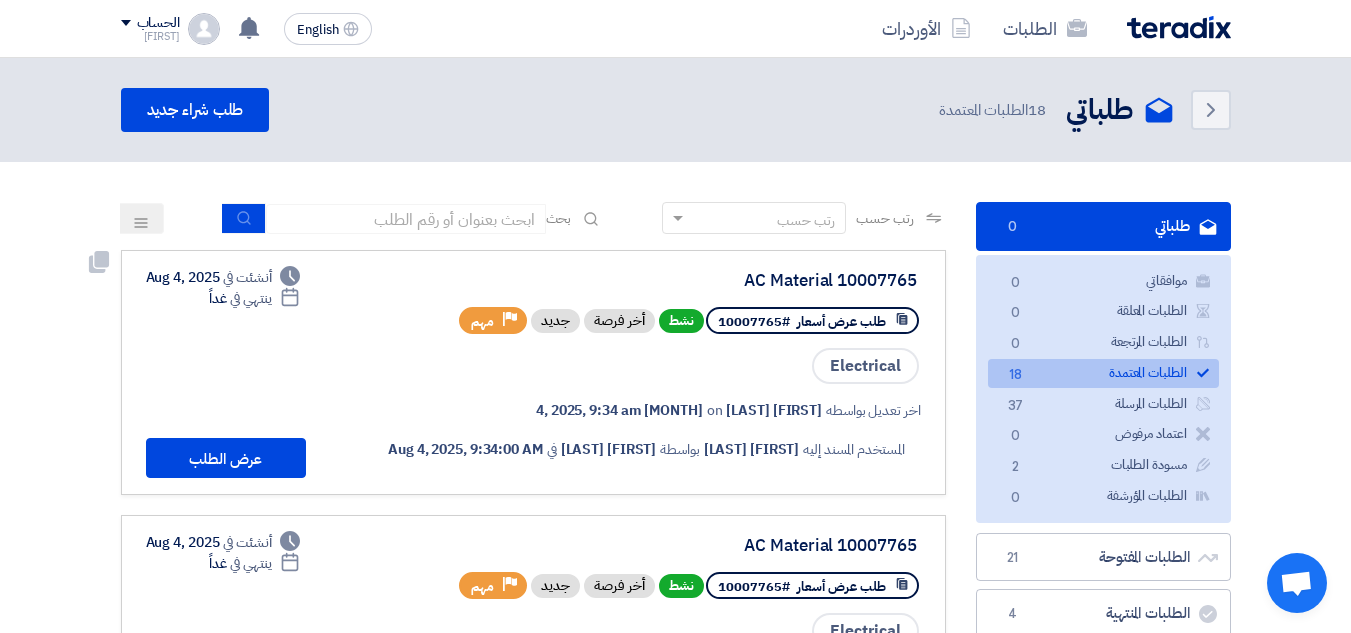 click on "طلب عرض أسعار
#10007765
نشط
أخر فرصة
جديد
Priority
مهم" 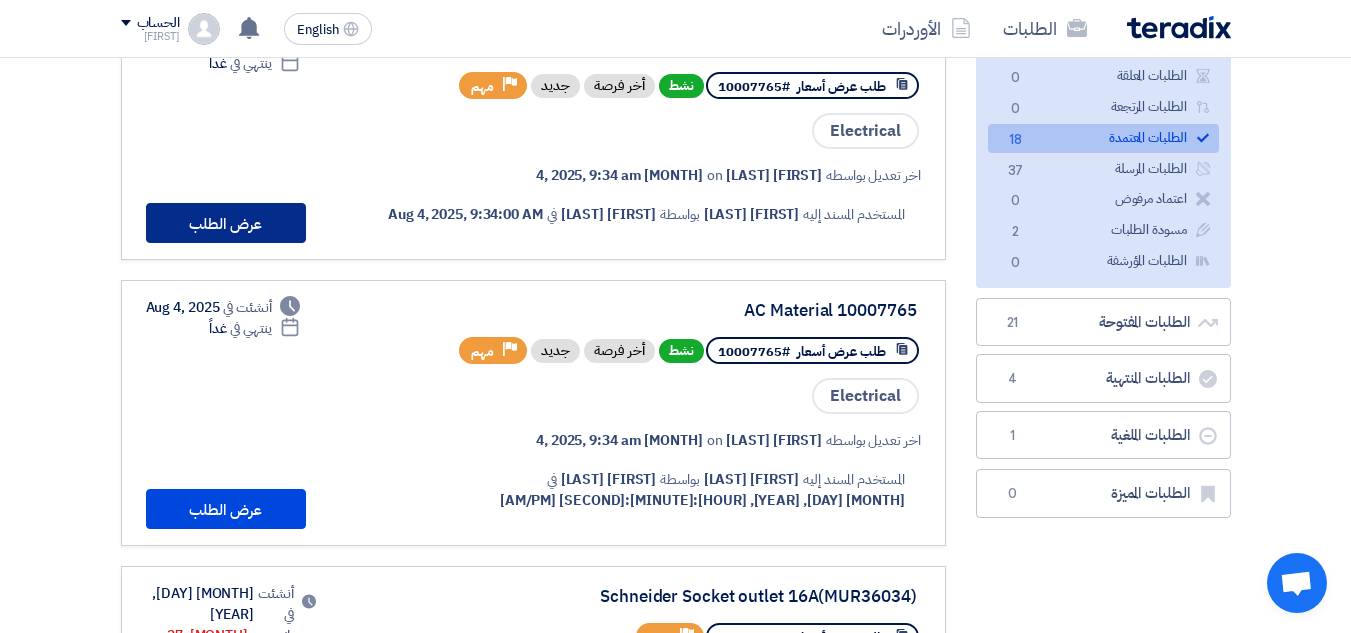 scroll, scrollTop: 200, scrollLeft: 0, axis: vertical 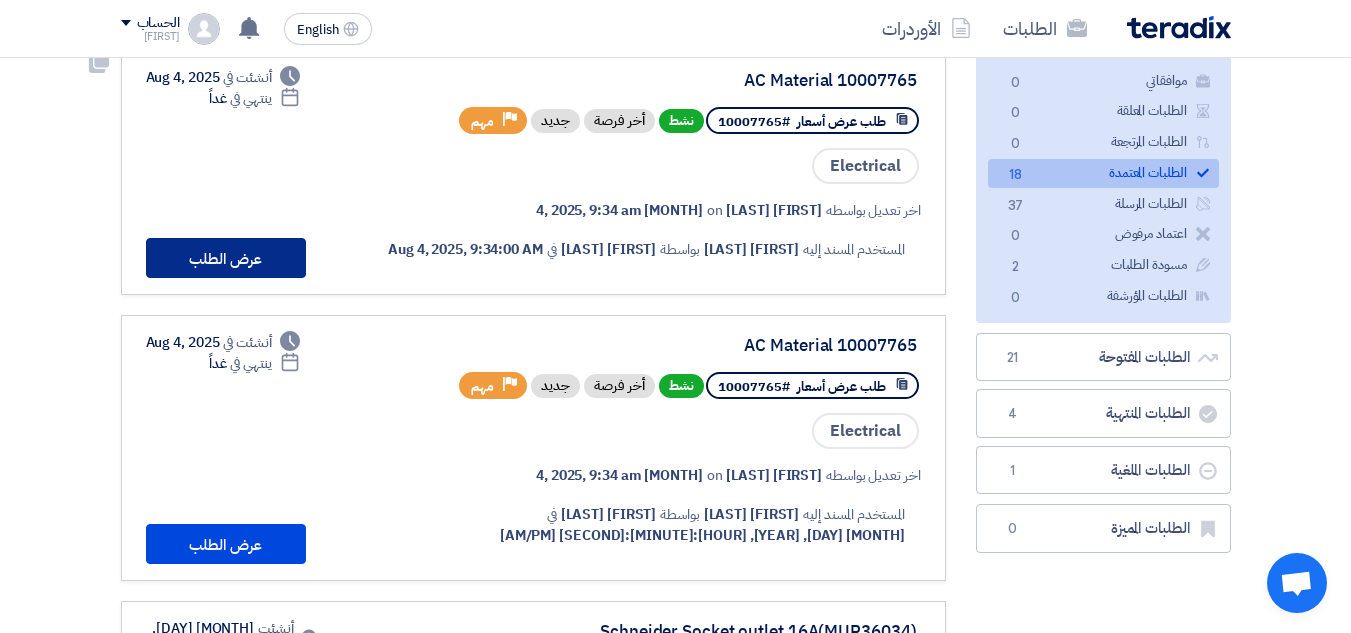 click on "عرض الطلب" 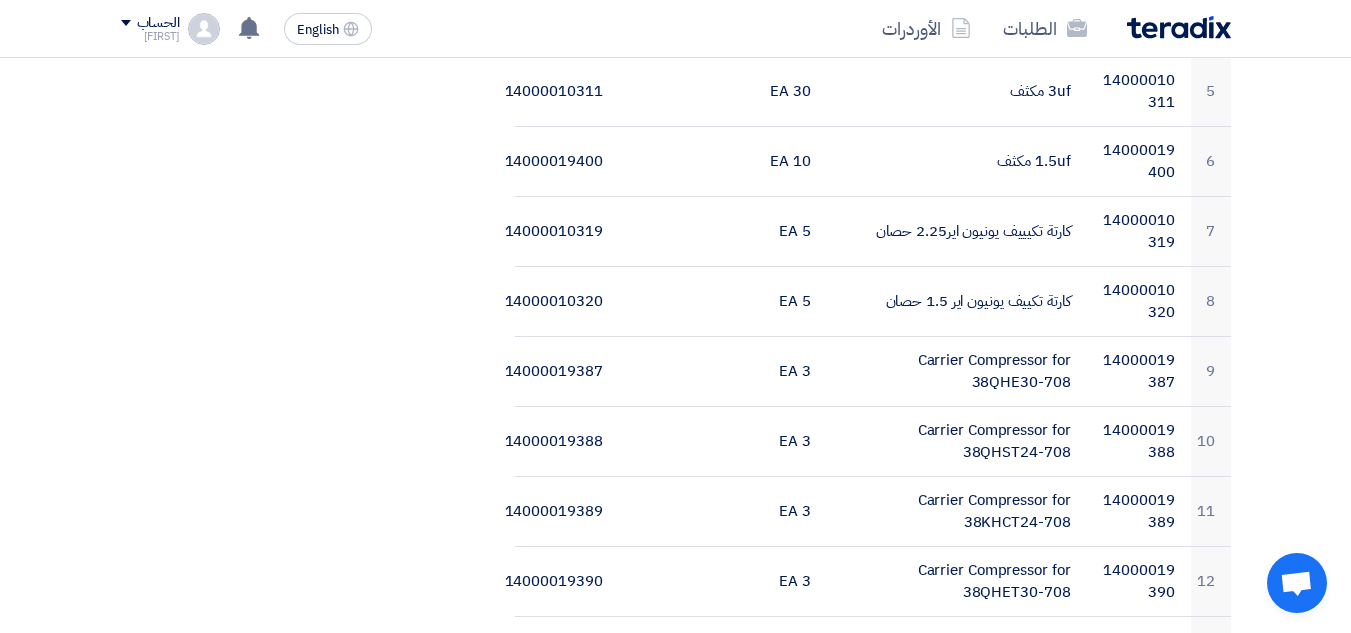 scroll, scrollTop: 0, scrollLeft: 0, axis: both 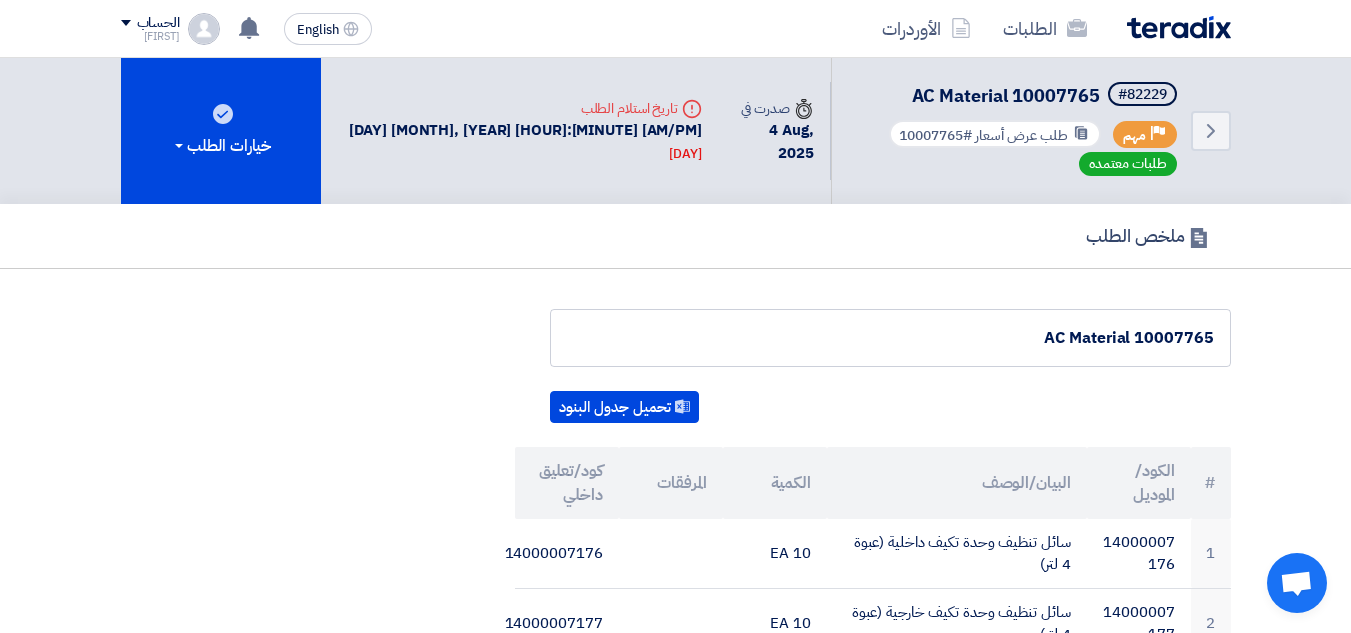 click on "طلب عرض أسعار" 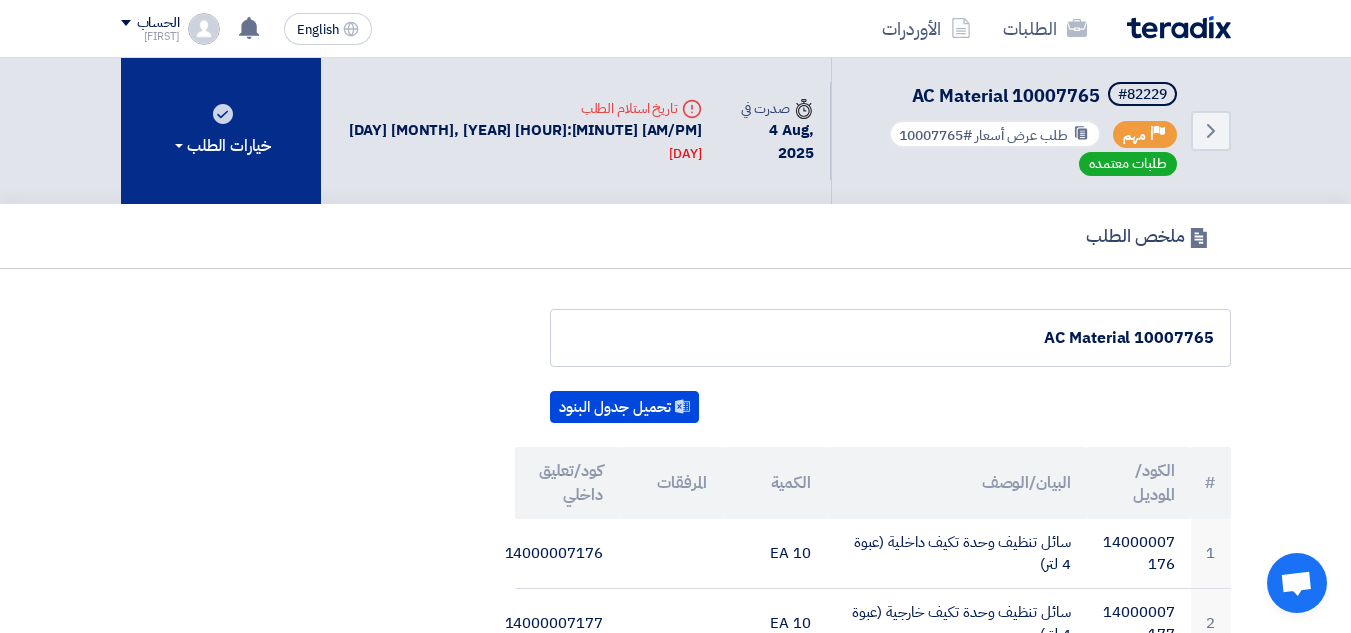 click on "خيارات الطلب" at bounding box center [221, 131] 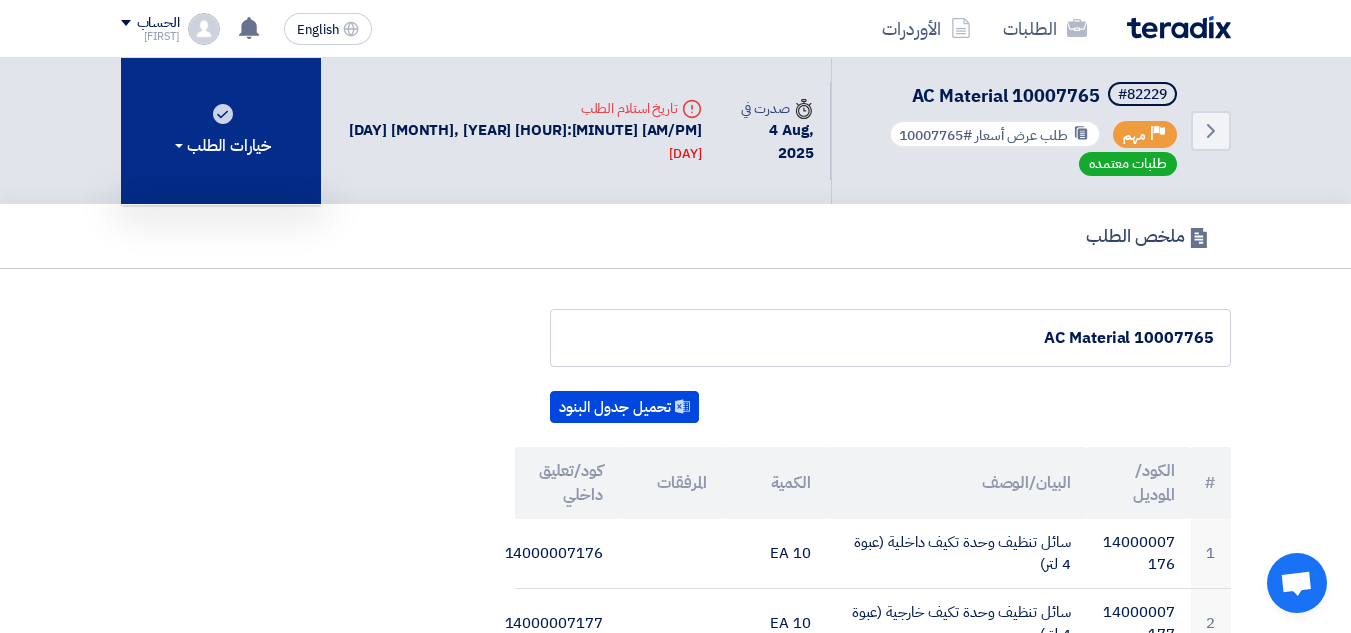 click on "خيارات الطلب" at bounding box center [221, 146] 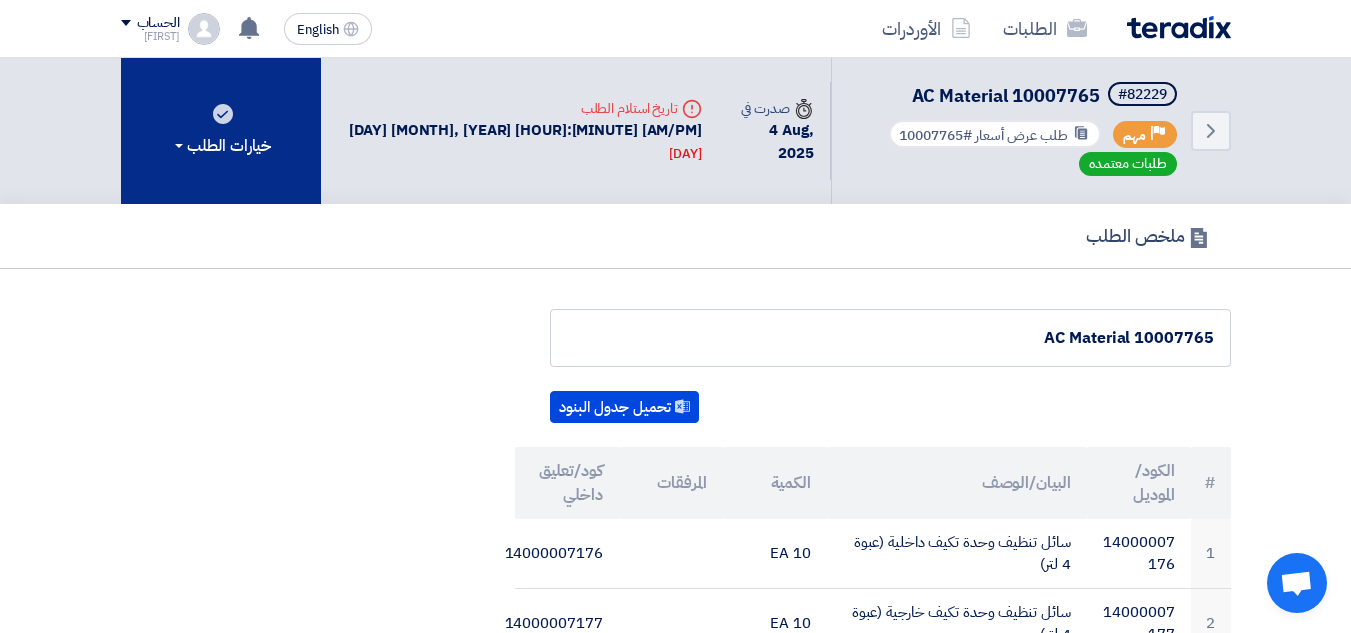 click on "خيارات الطلب" at bounding box center [221, 146] 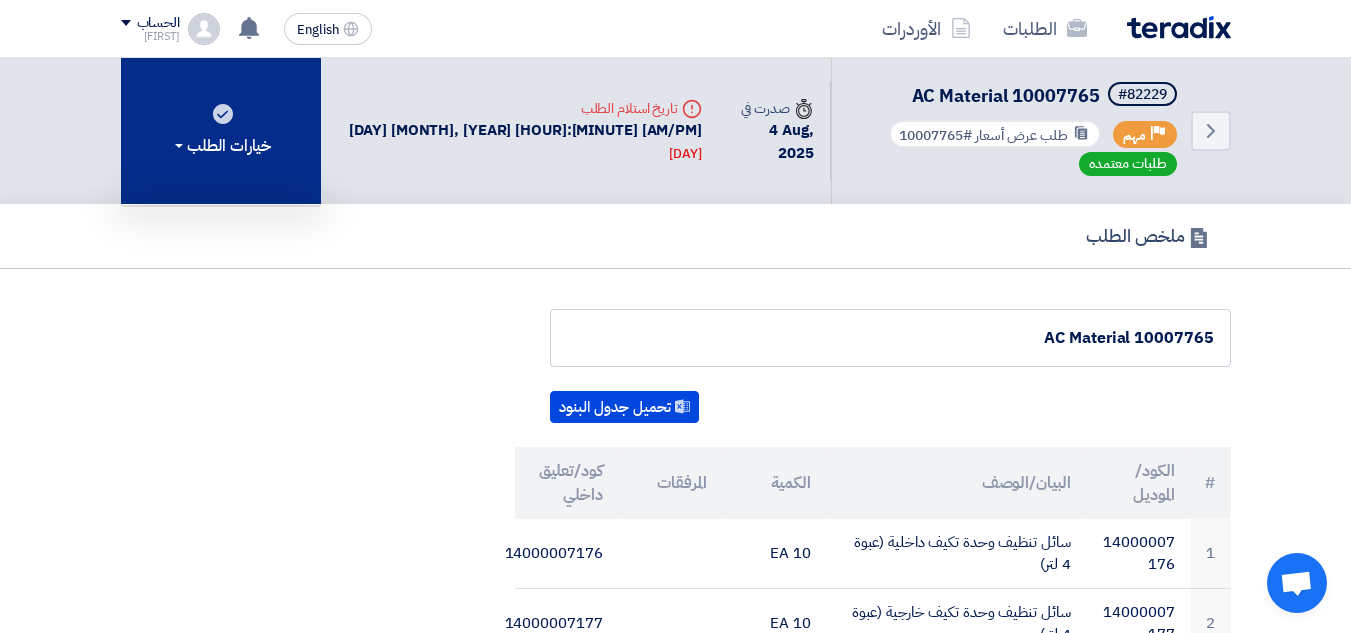 click on "خيارات الطلب" at bounding box center (221, 146) 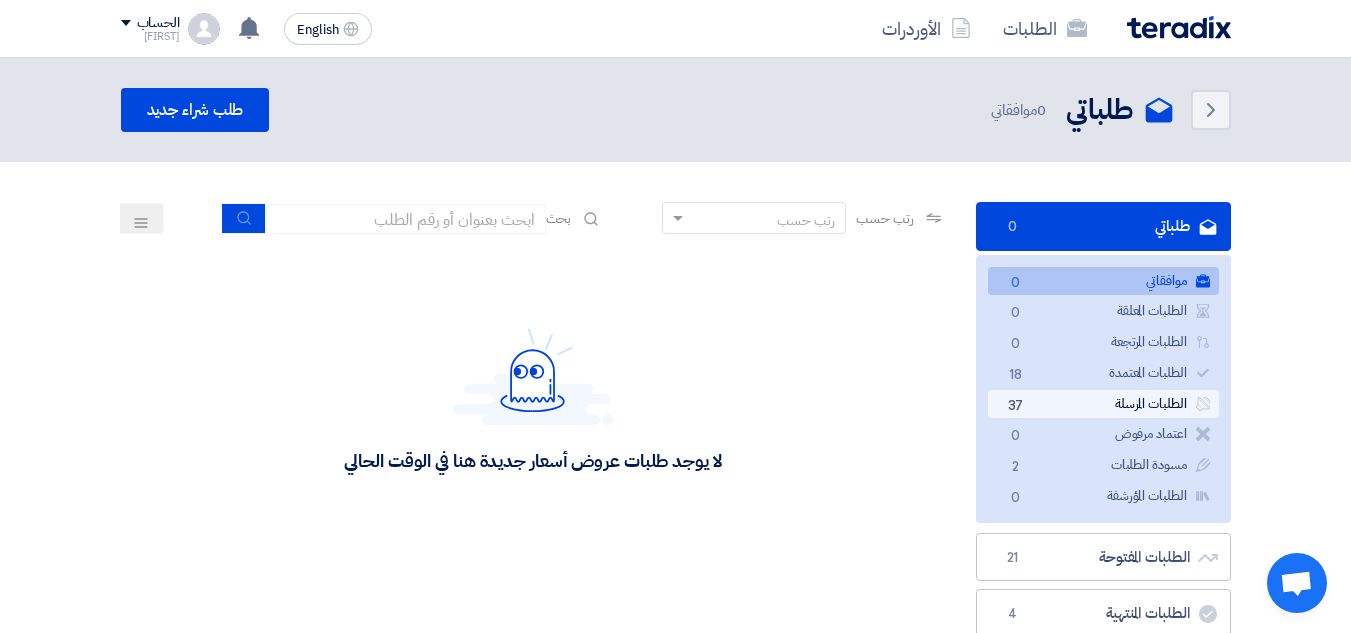 click on "الطلبات المرسلة
الطلبات المرسلة
[NUMBER]" 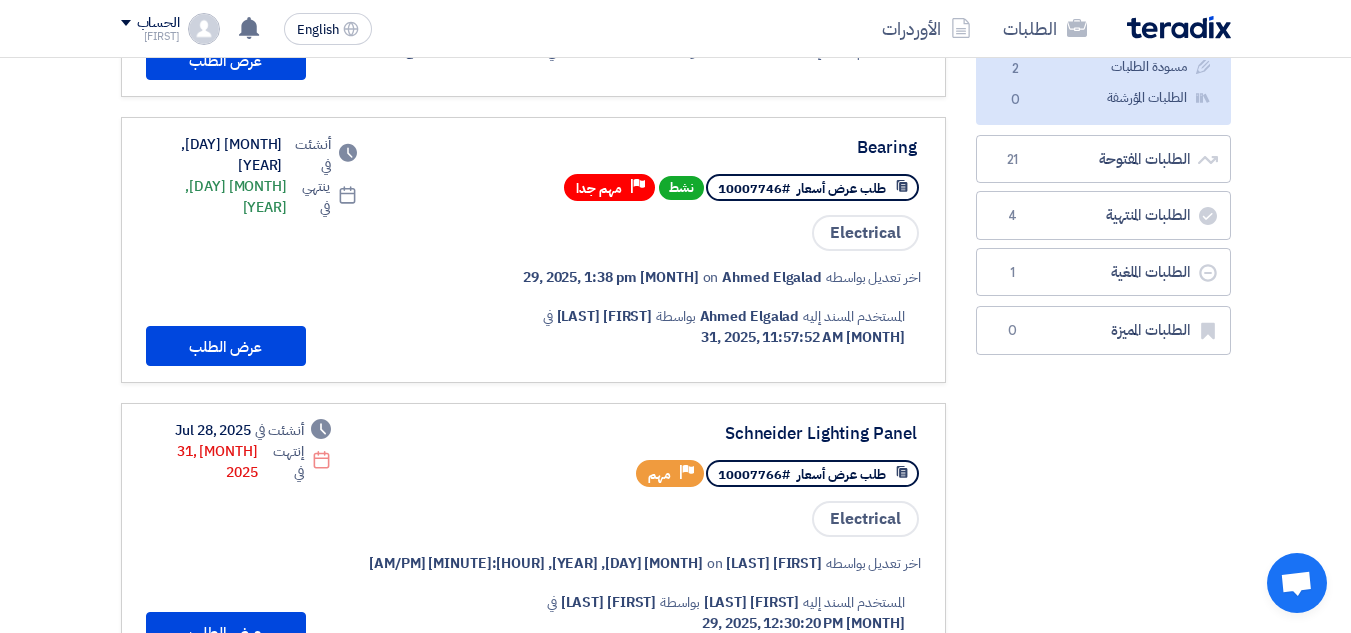 scroll, scrollTop: 400, scrollLeft: 0, axis: vertical 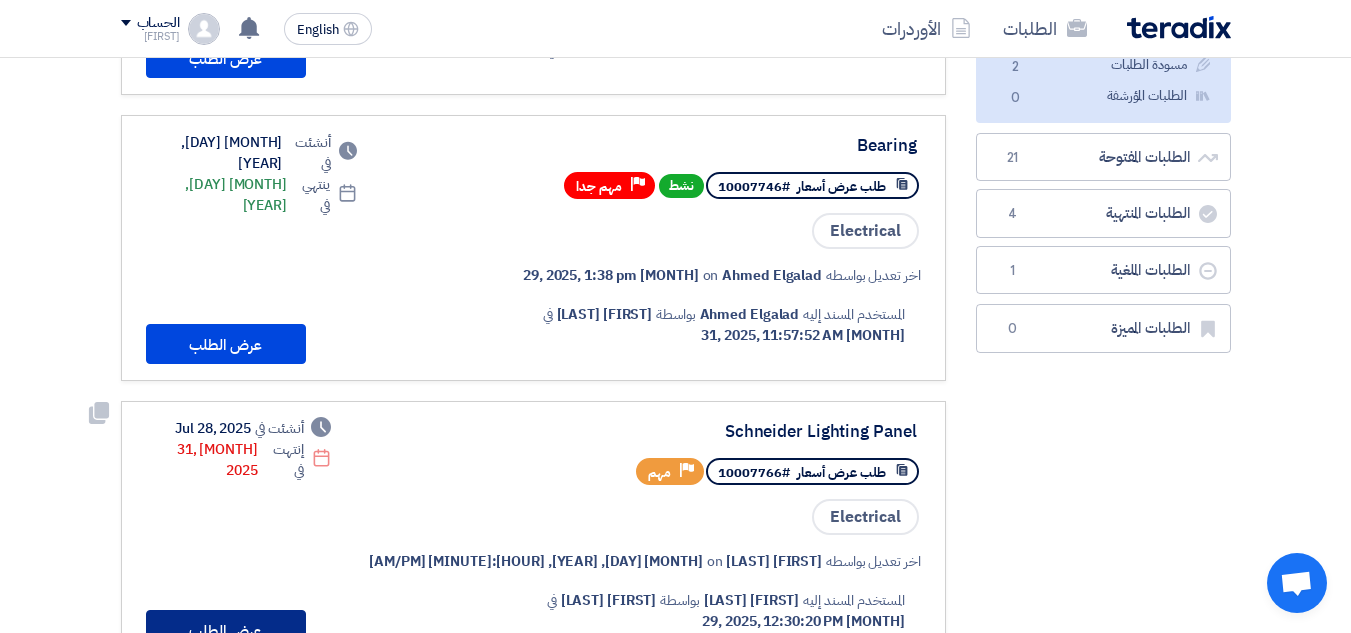 click on "عرض الطلب" 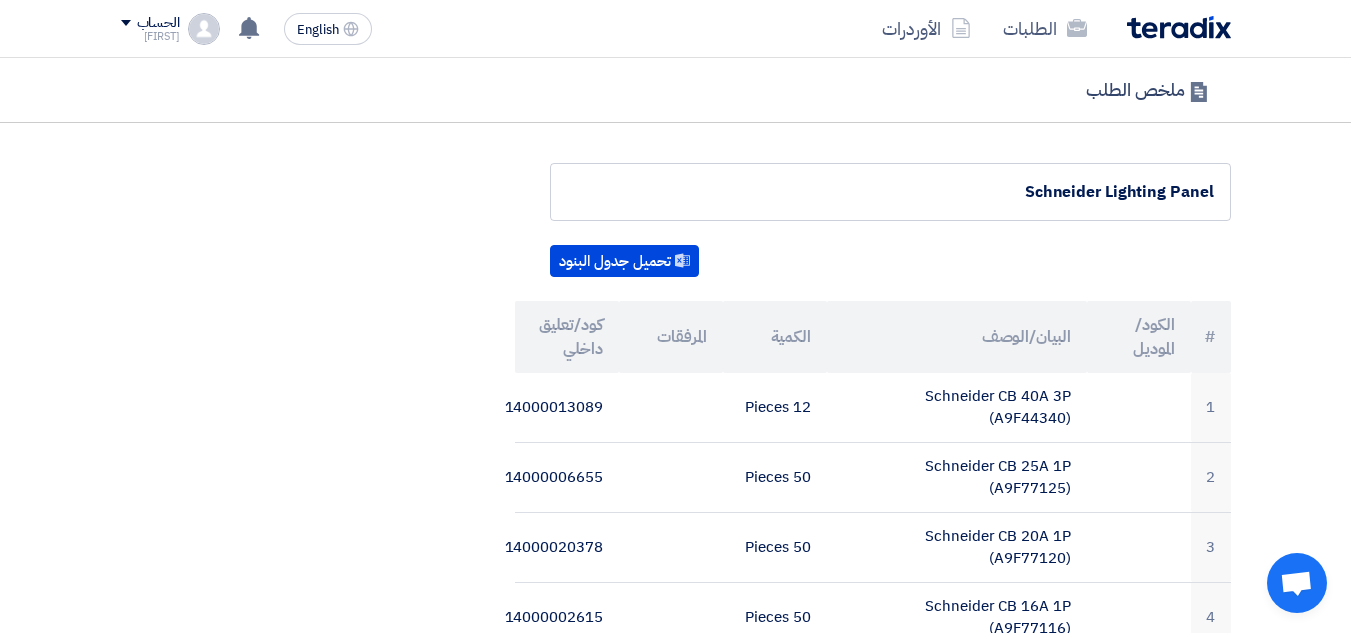 scroll, scrollTop: 0, scrollLeft: 0, axis: both 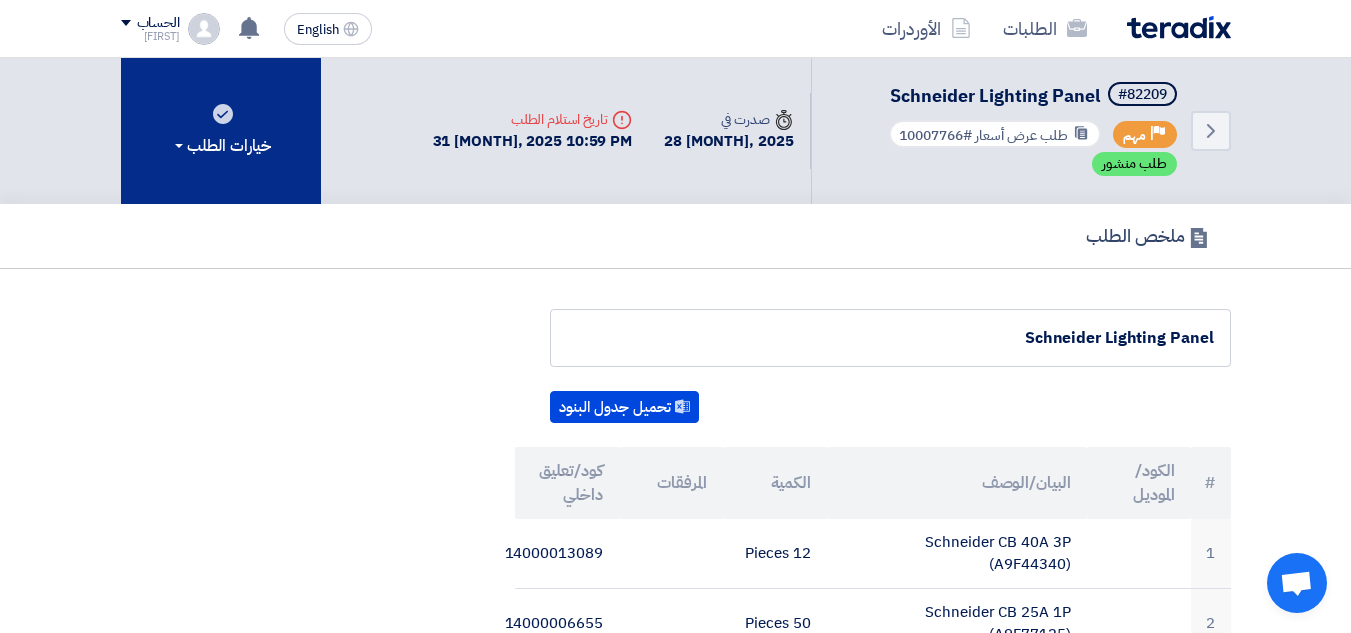 click on "خيارات الطلب" at bounding box center [221, 146] 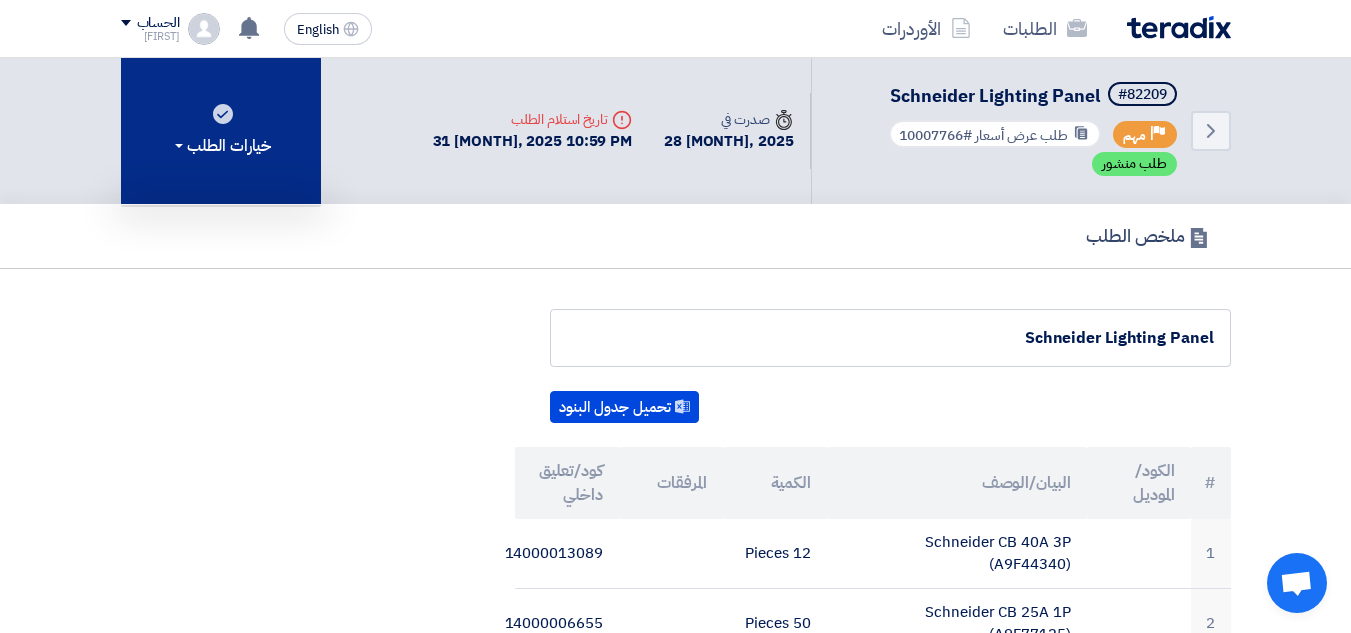 click on "خيارات الطلب" at bounding box center (221, 131) 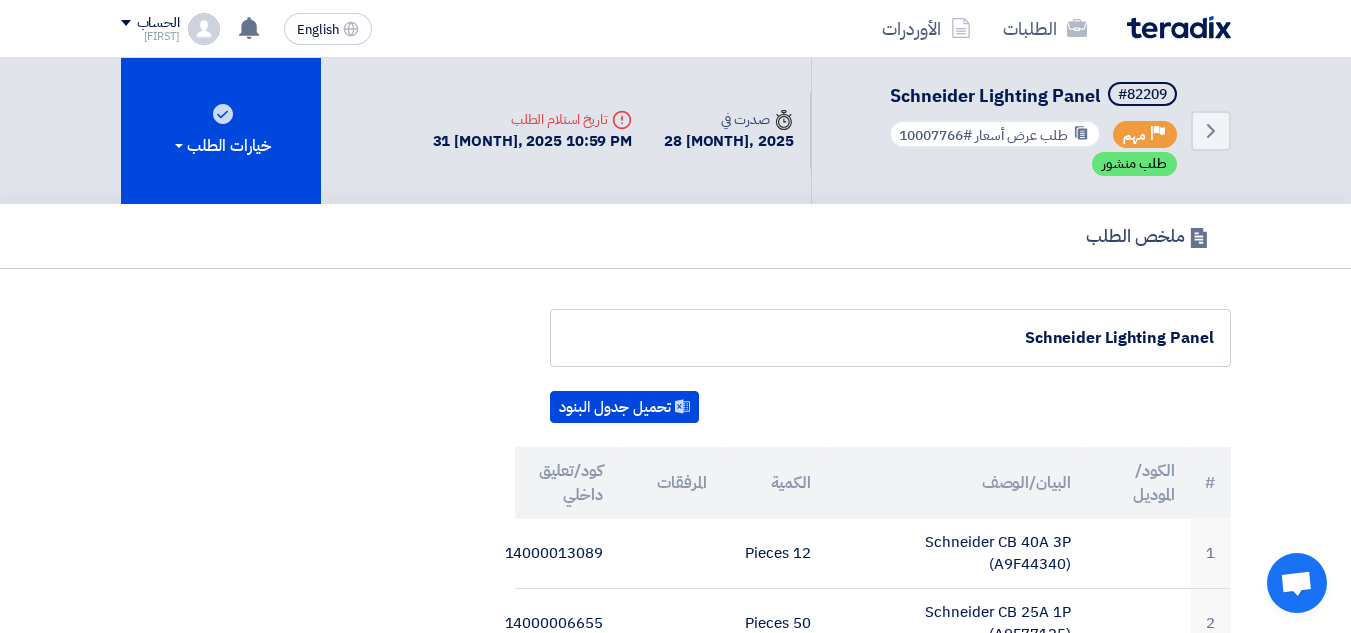 click on "ملخص الطلب" 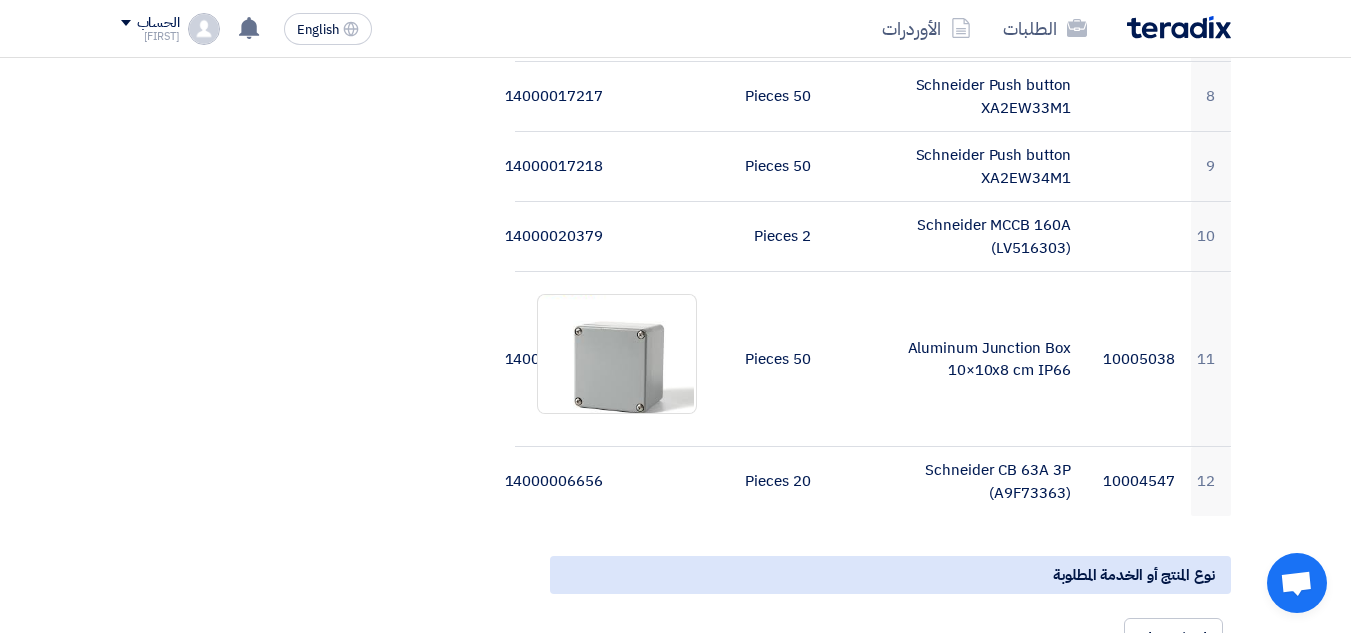 scroll, scrollTop: 1000, scrollLeft: 0, axis: vertical 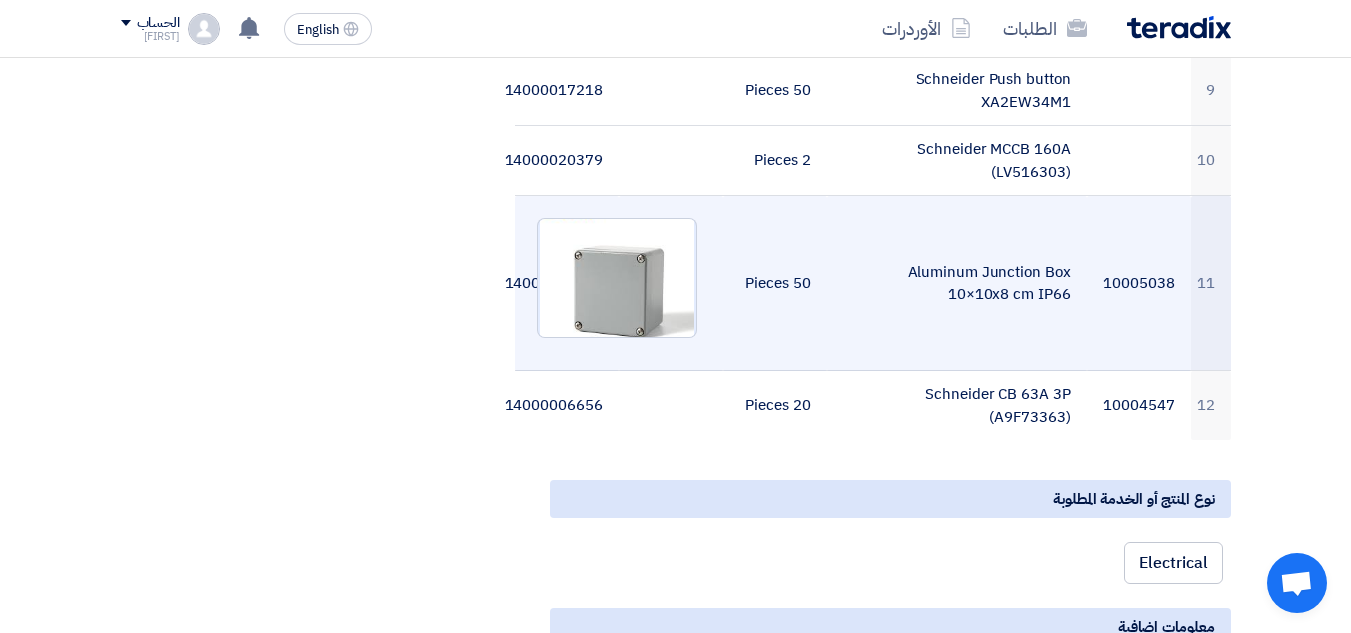 click 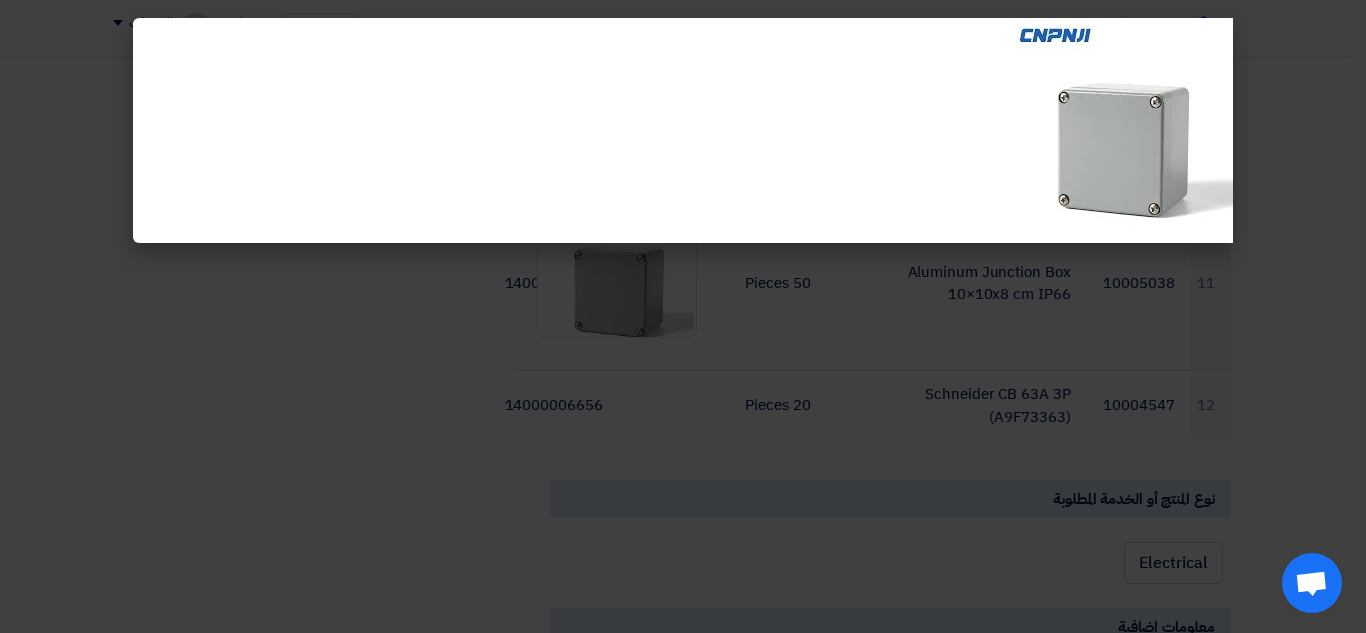 click 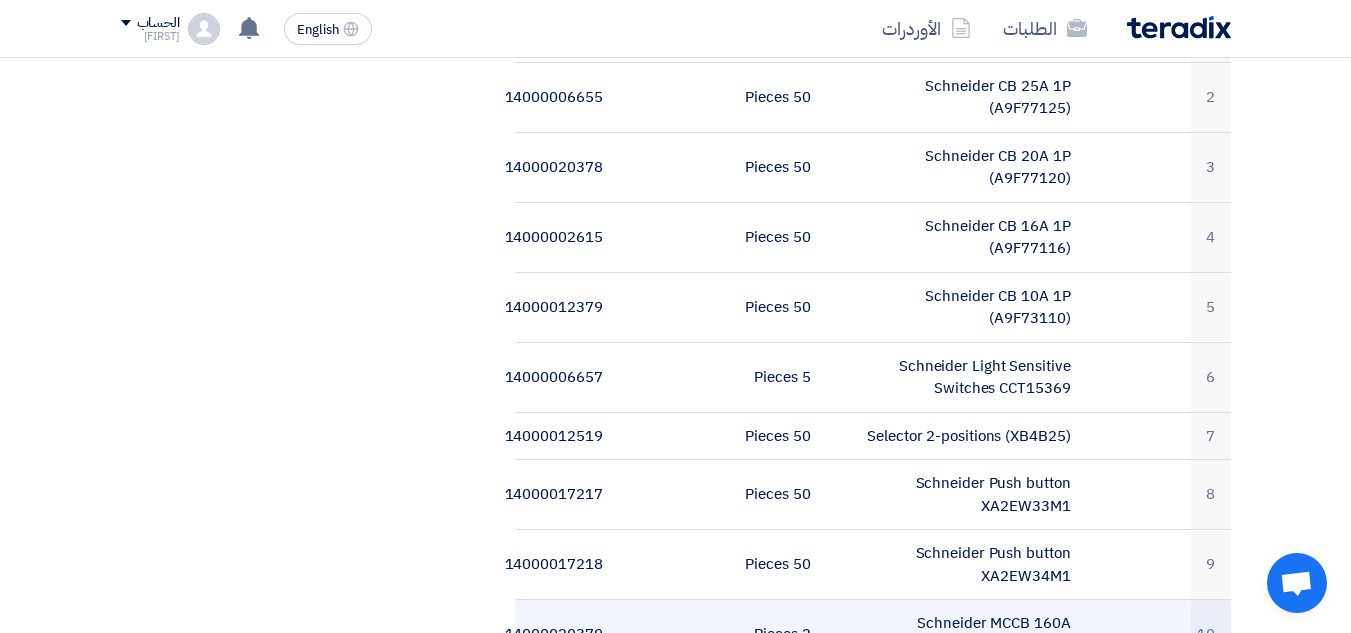 scroll, scrollTop: 0, scrollLeft: 0, axis: both 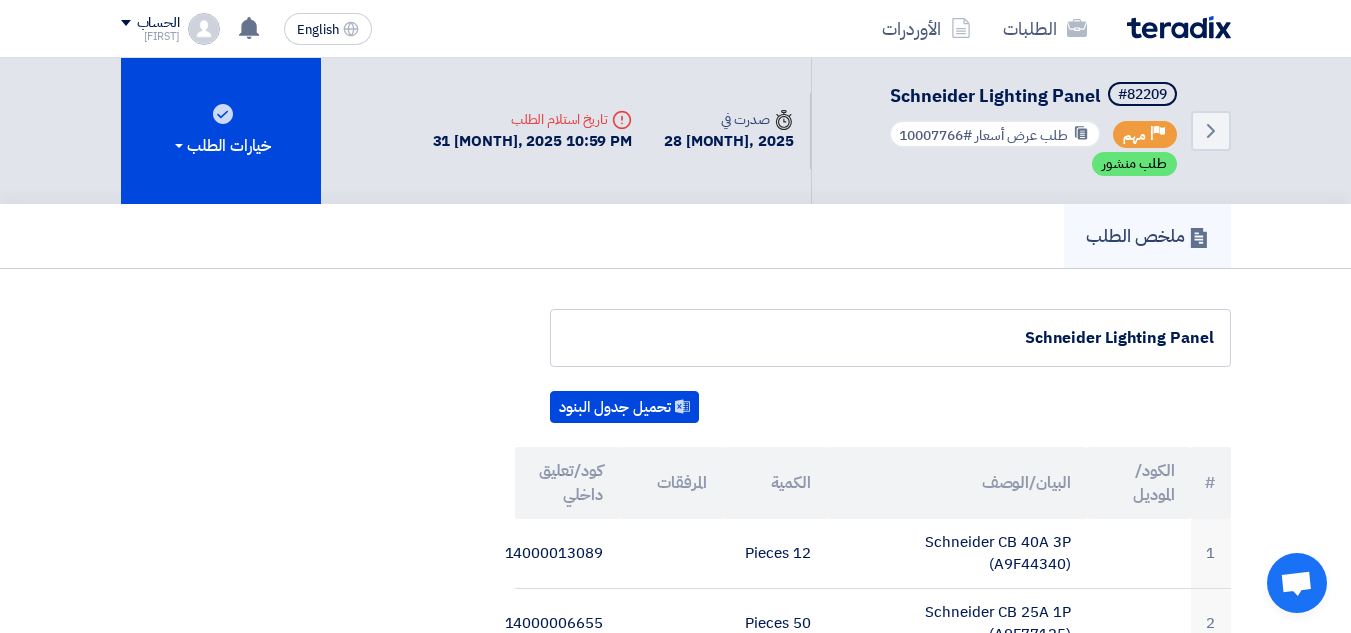 click on "ملخص الطلب" 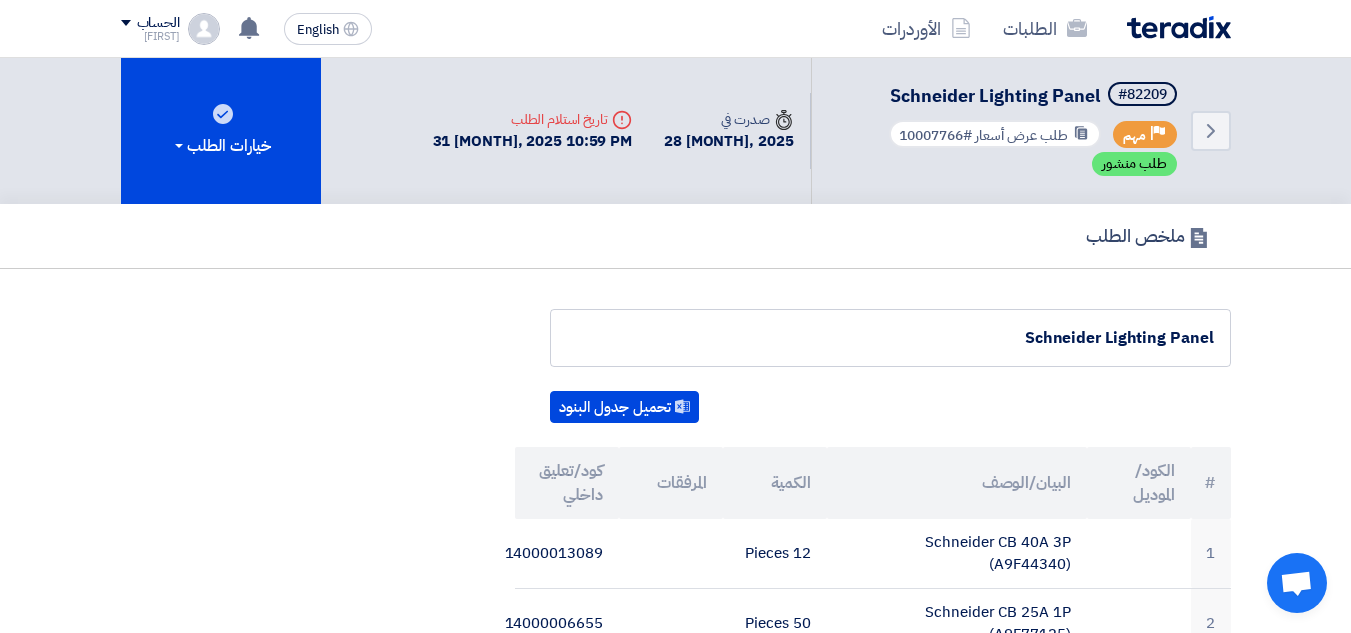 click on "Schneider Lighting Panel" 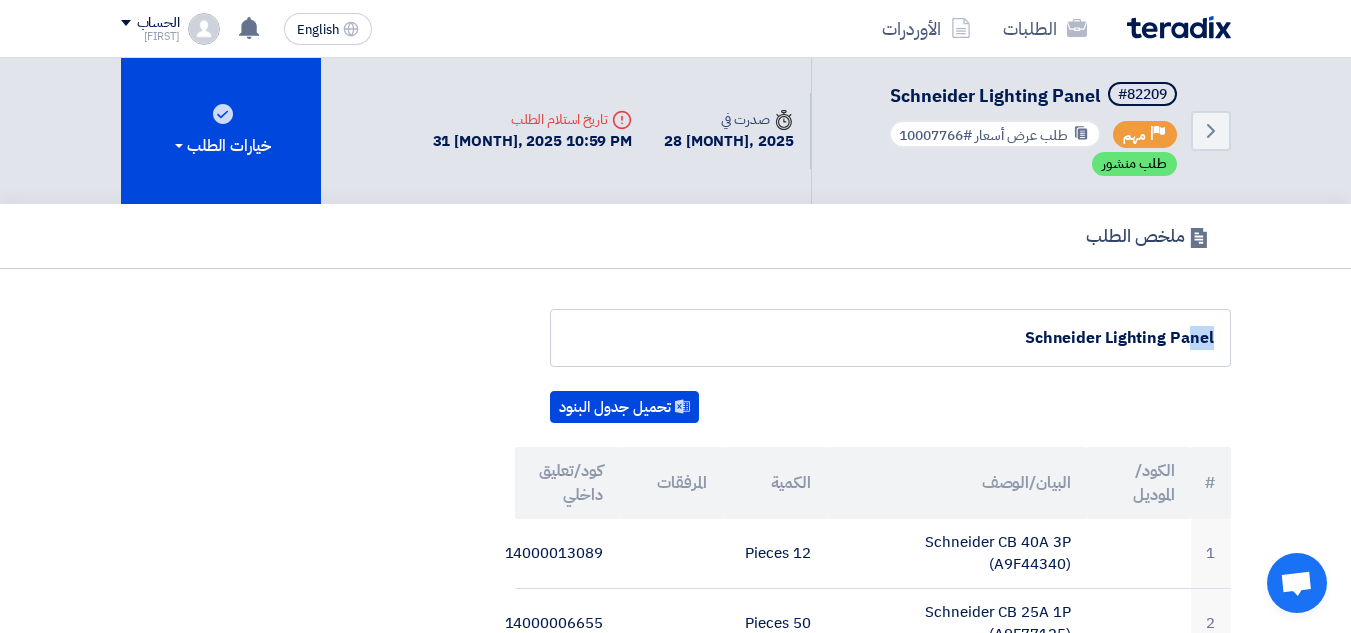 click on "Schneider Lighting Panel" 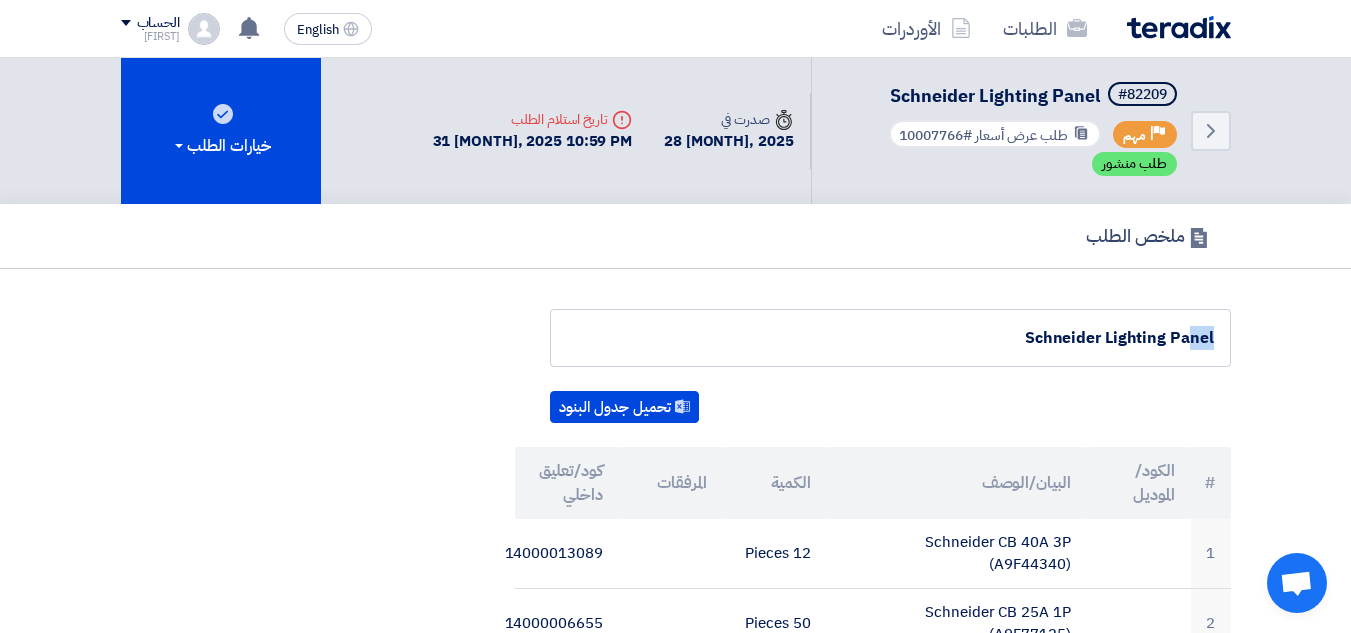 click on "Schneider Lighting Panel" 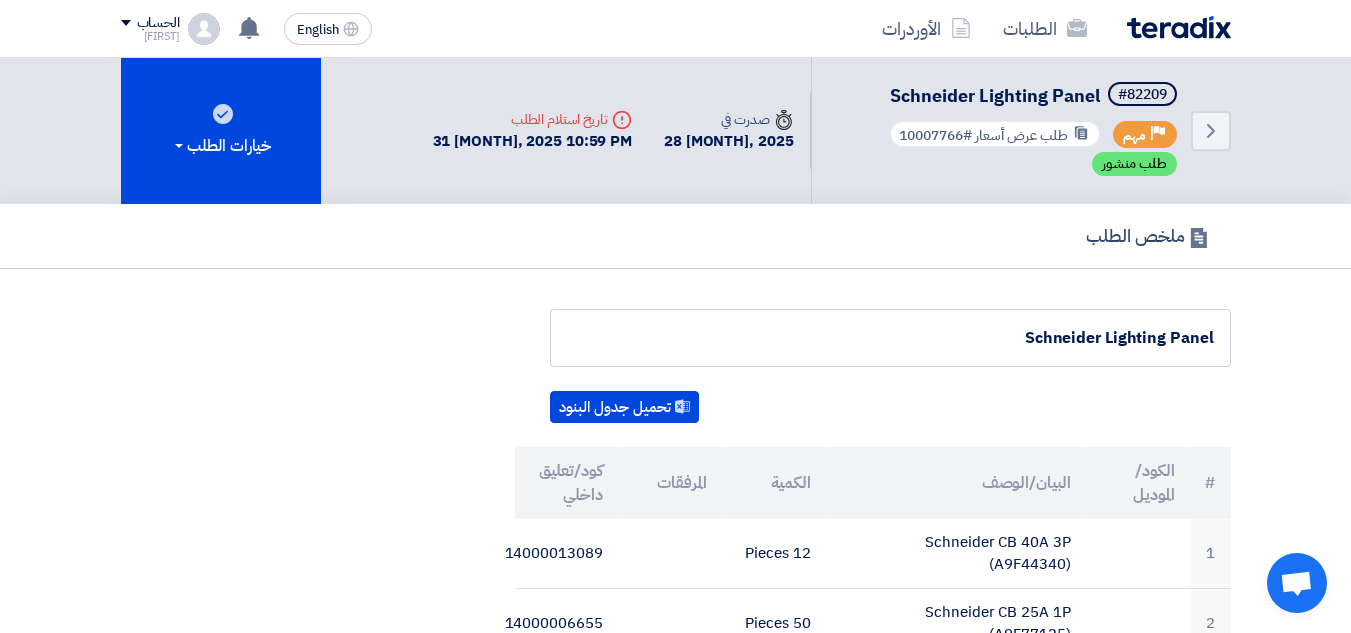 click on "Schneider Lighting Panel" 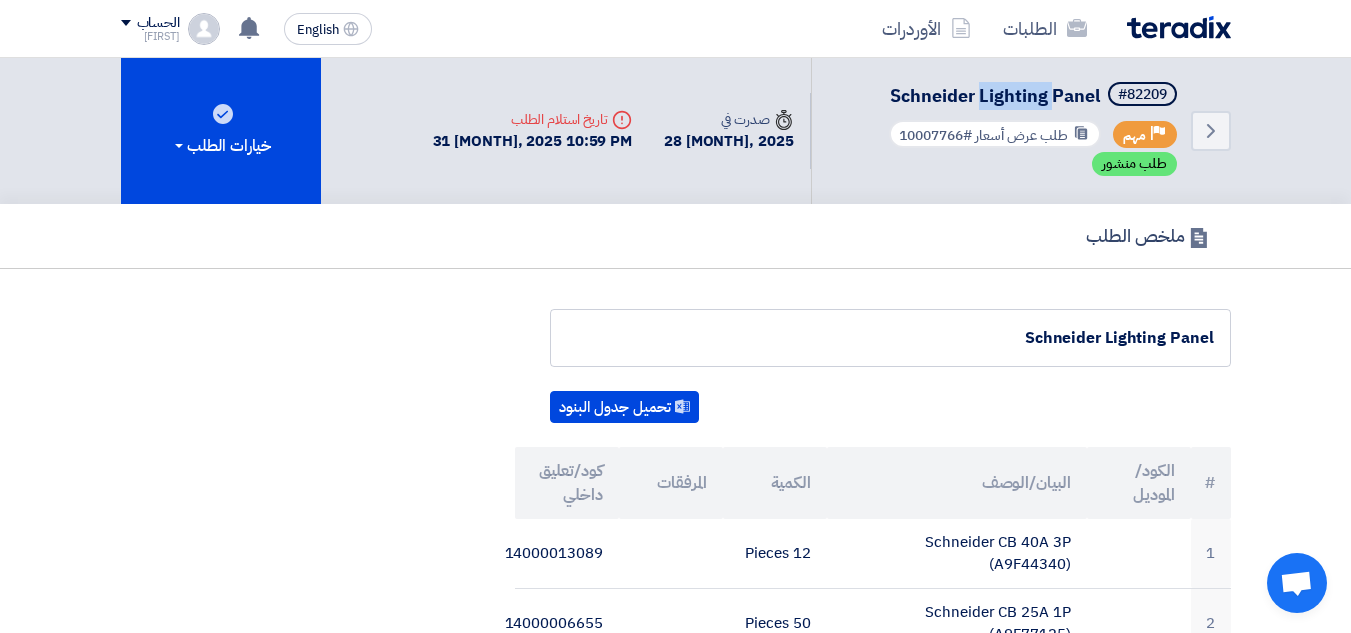 click on "Schneider Lighting Panel" 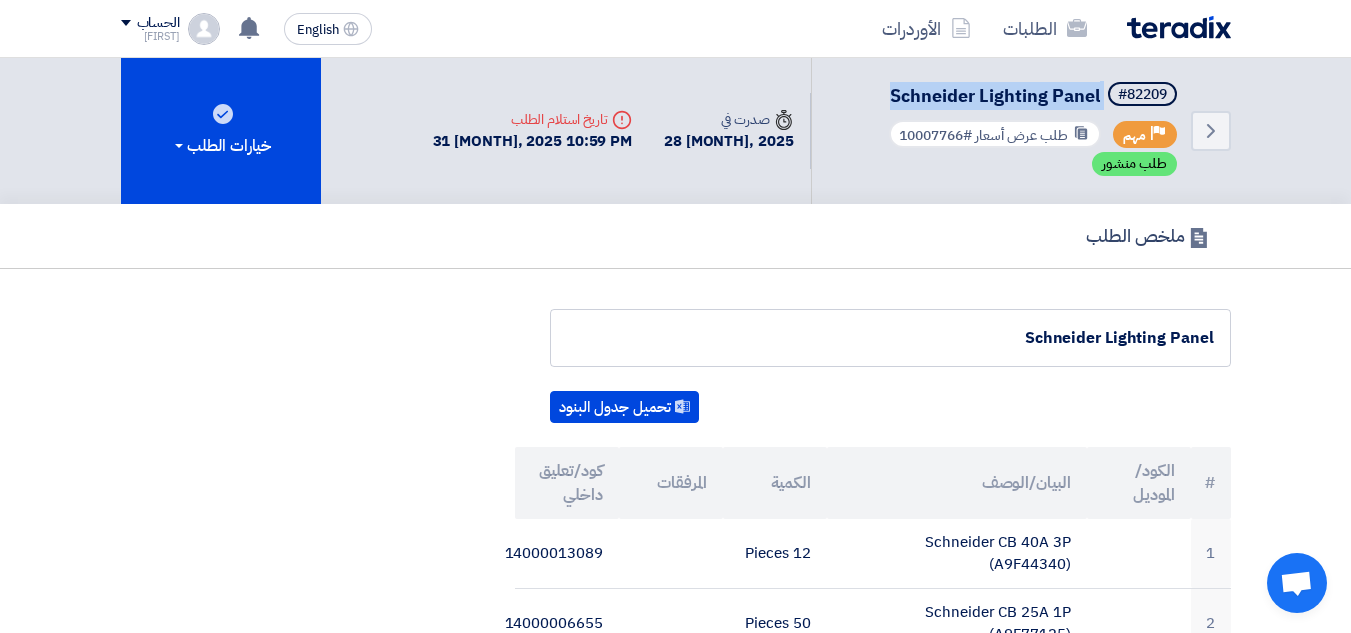 click on "Schneider Lighting Panel" 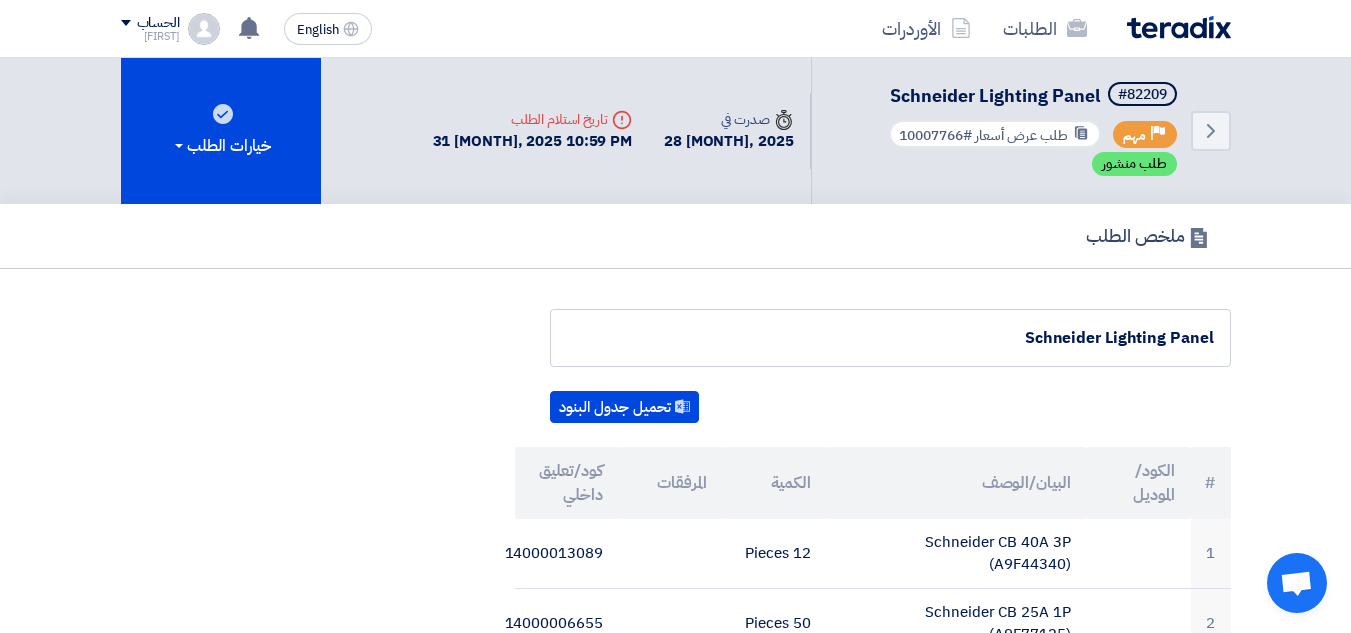 click on "طلب عرض أسعار" 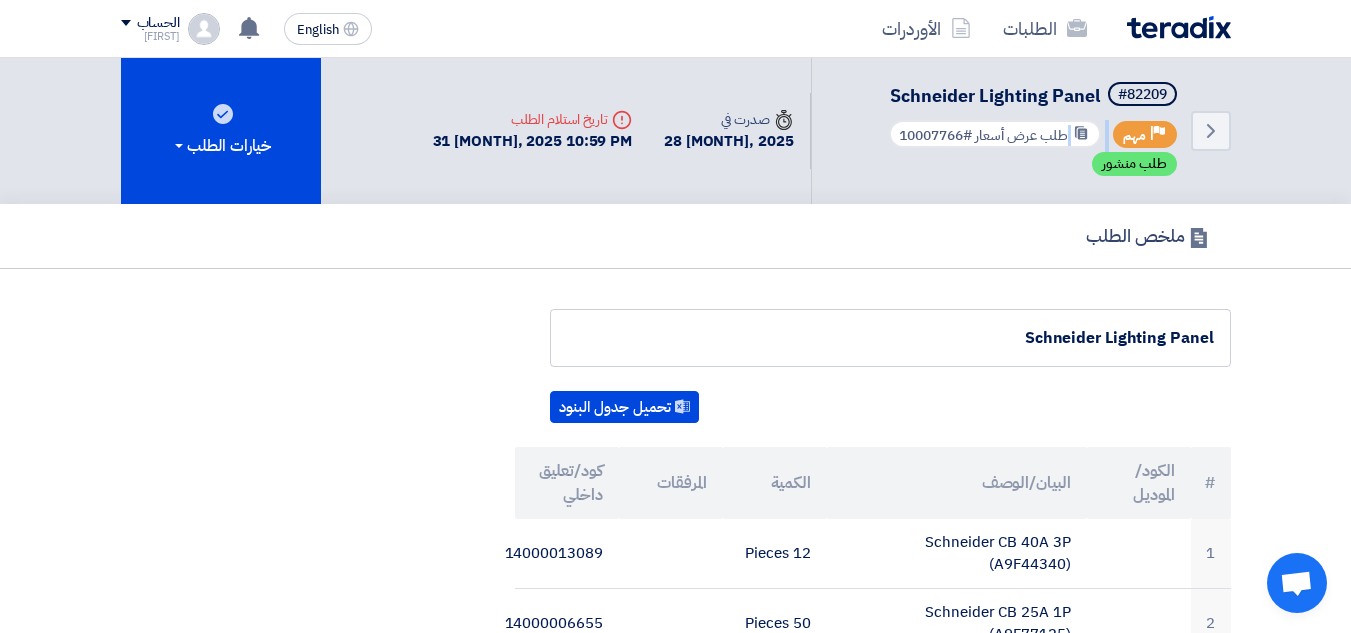click 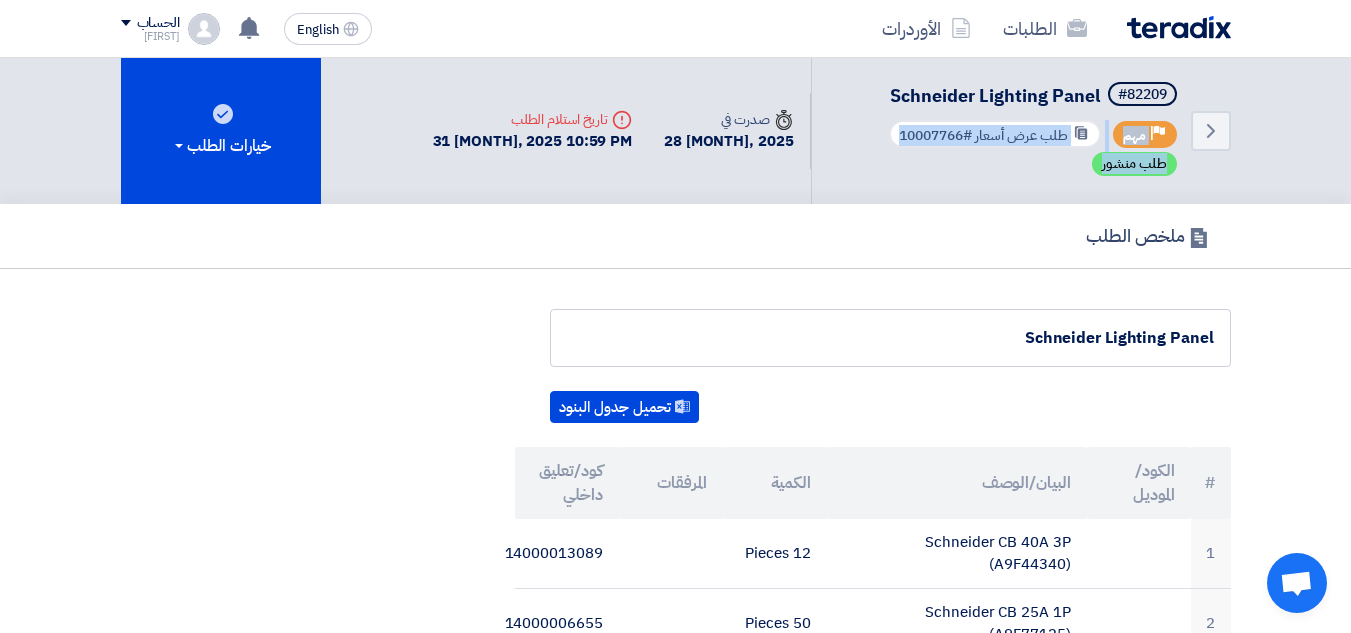 click 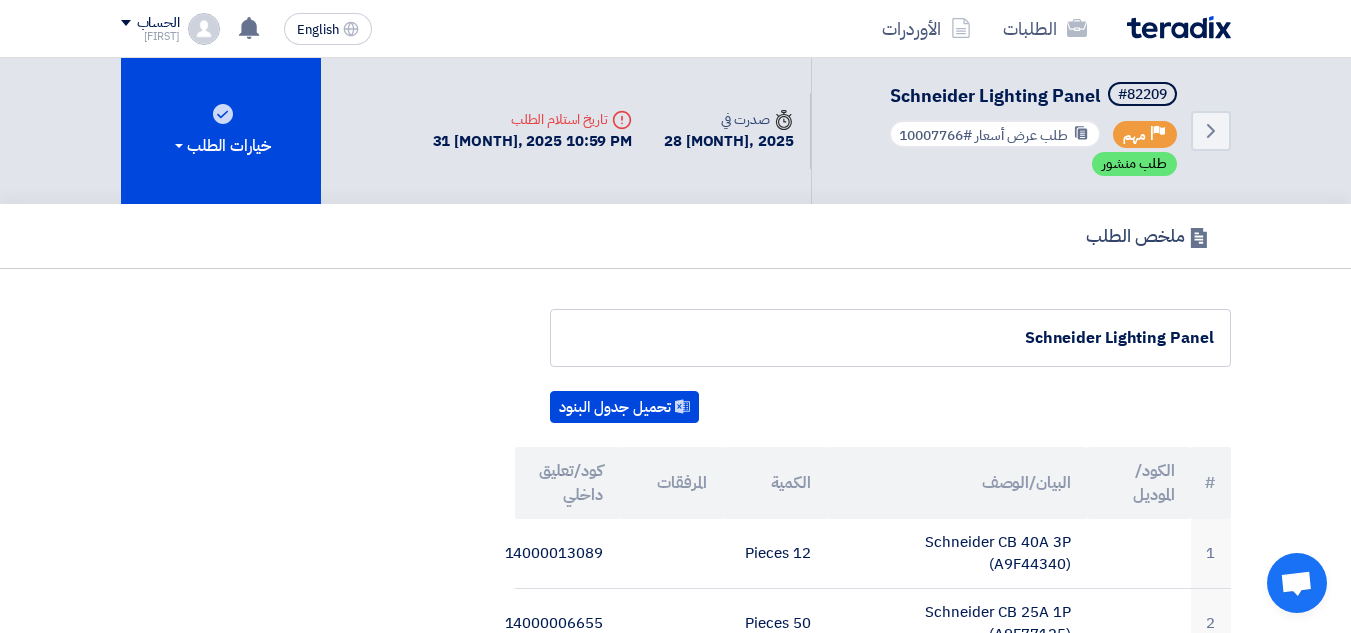 click on "طلب منشور" 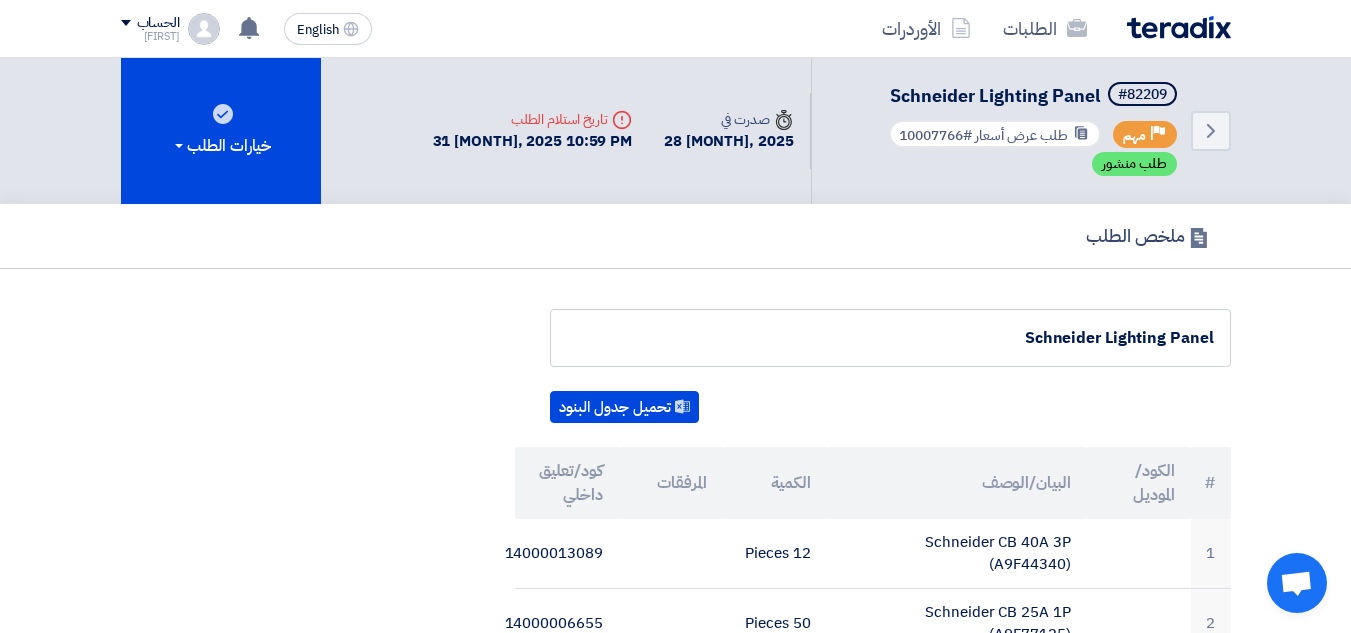 drag, startPoint x: 777, startPoint y: 113, endPoint x: 728, endPoint y: 115, distance: 49.0408 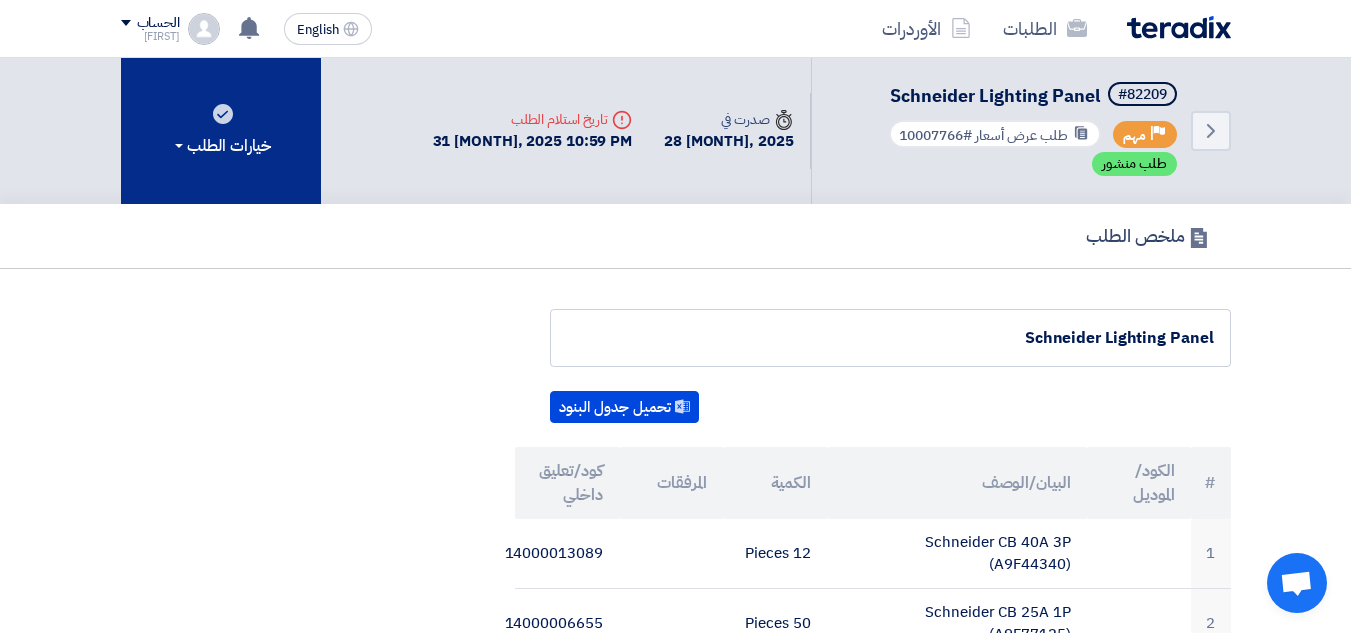 click on "خيارات الطلب" at bounding box center [221, 131] 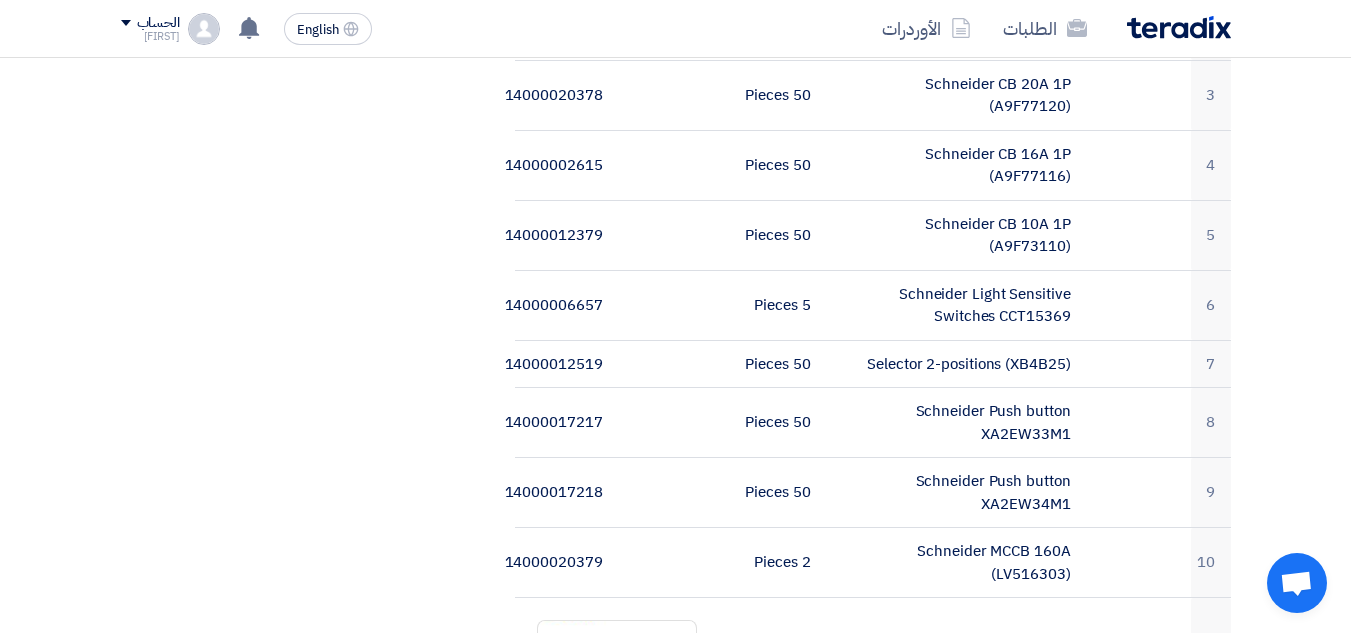 scroll, scrollTop: 700, scrollLeft: 0, axis: vertical 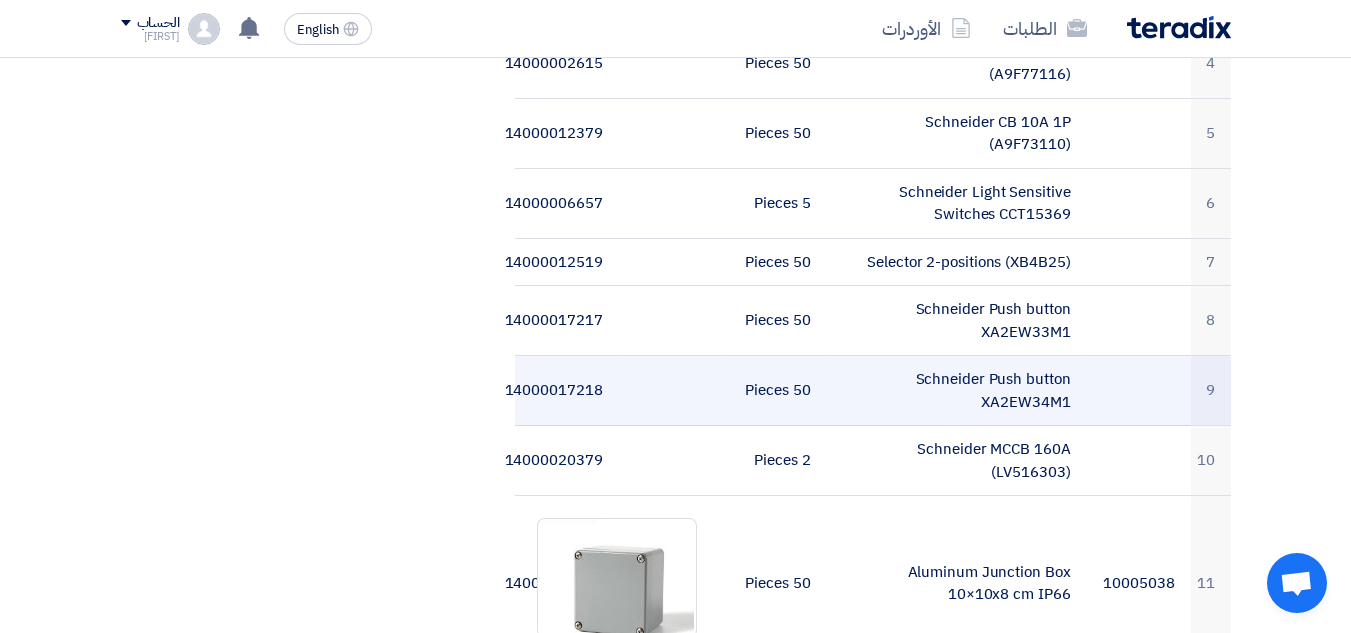 click on "[NUMBER]" 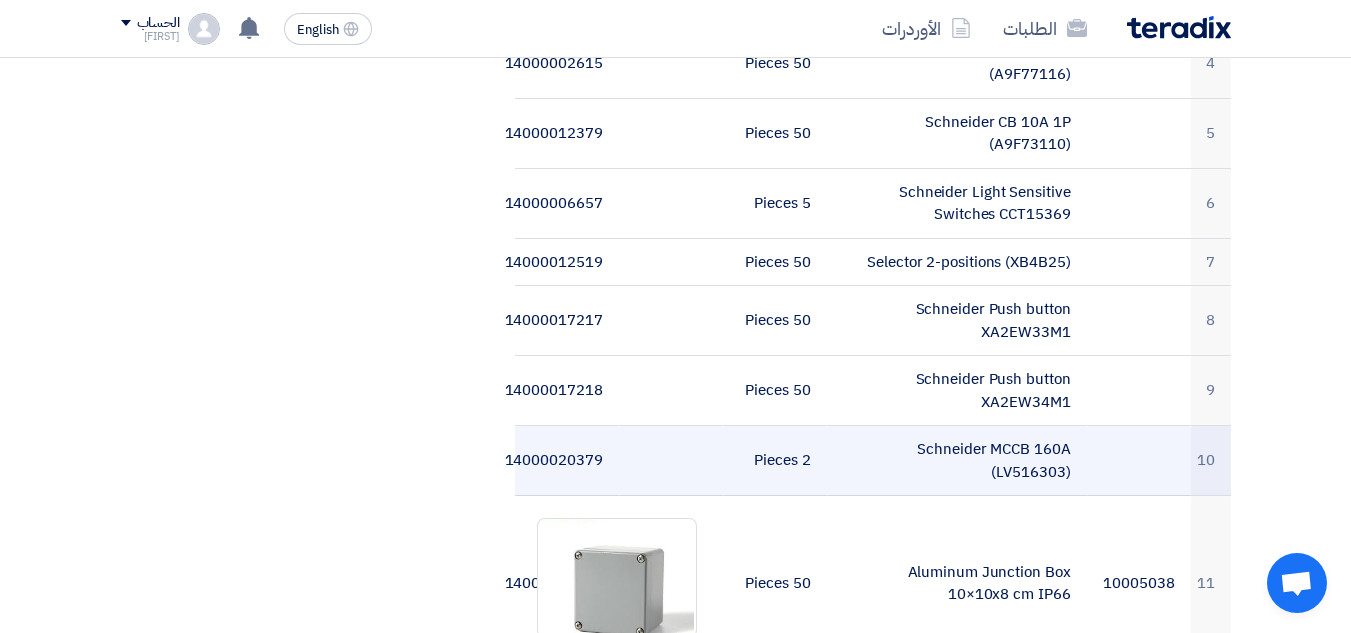 click on "10" 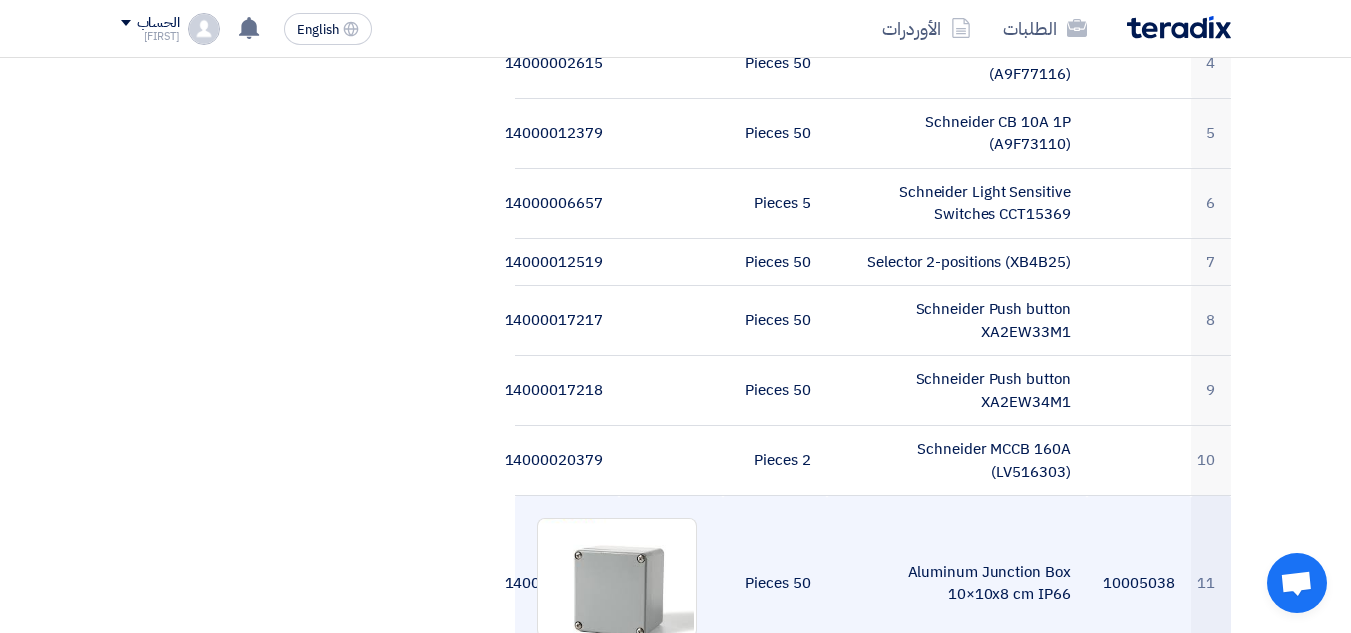 click on "10005038" 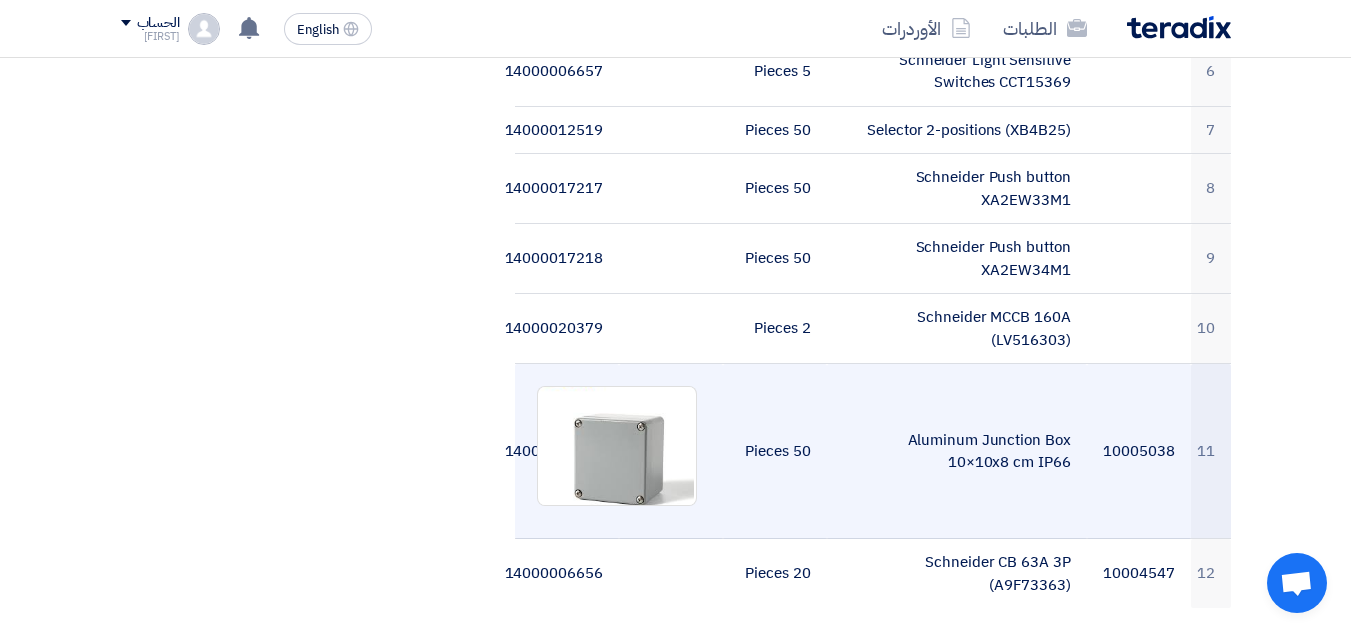 scroll, scrollTop: 1000, scrollLeft: 0, axis: vertical 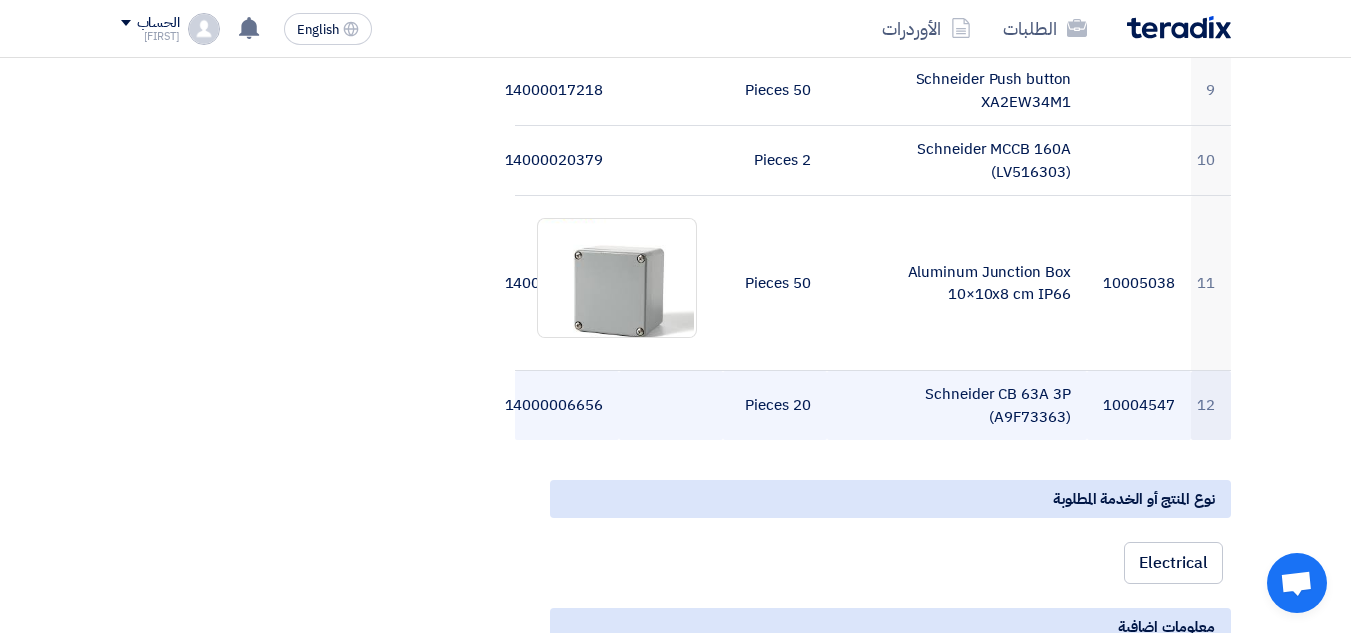click on "10004547" 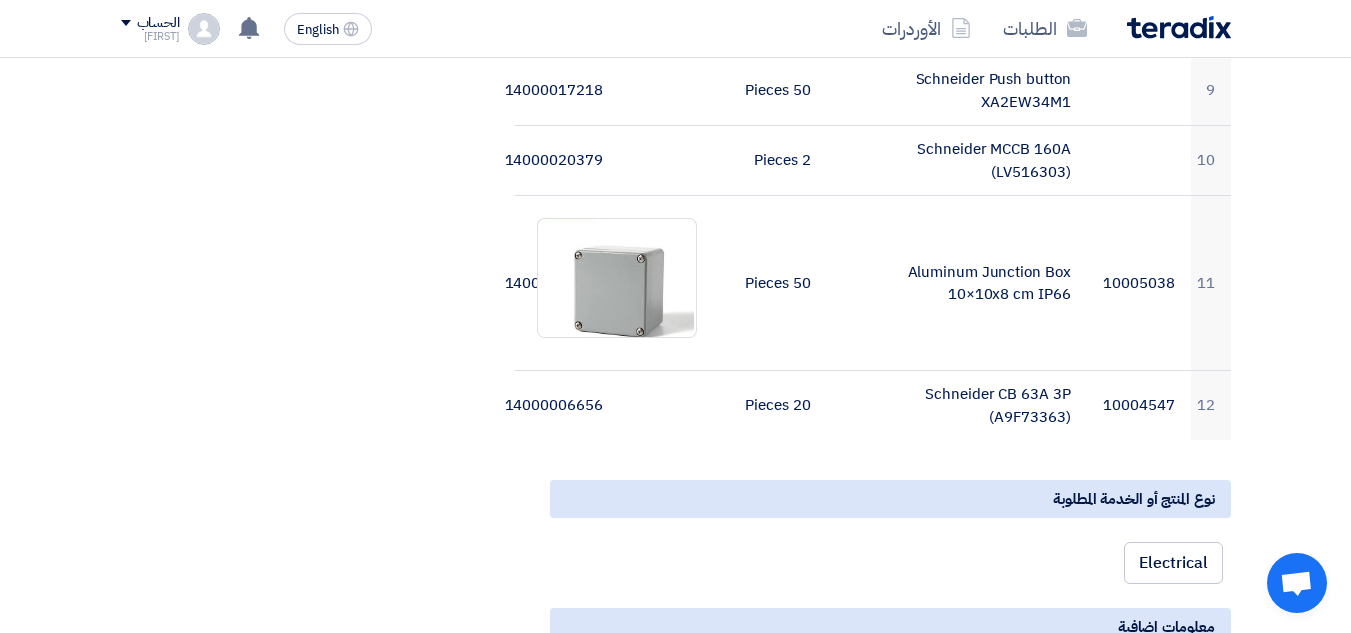 click on "نوع المنتج أو الخدمة المطلوبة" 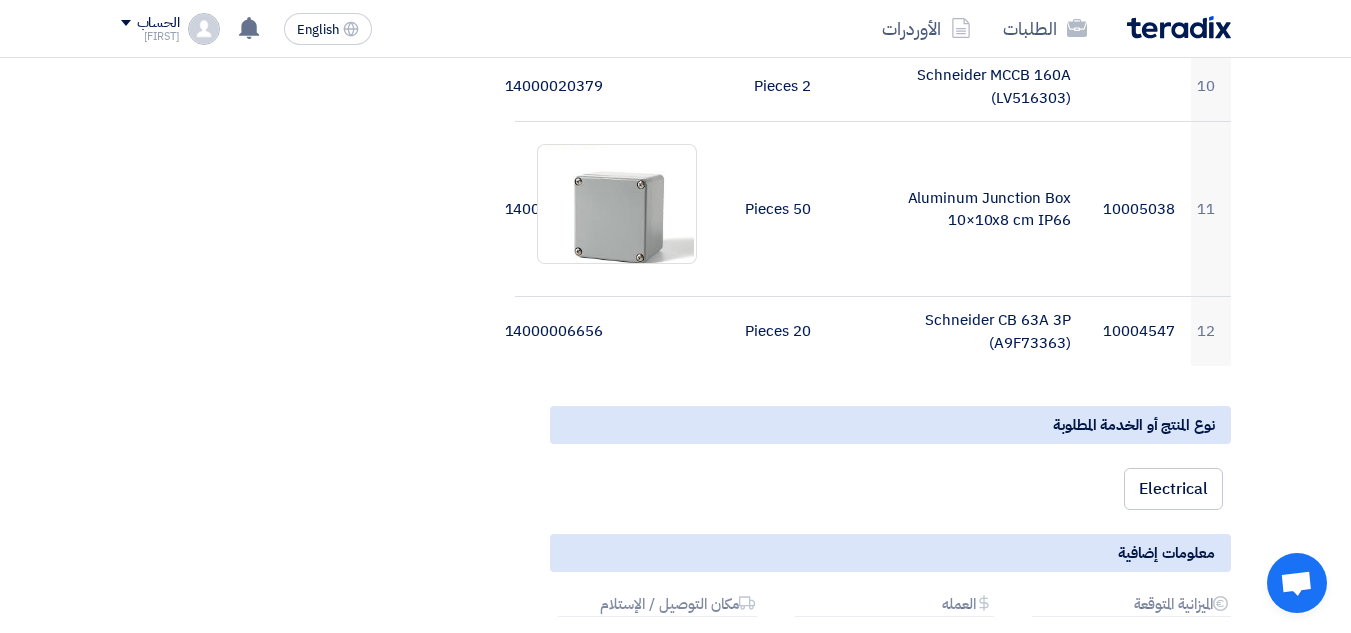 scroll, scrollTop: 1200, scrollLeft: 0, axis: vertical 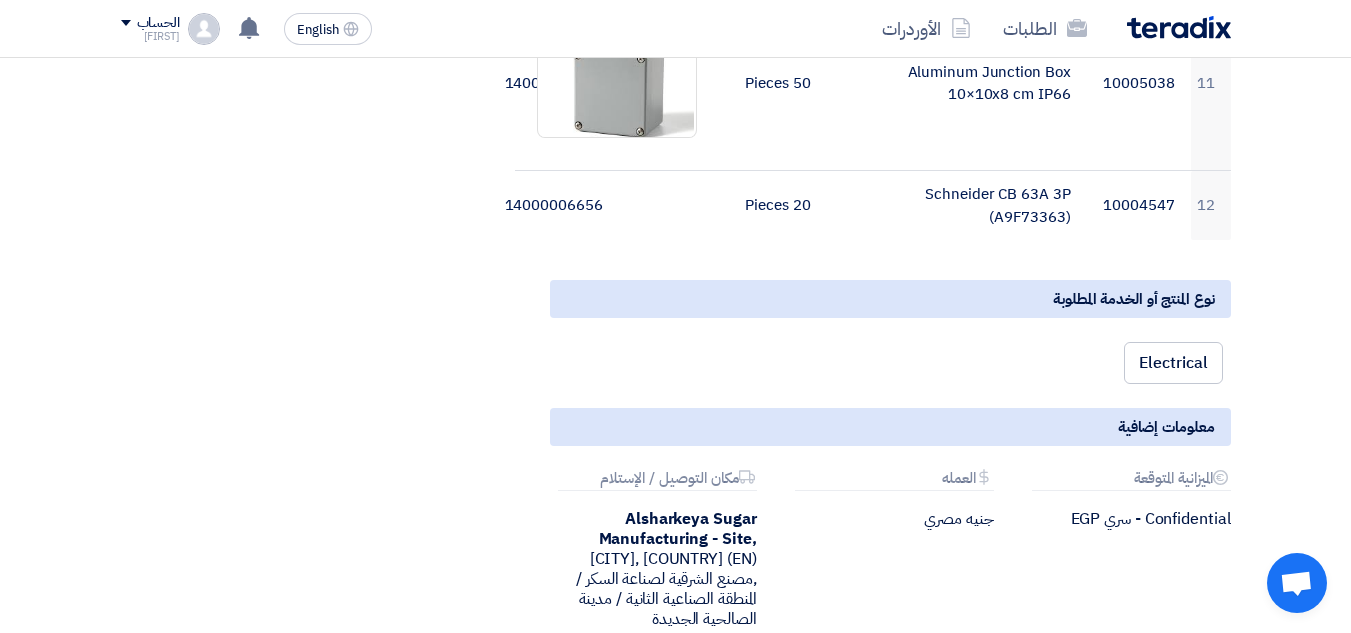 click on "Electrical" 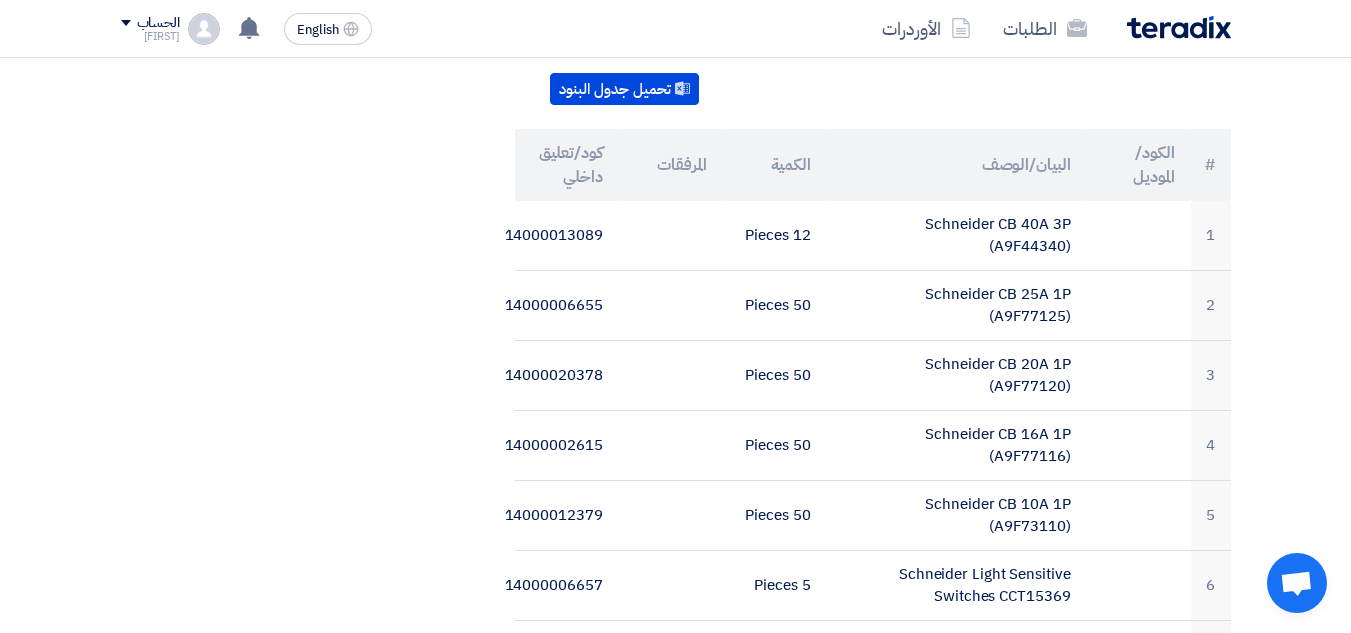 scroll, scrollTop: 0, scrollLeft: 0, axis: both 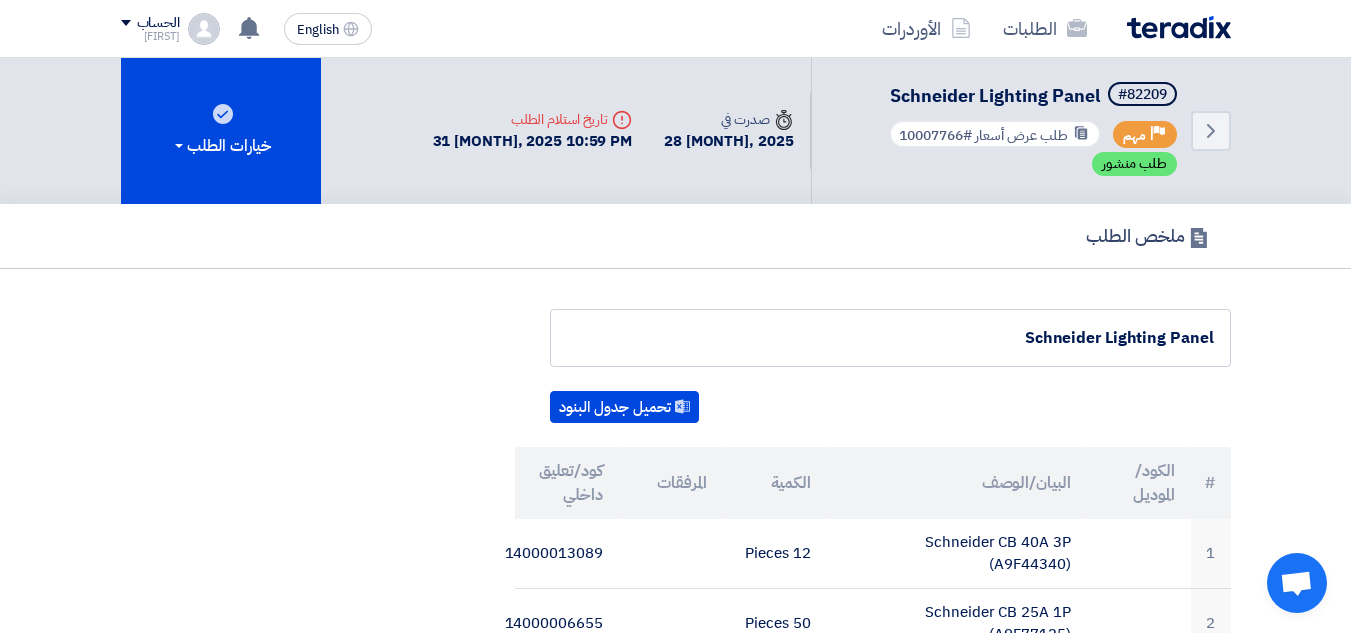 click on "ملخص الطلب" 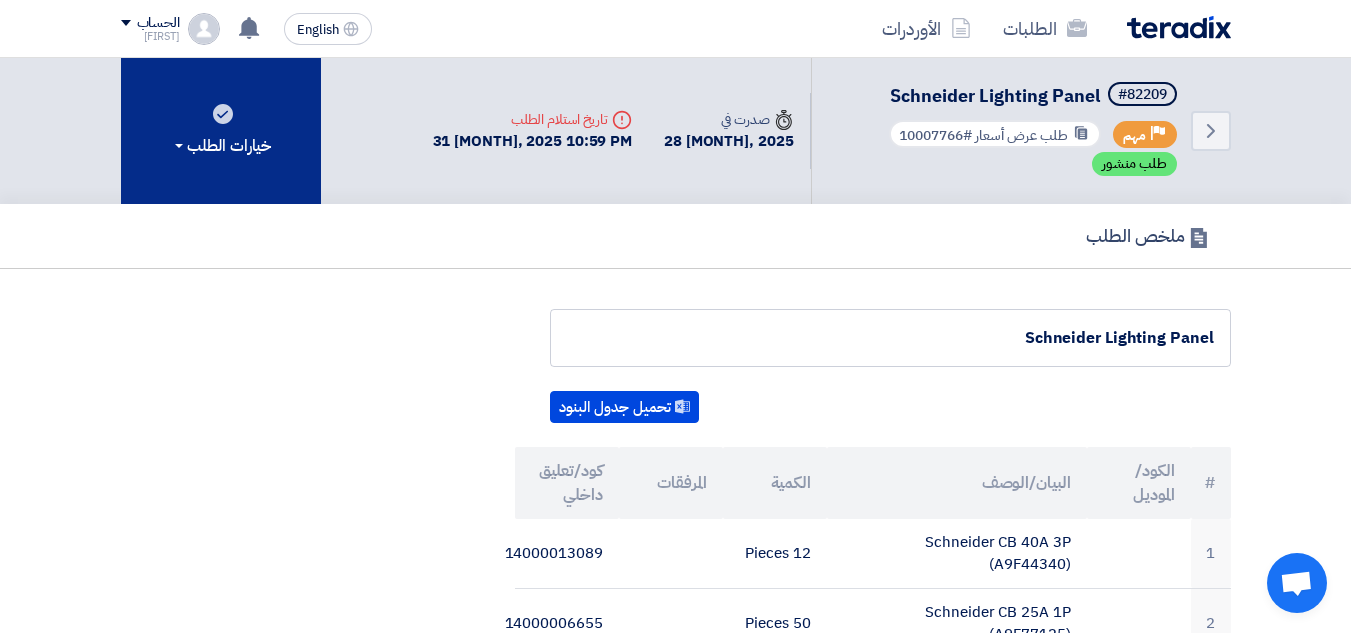 click on "خيارات الطلب" at bounding box center (221, 131) 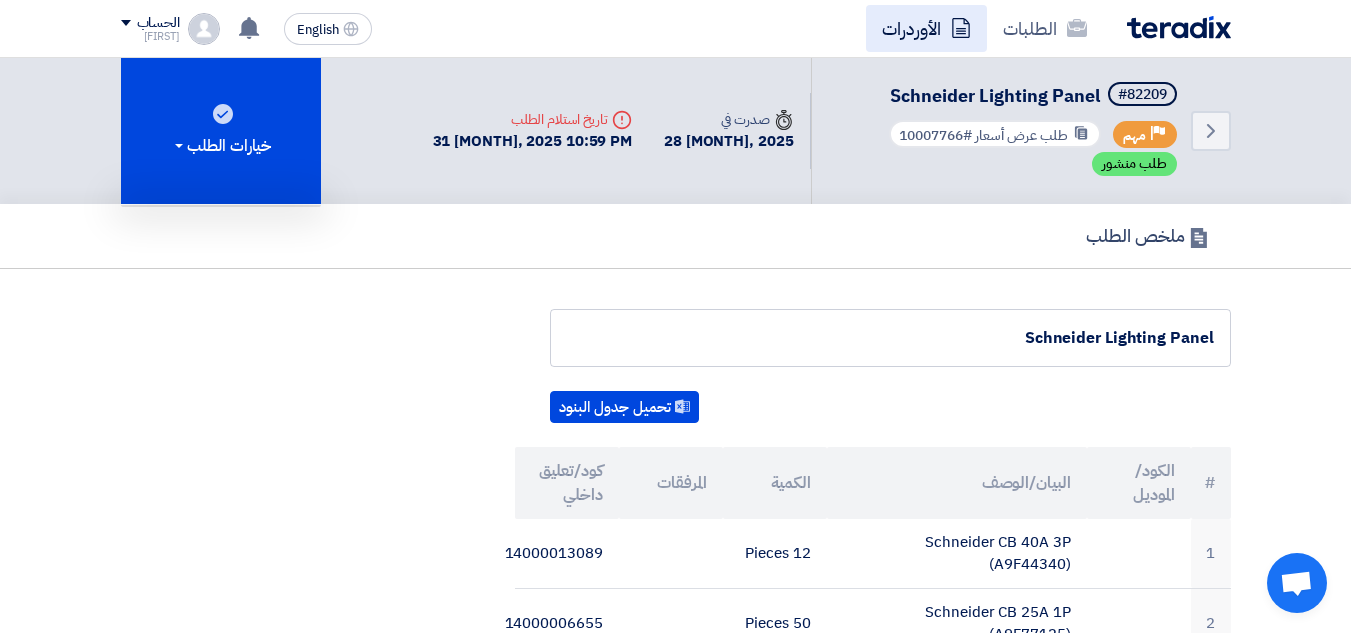 click on "الأوردرات" 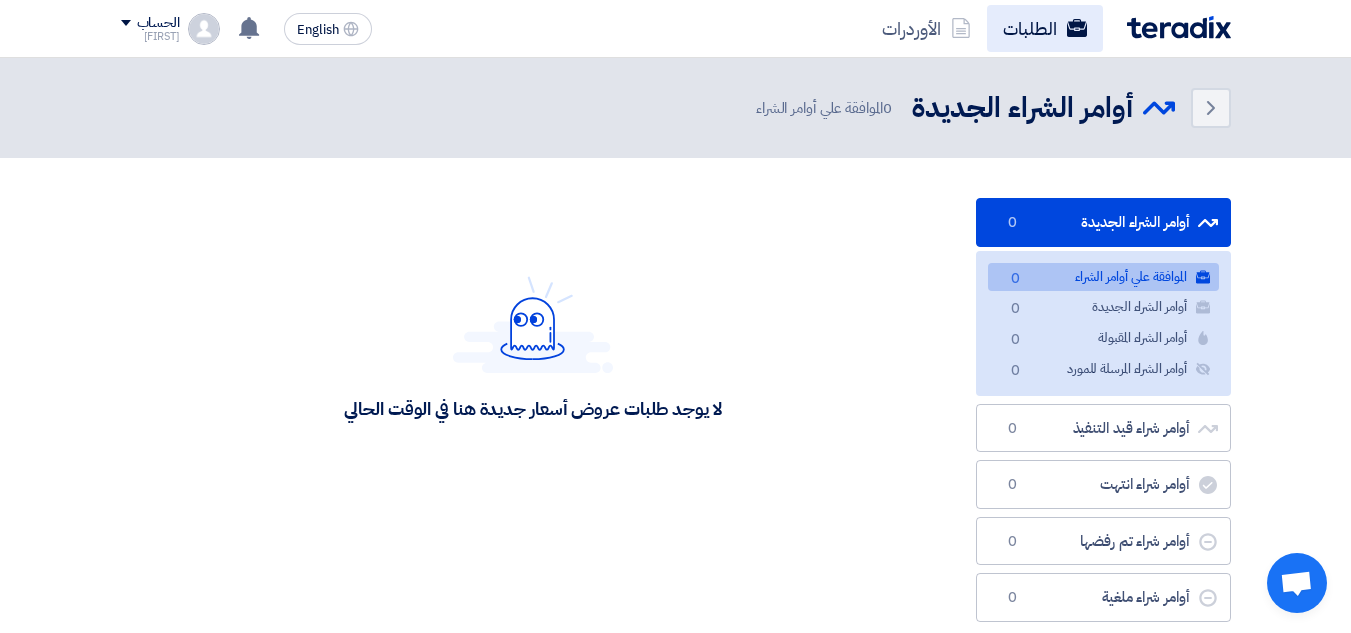 click on "الطلبات" 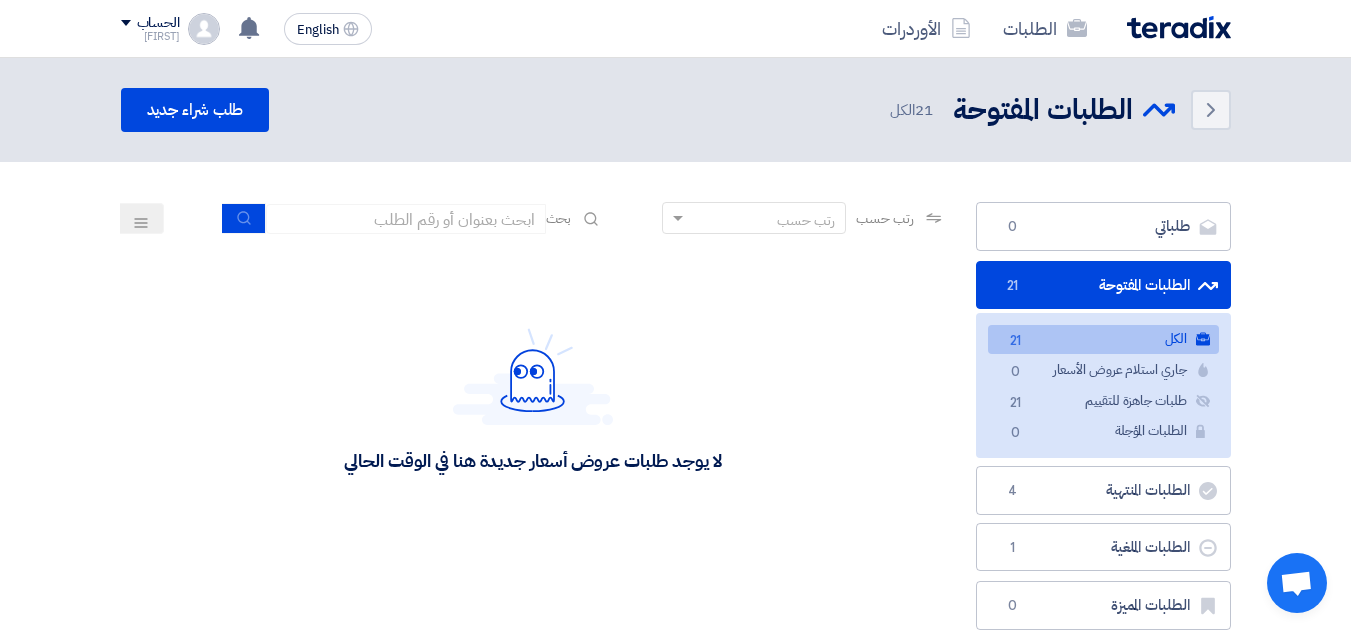 scroll, scrollTop: 200, scrollLeft: 0, axis: vertical 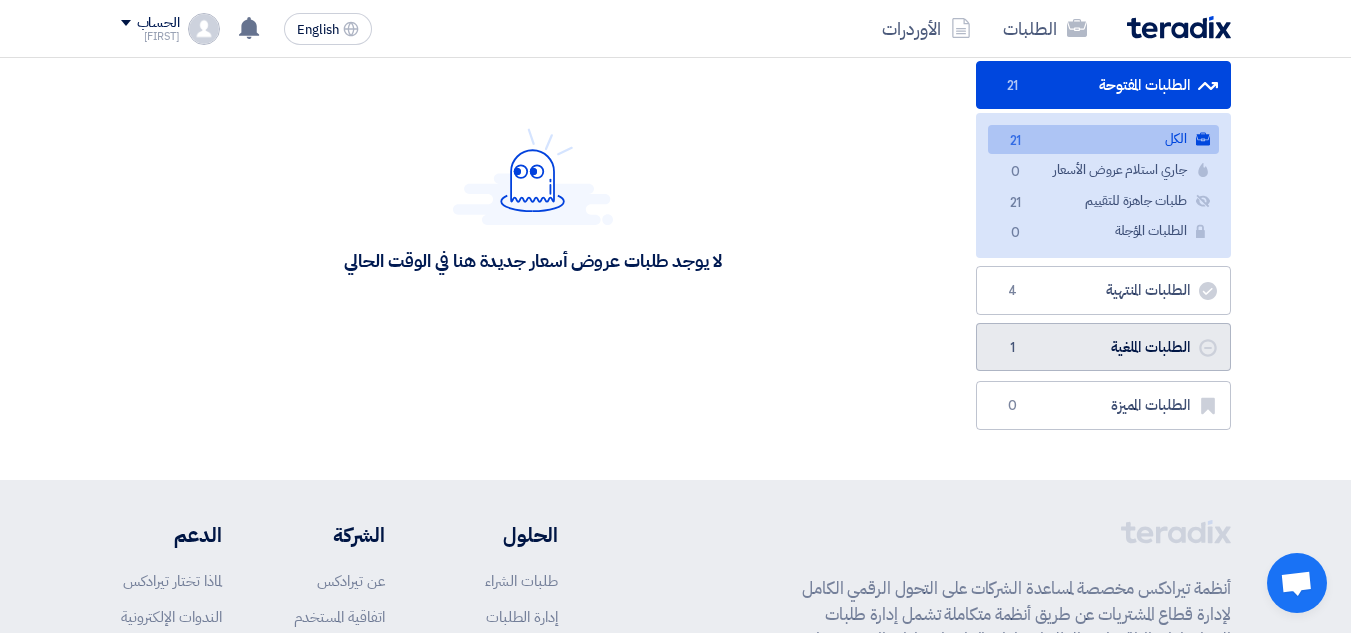 click on "الطلبات الملغية
الطلبات الملغية
[NUMBER]" 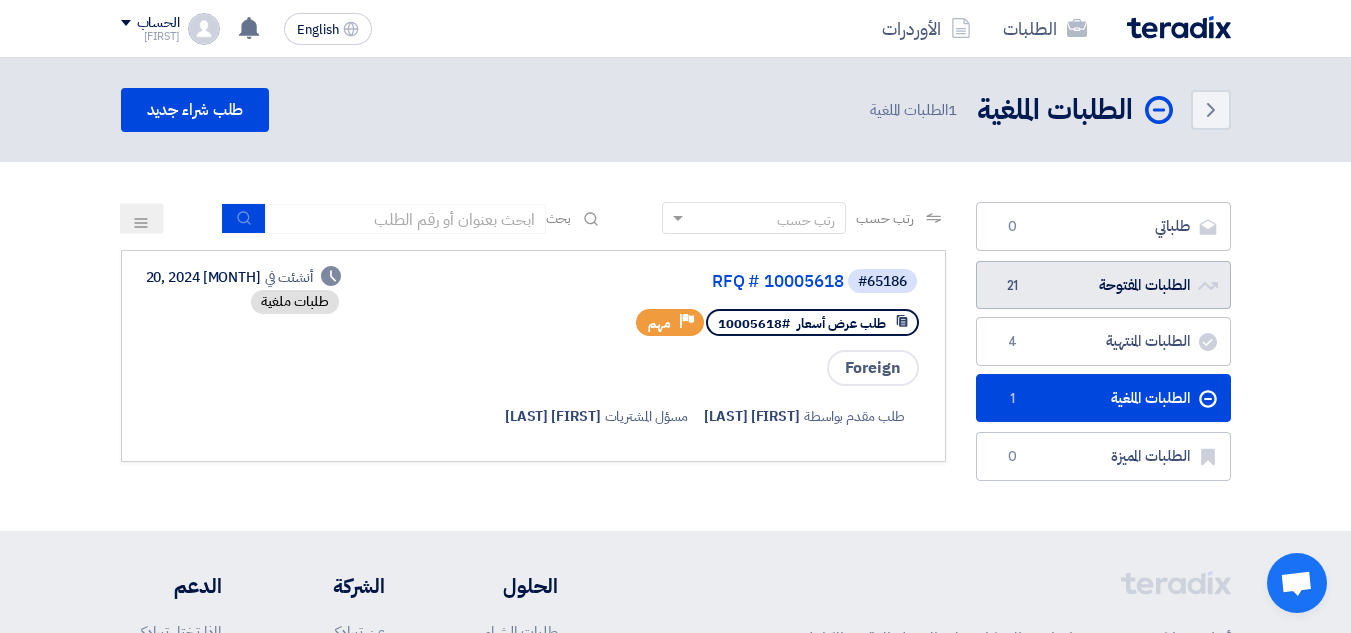 click on "الطلبات المفتوحة
الطلبات المفتوحة
21" 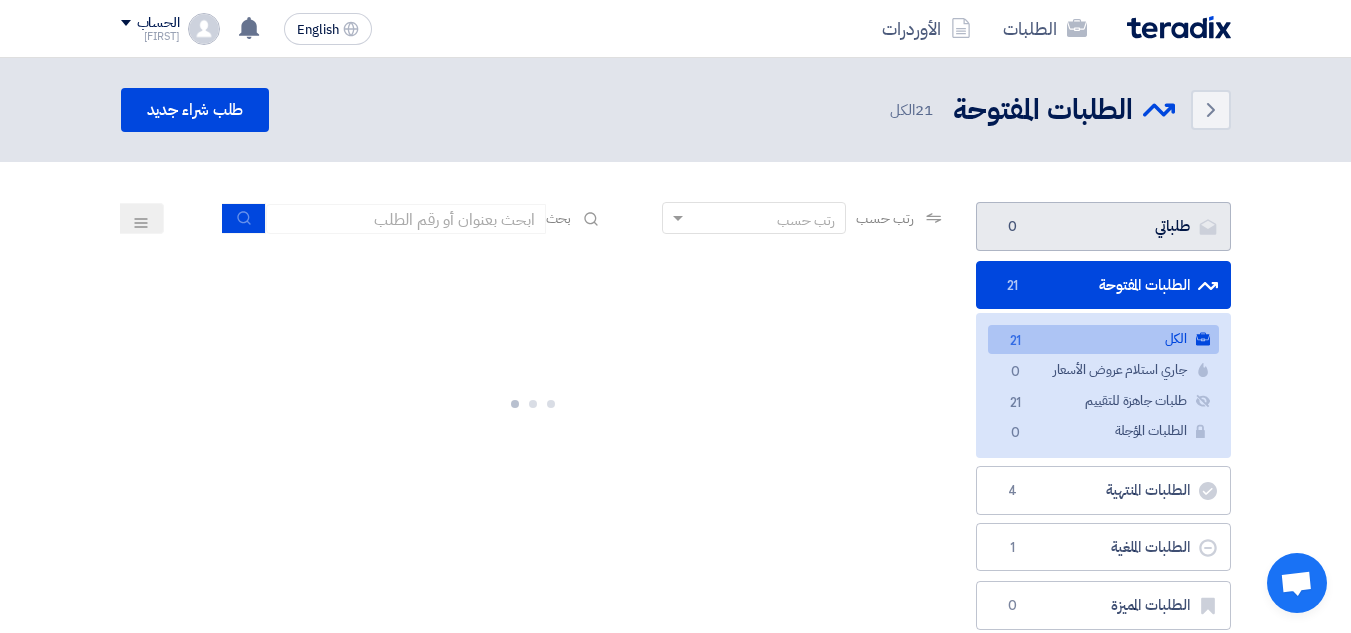 click on "طلباتي
طلباتي
0" 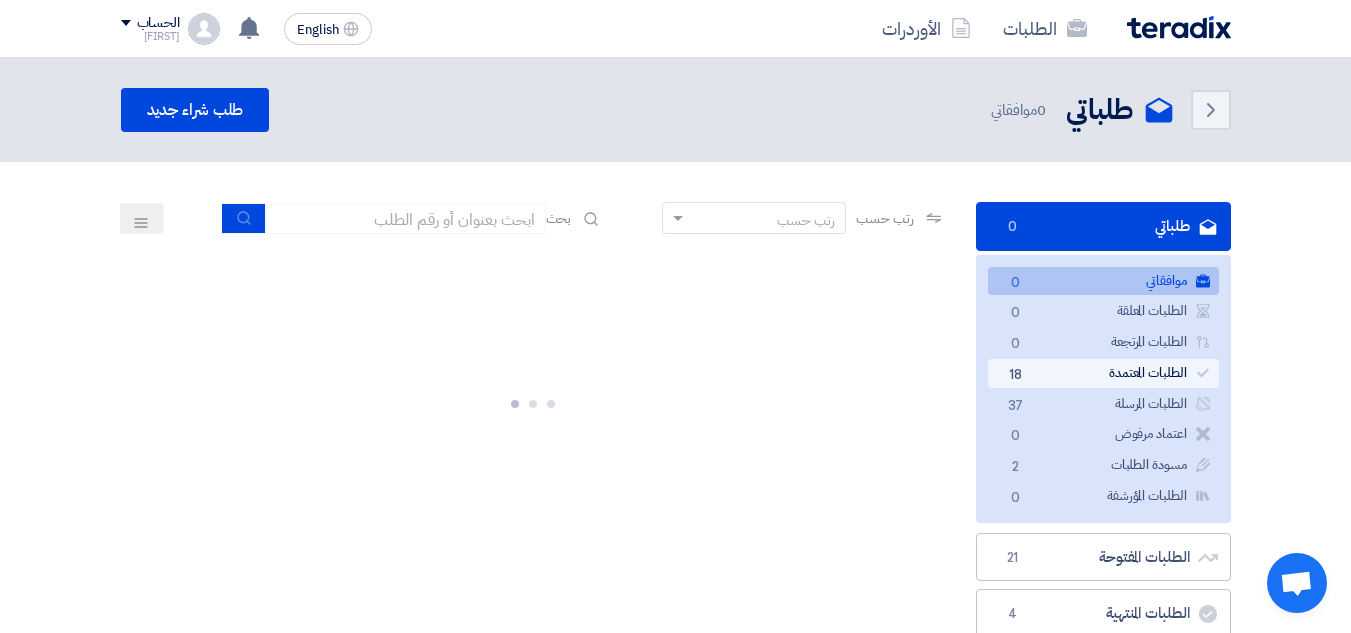 click on "[NUMBER]" 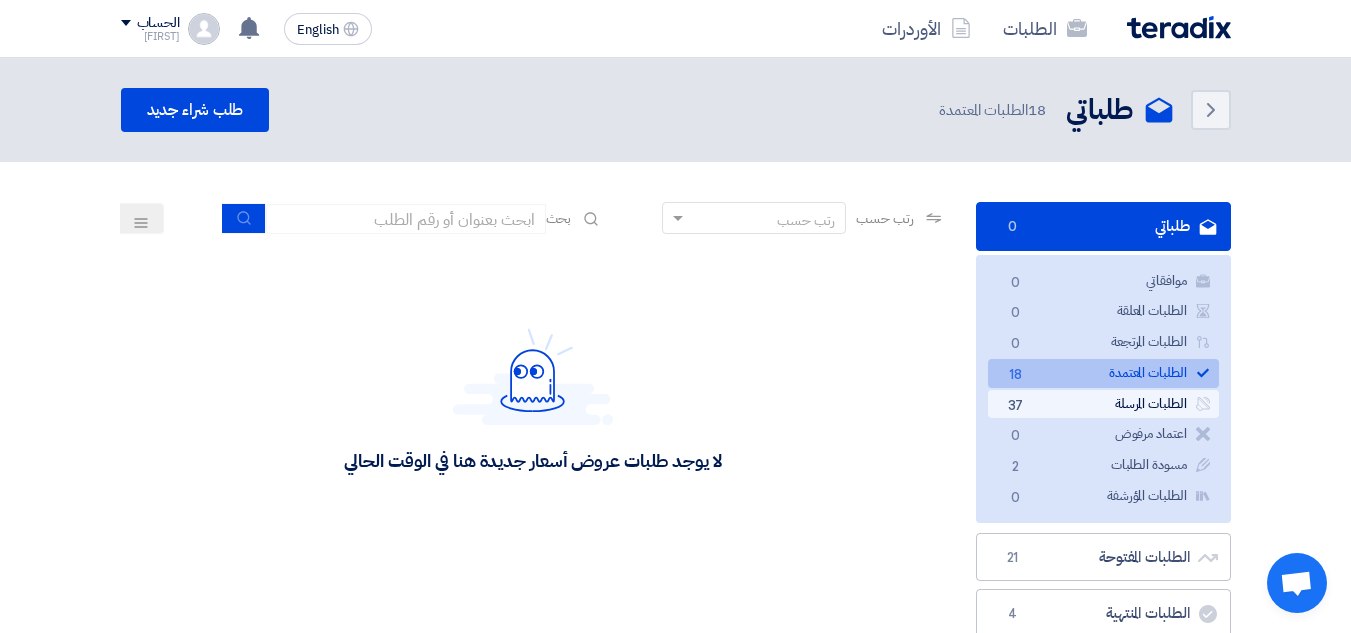click on "الطلبات المرسلة
الطلبات المرسلة
[NUMBER]" 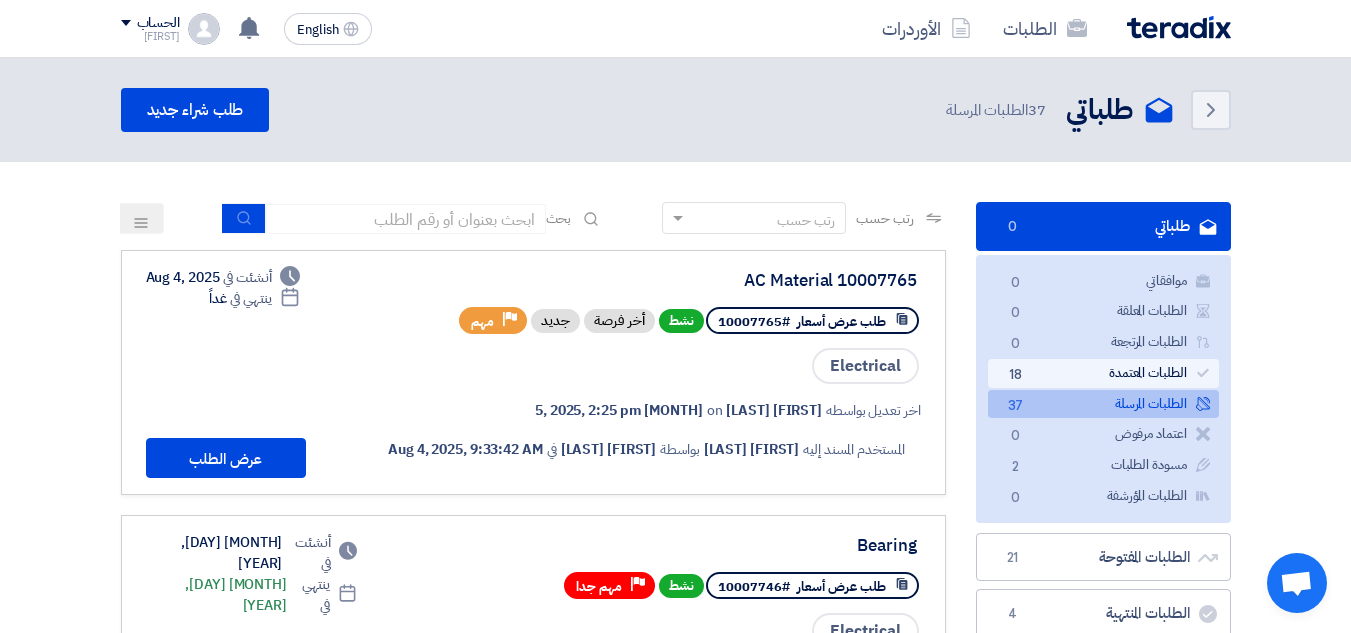 click on "[NUMBER]" 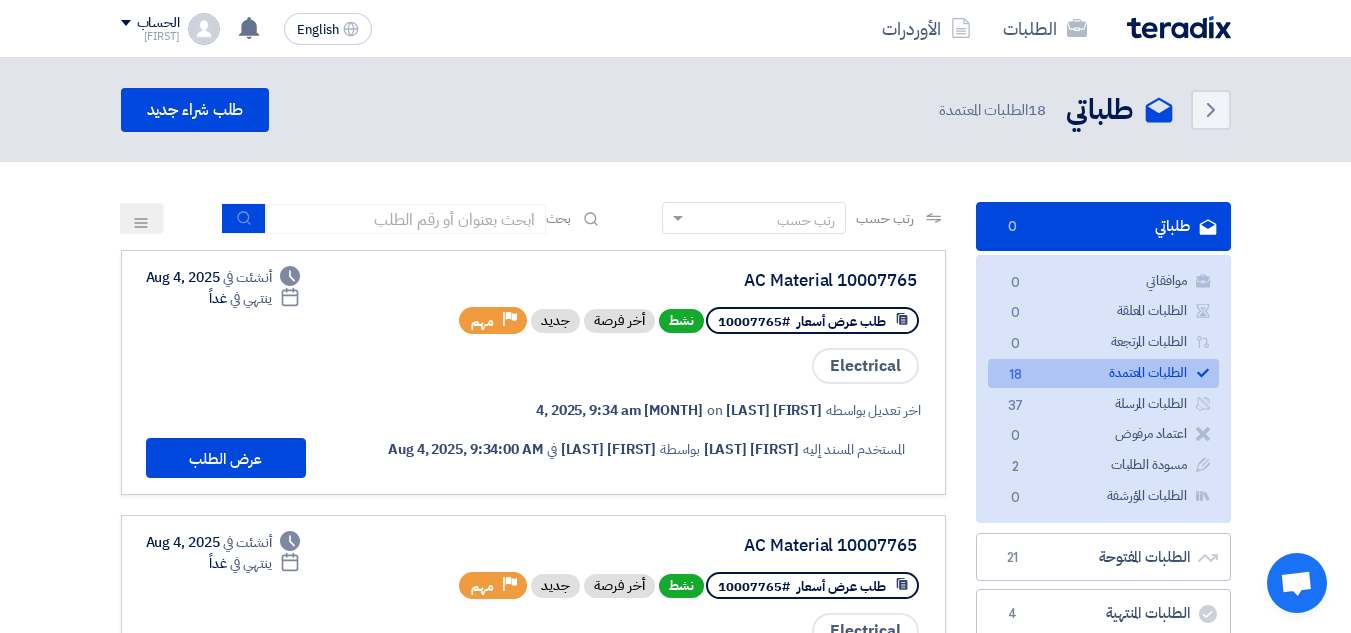 click 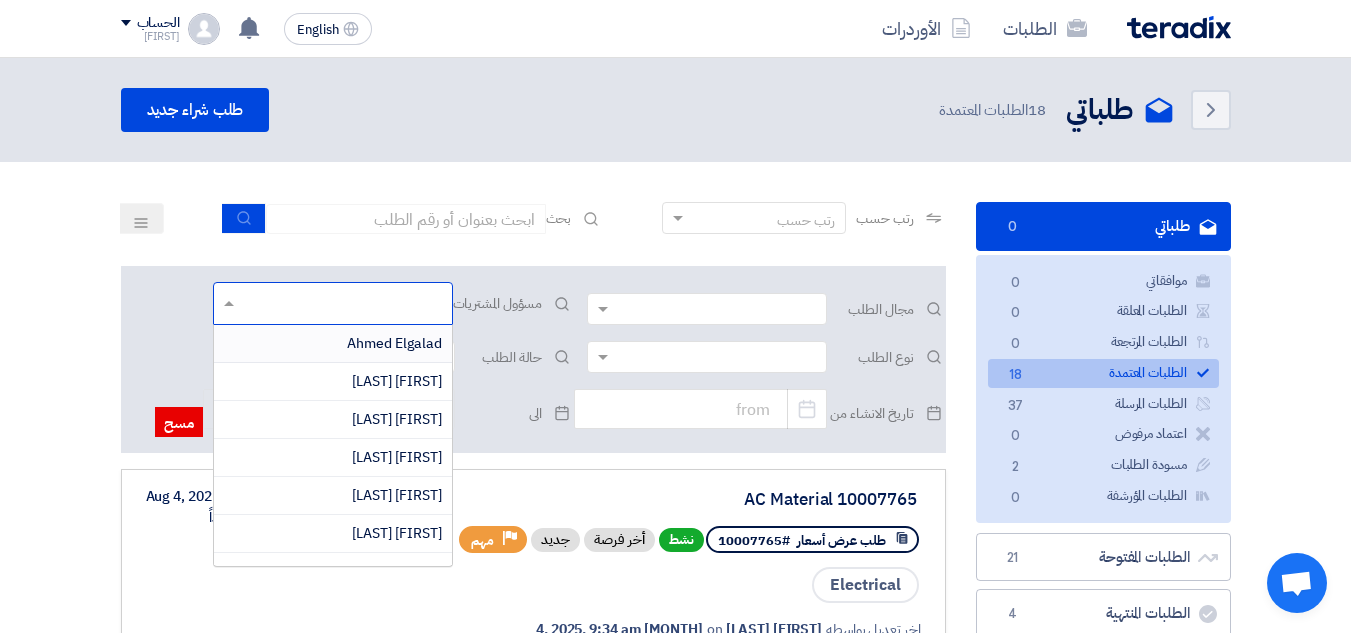 click 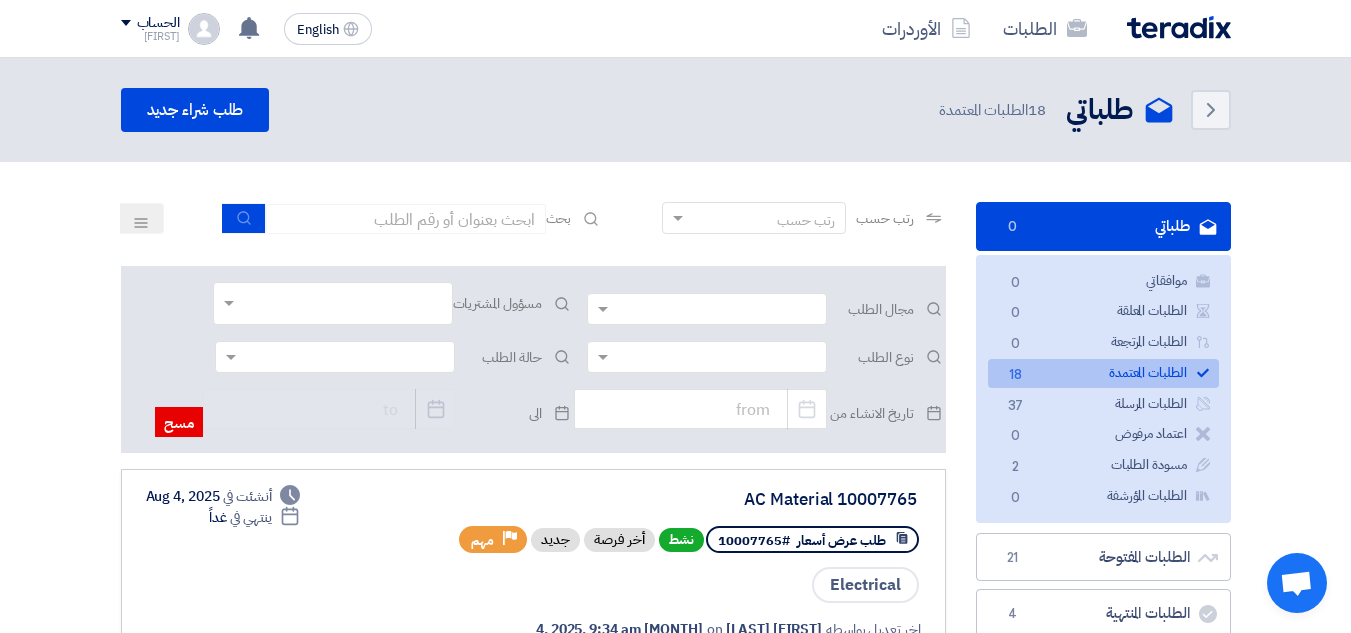 click on "مجال الطلب
مسؤول المشتريات
نوع الطلب
حالة الطلب
Pick a date
تاريخ الانشاء من" 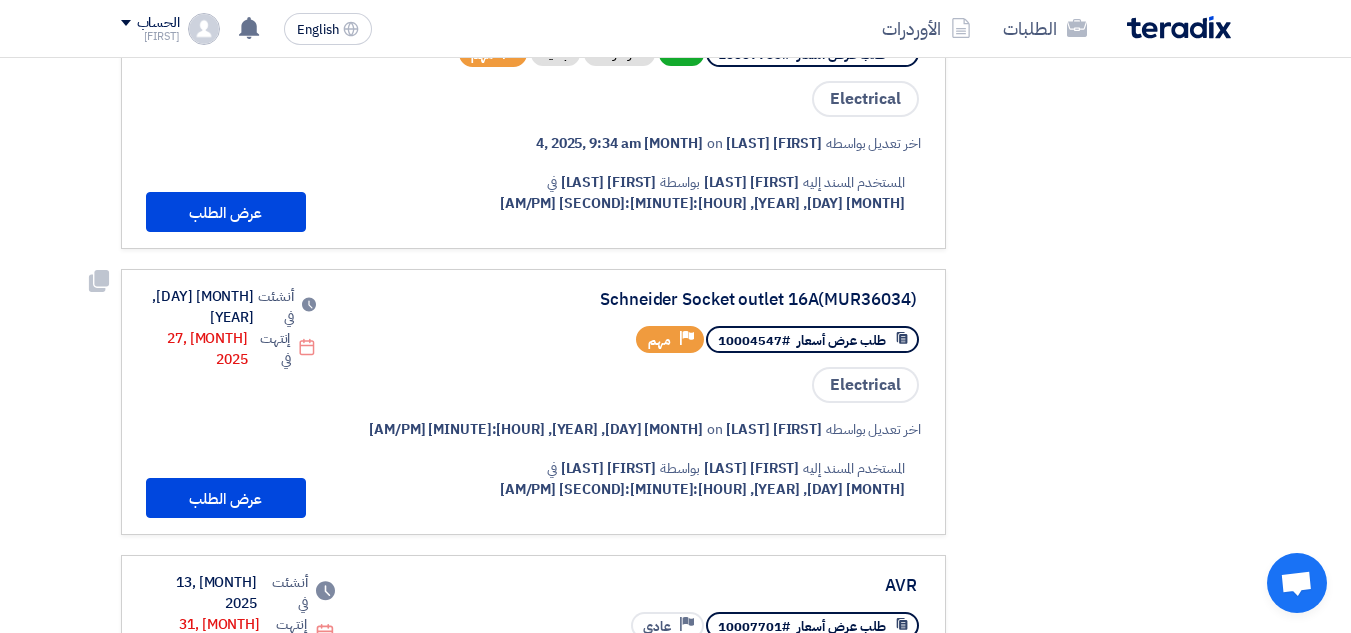 scroll, scrollTop: 800, scrollLeft: 0, axis: vertical 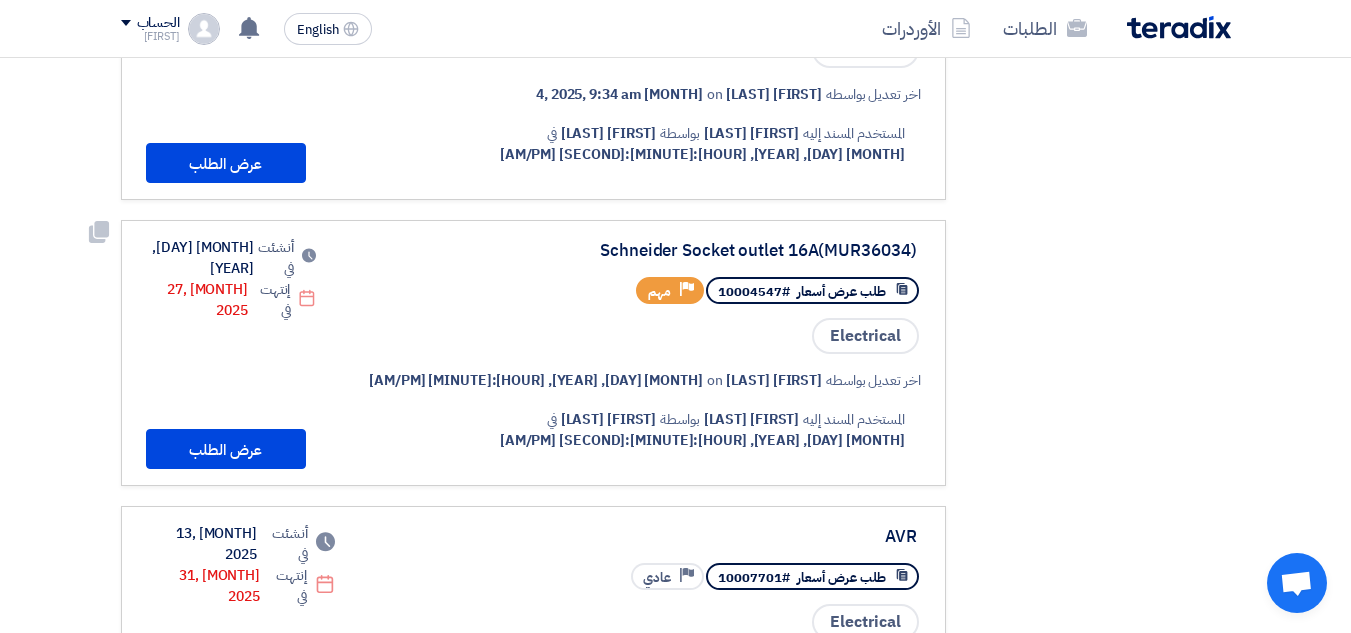 click on "[PRODUCT_NAME]" 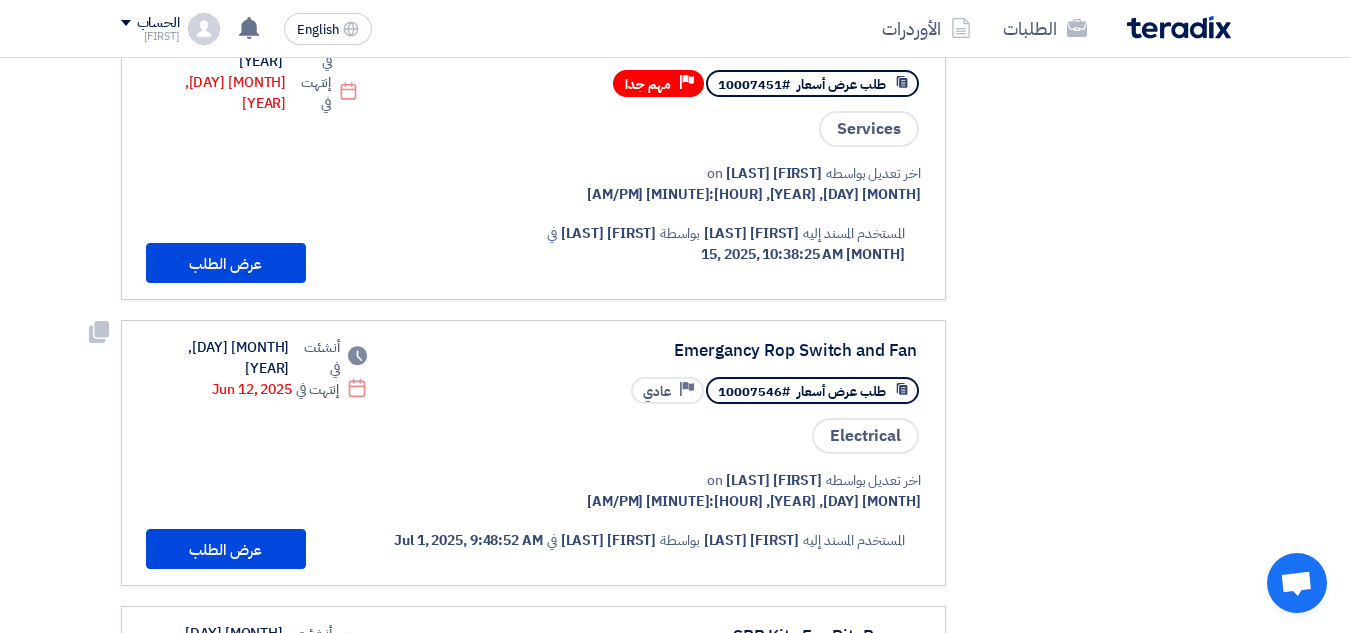 scroll, scrollTop: 1600, scrollLeft: 0, axis: vertical 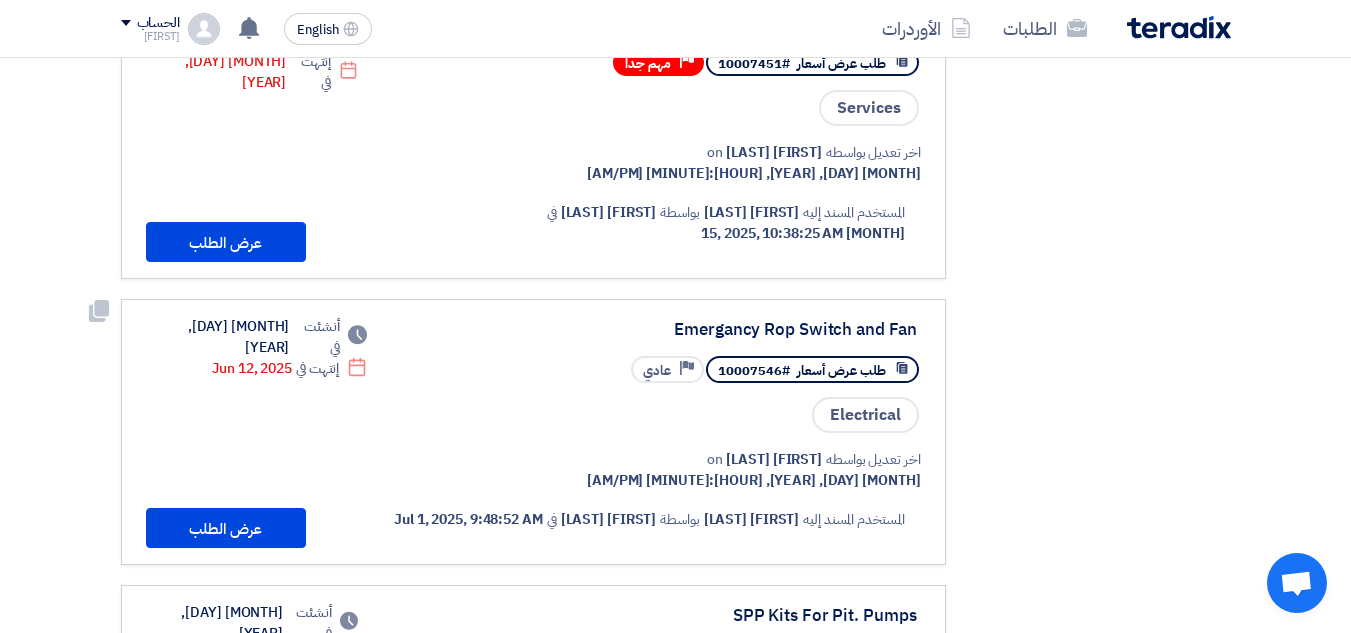 drag, startPoint x: 781, startPoint y: 219, endPoint x: 910, endPoint y: 202, distance: 130.11533 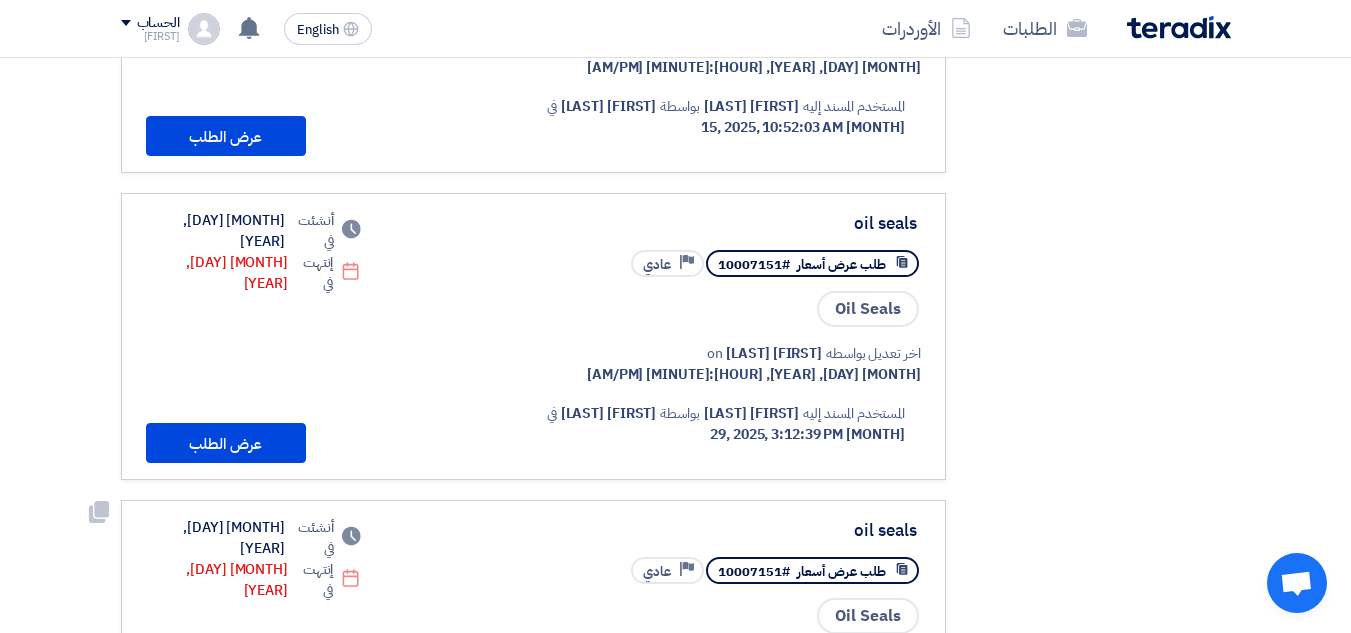 scroll, scrollTop: 2800, scrollLeft: 0, axis: vertical 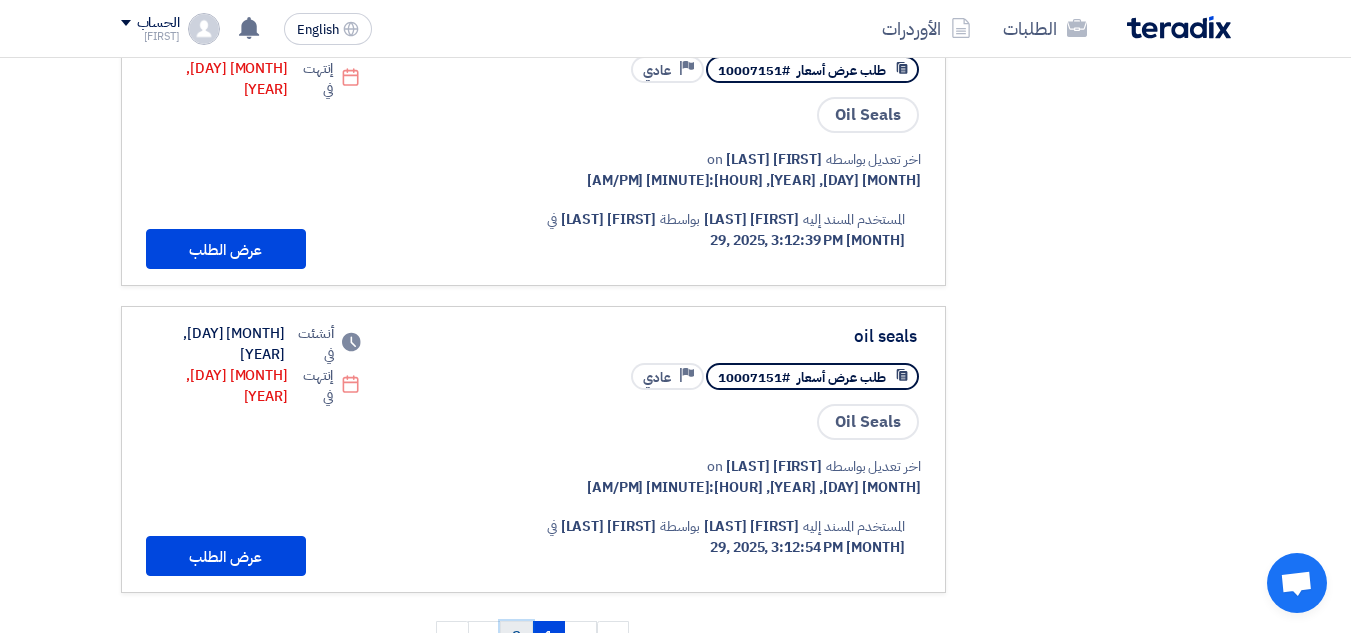 click on "[NUMBER]" 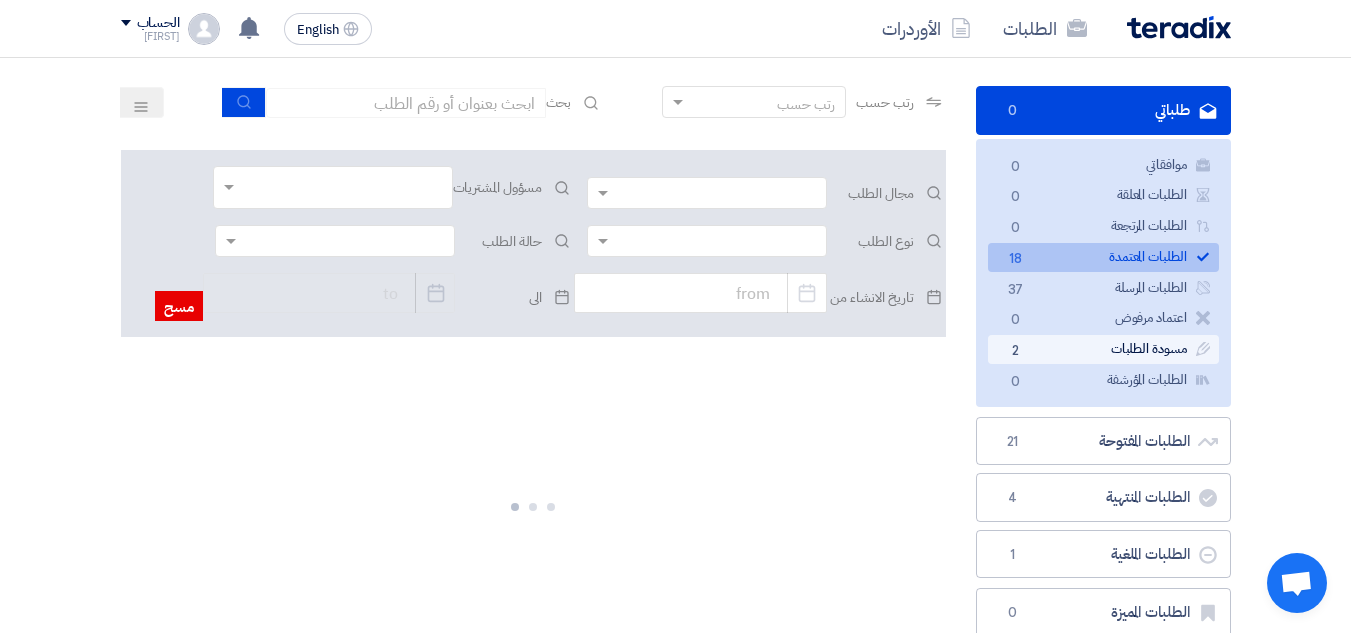 scroll, scrollTop: 200, scrollLeft: 0, axis: vertical 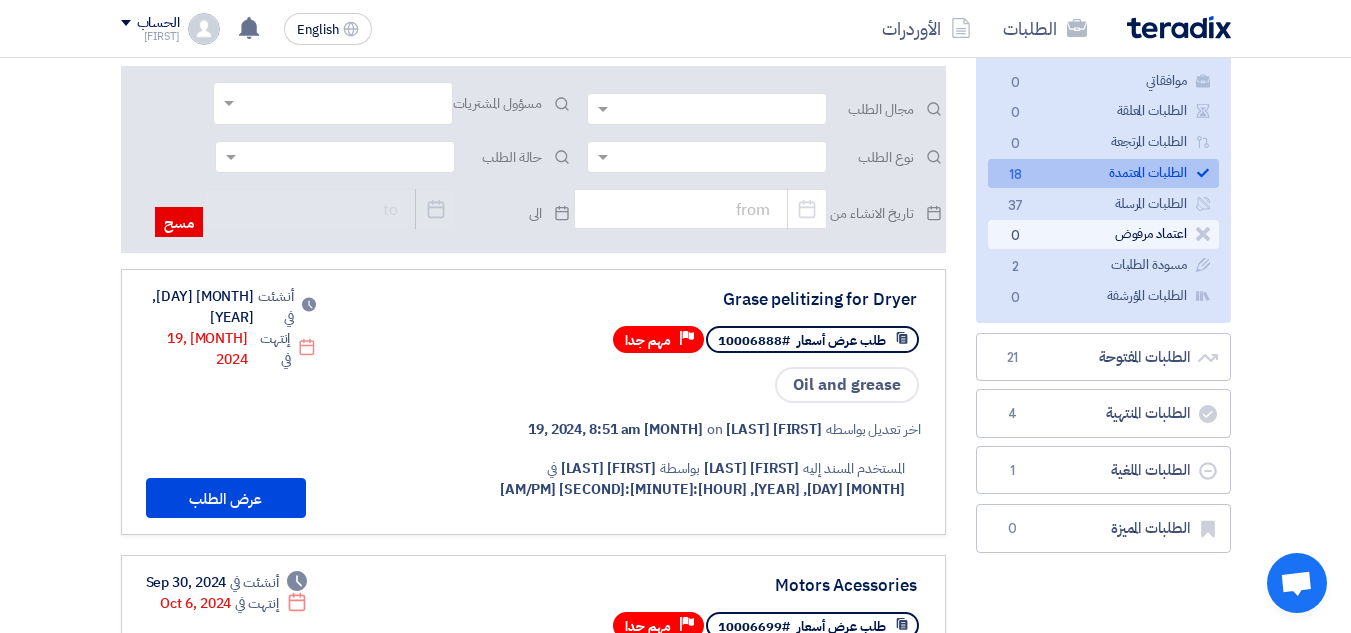 click on "اعتماد مرفوض
اعتماد مرفوض
0" 